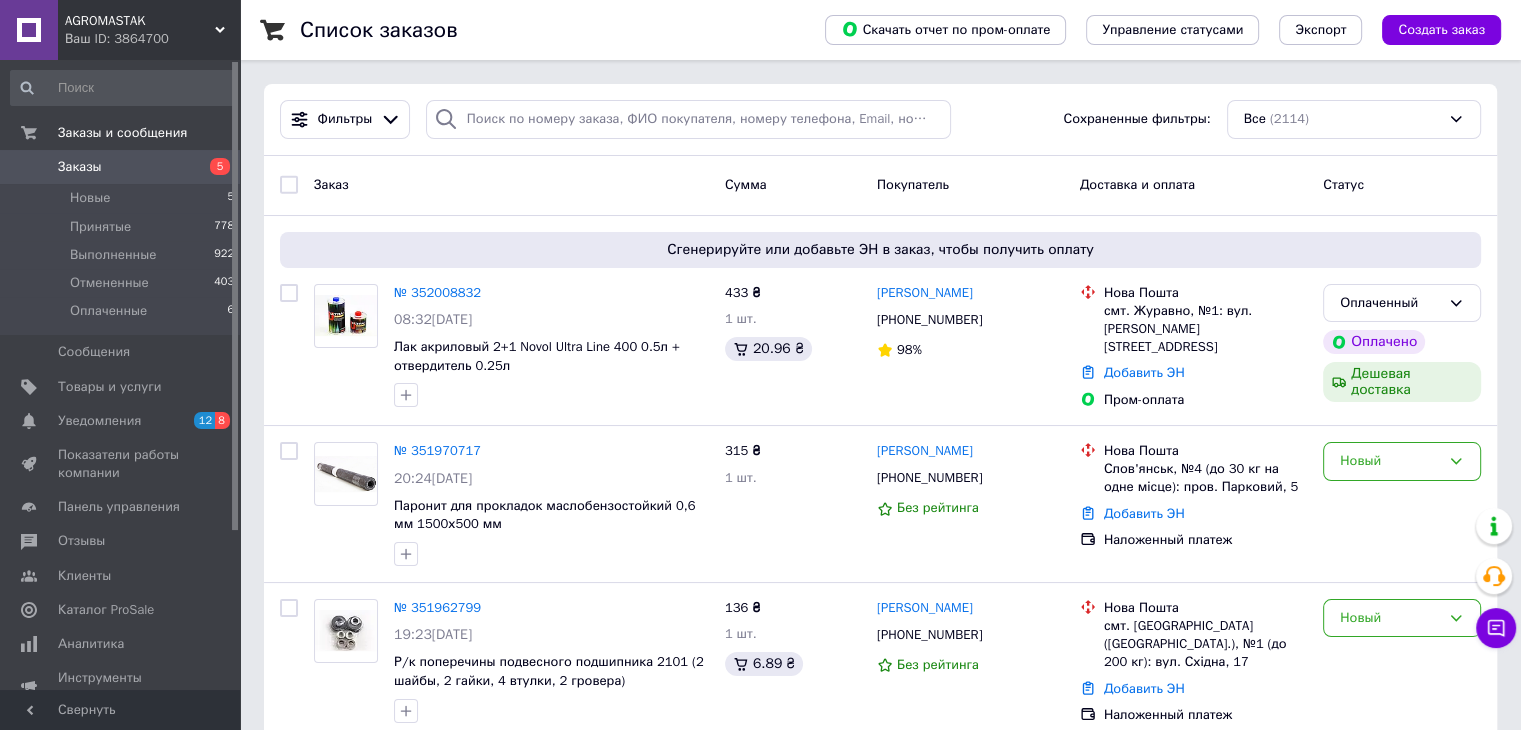 scroll, scrollTop: 400, scrollLeft: 0, axis: vertical 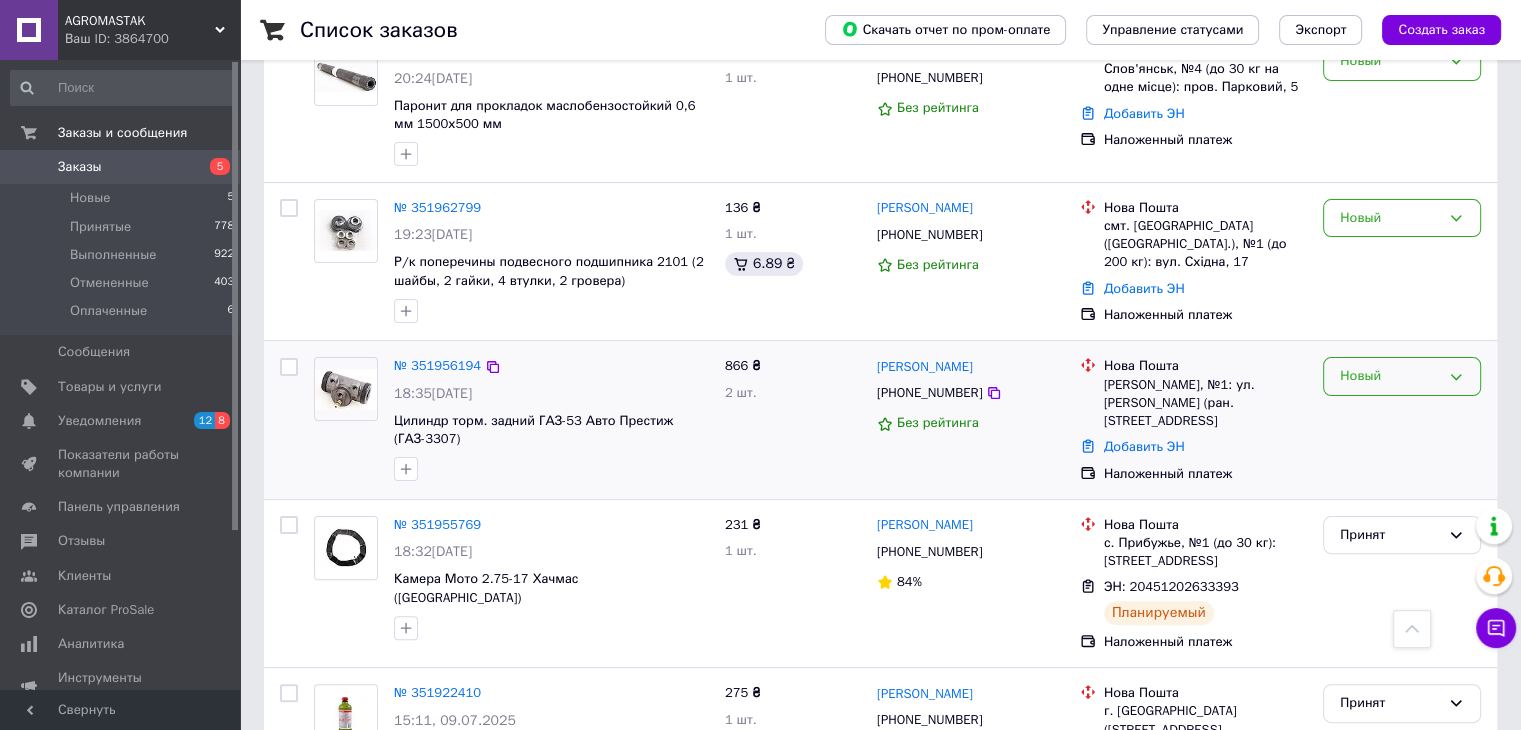 click on "Новый" at bounding box center (1390, 376) 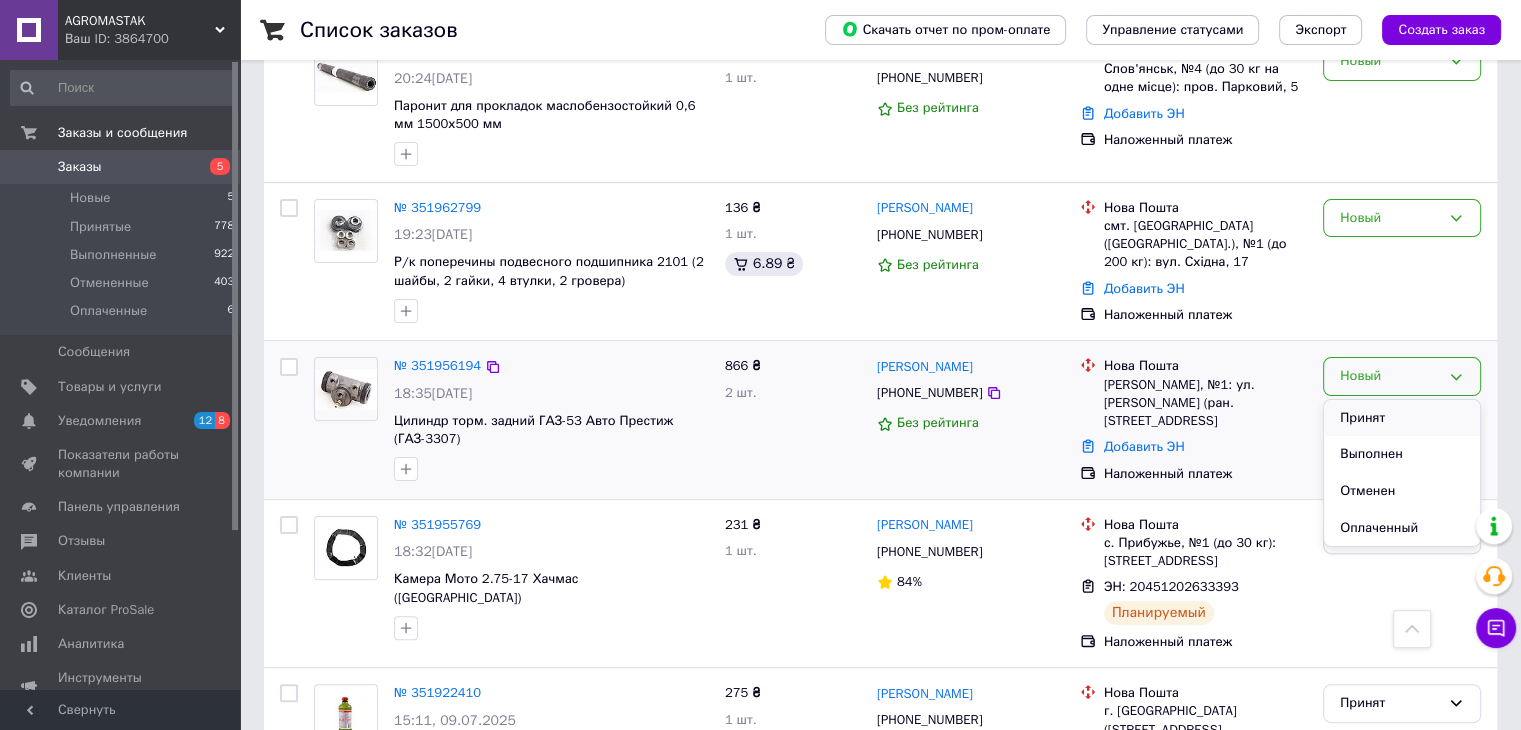 click on "Принят" at bounding box center (1402, 418) 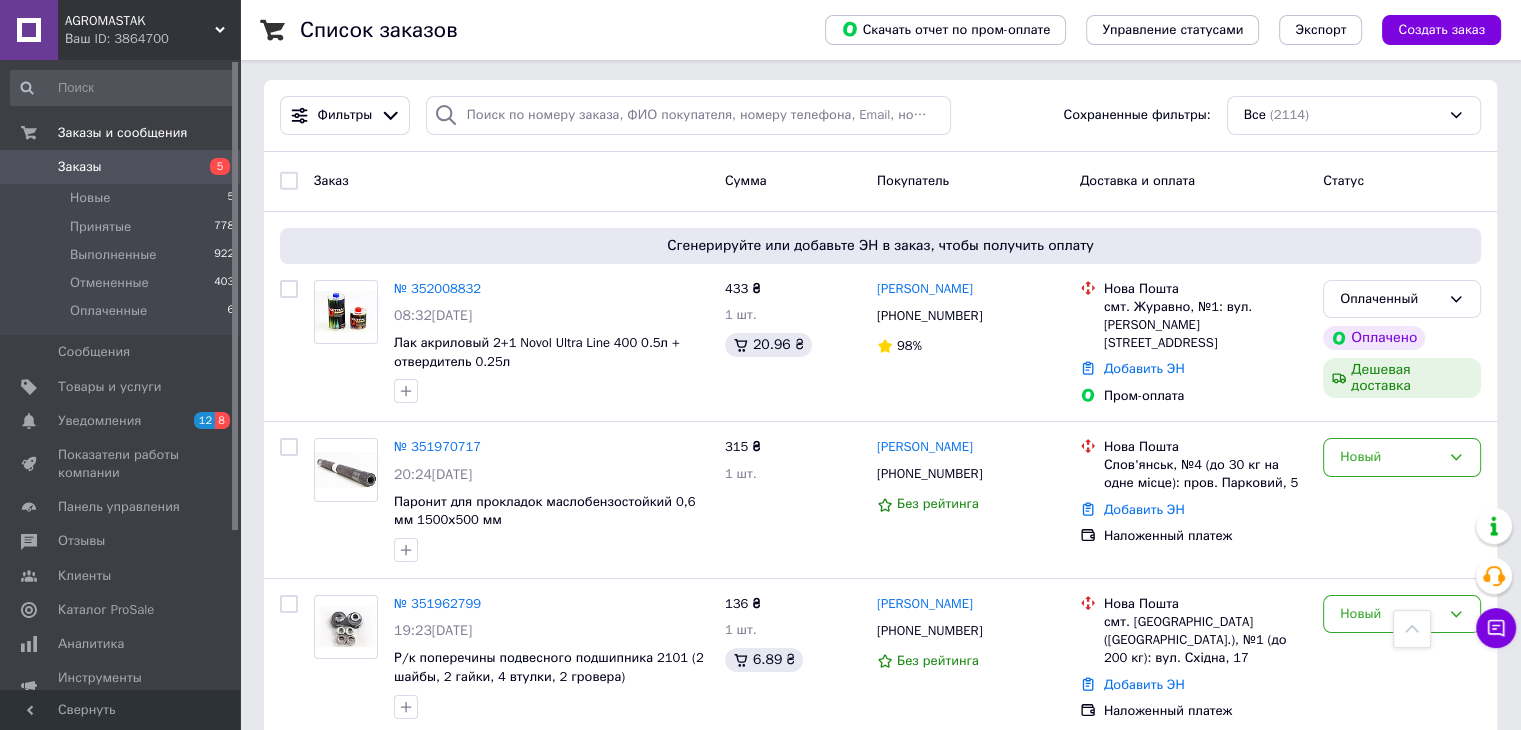 scroll, scrollTop: 0, scrollLeft: 0, axis: both 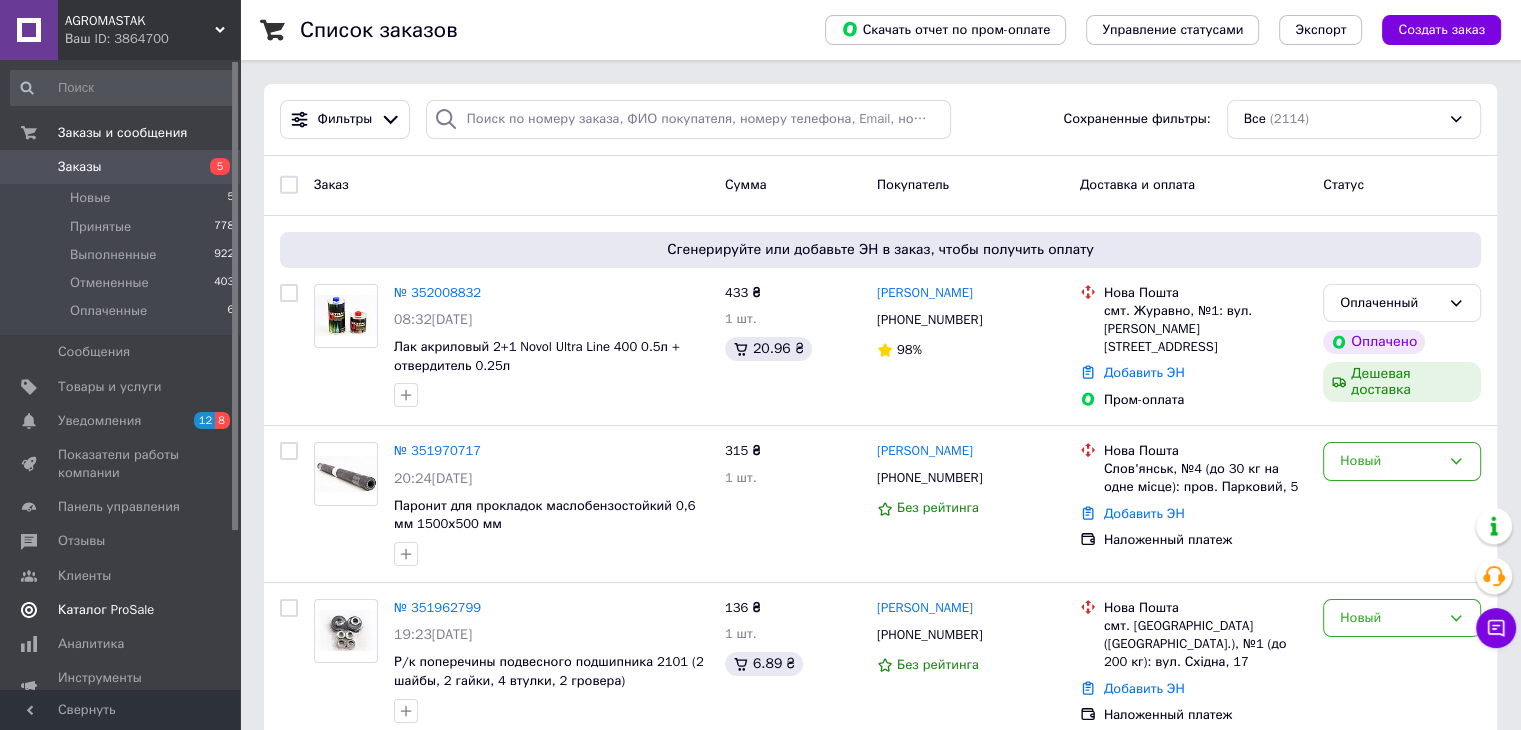 click on "Каталог ProSale" at bounding box center (121, 610) 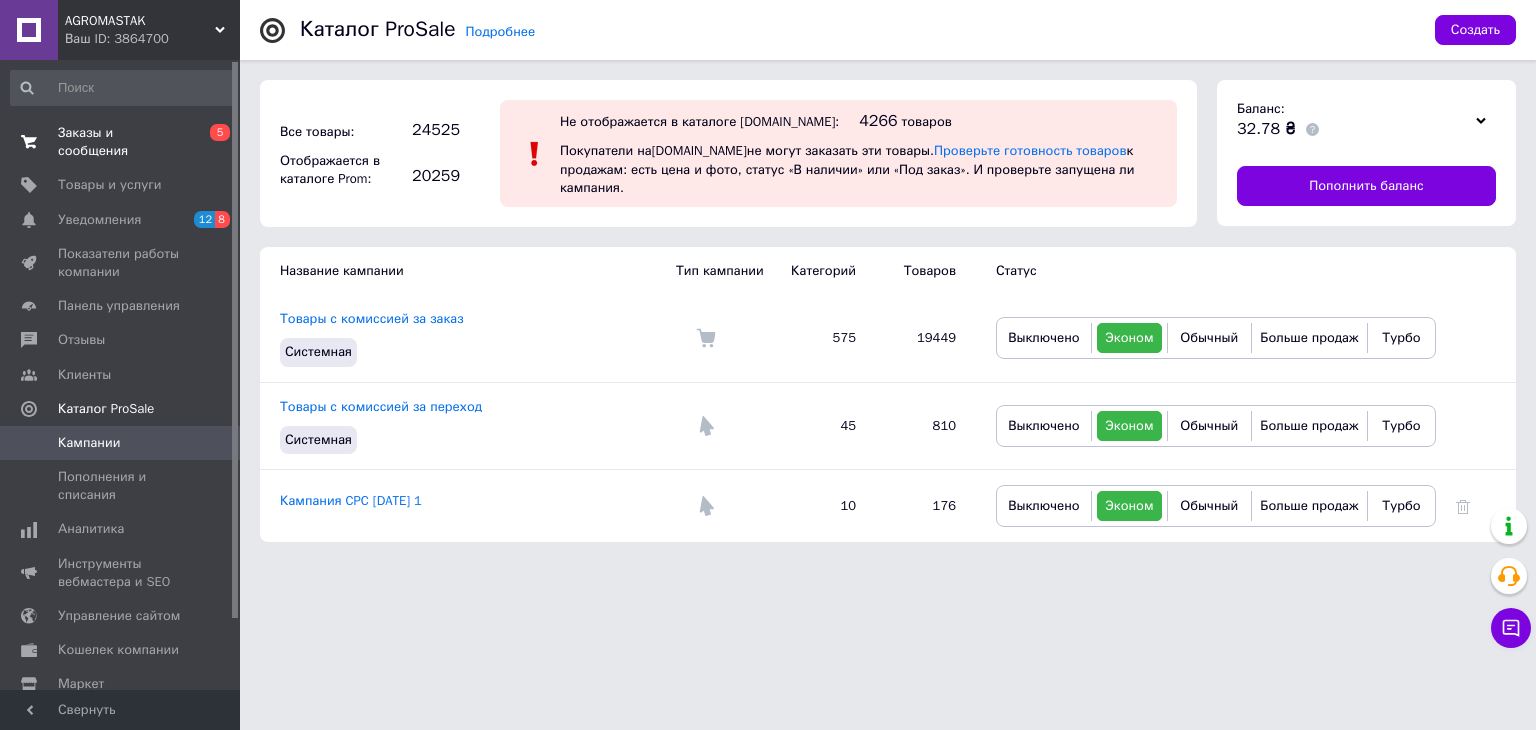 click on "Заказы и сообщения" at bounding box center (121, 142) 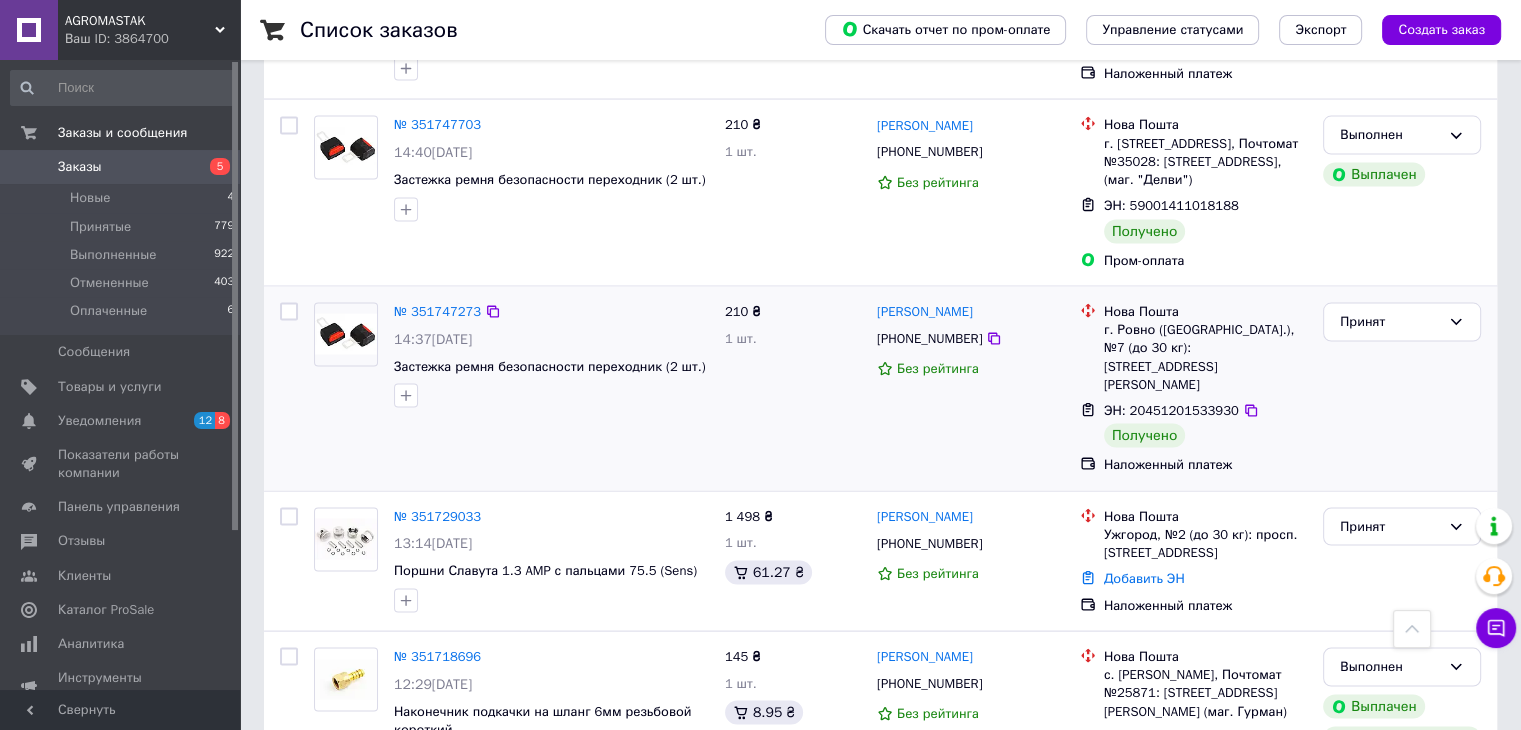 scroll, scrollTop: 4200, scrollLeft: 0, axis: vertical 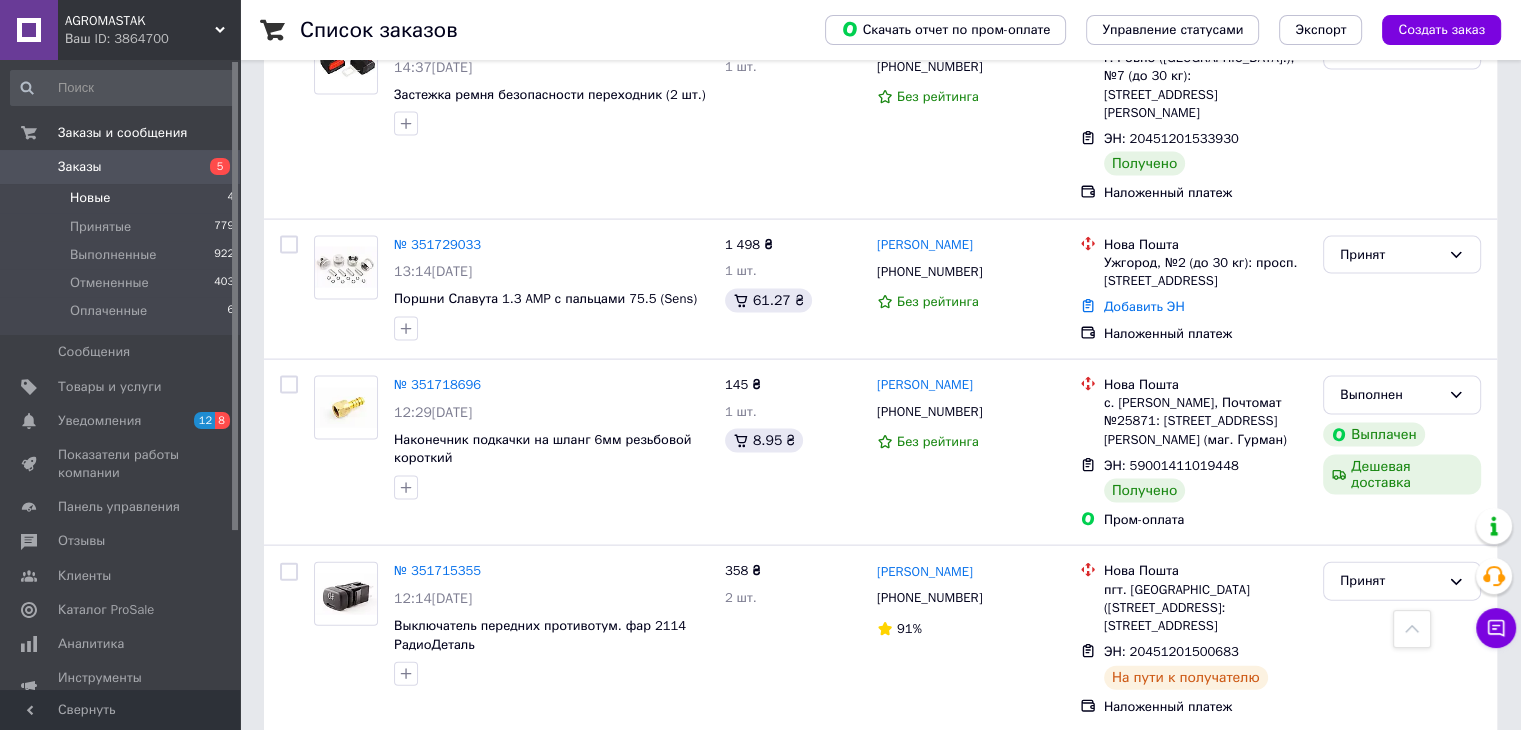 click on "Новые 4" at bounding box center [123, 198] 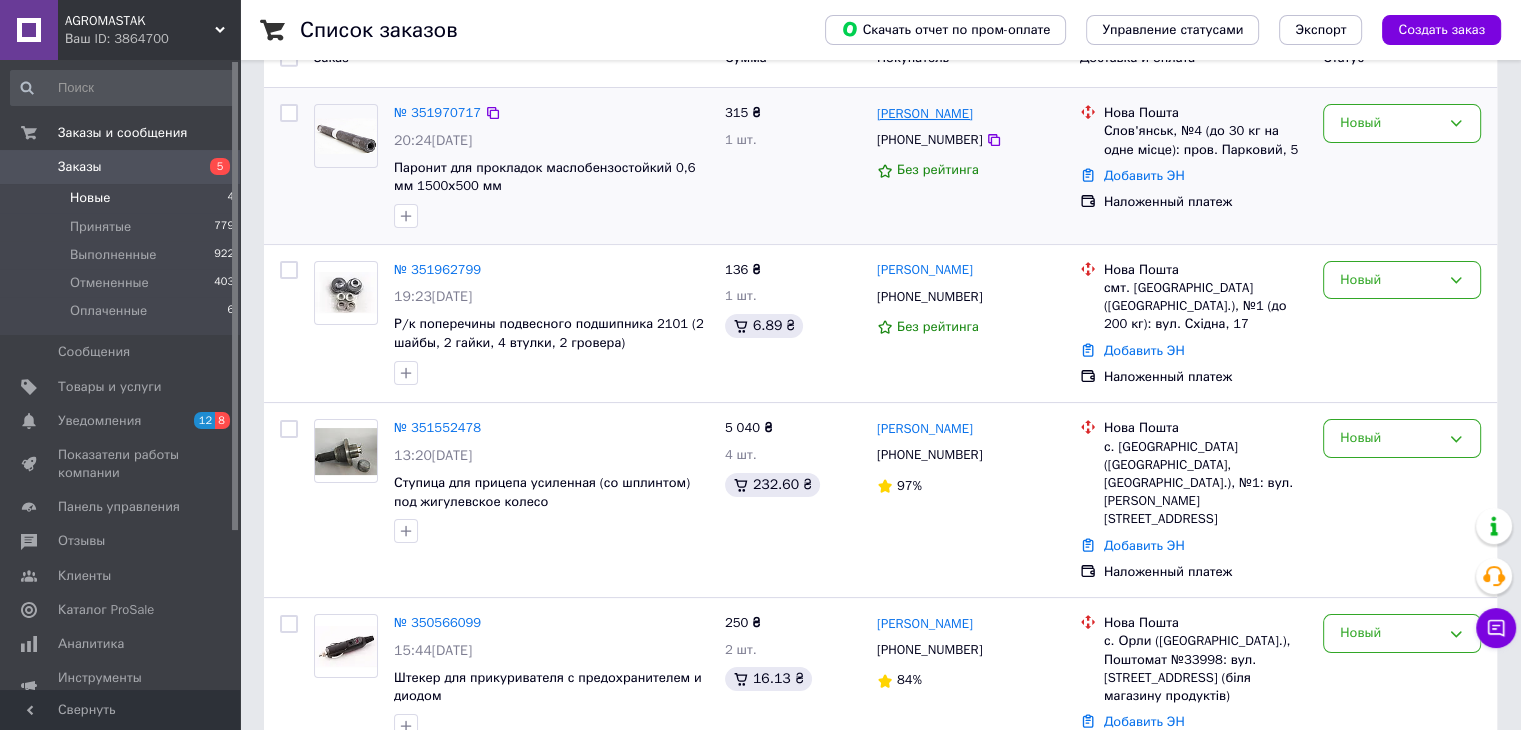 scroll, scrollTop: 200, scrollLeft: 0, axis: vertical 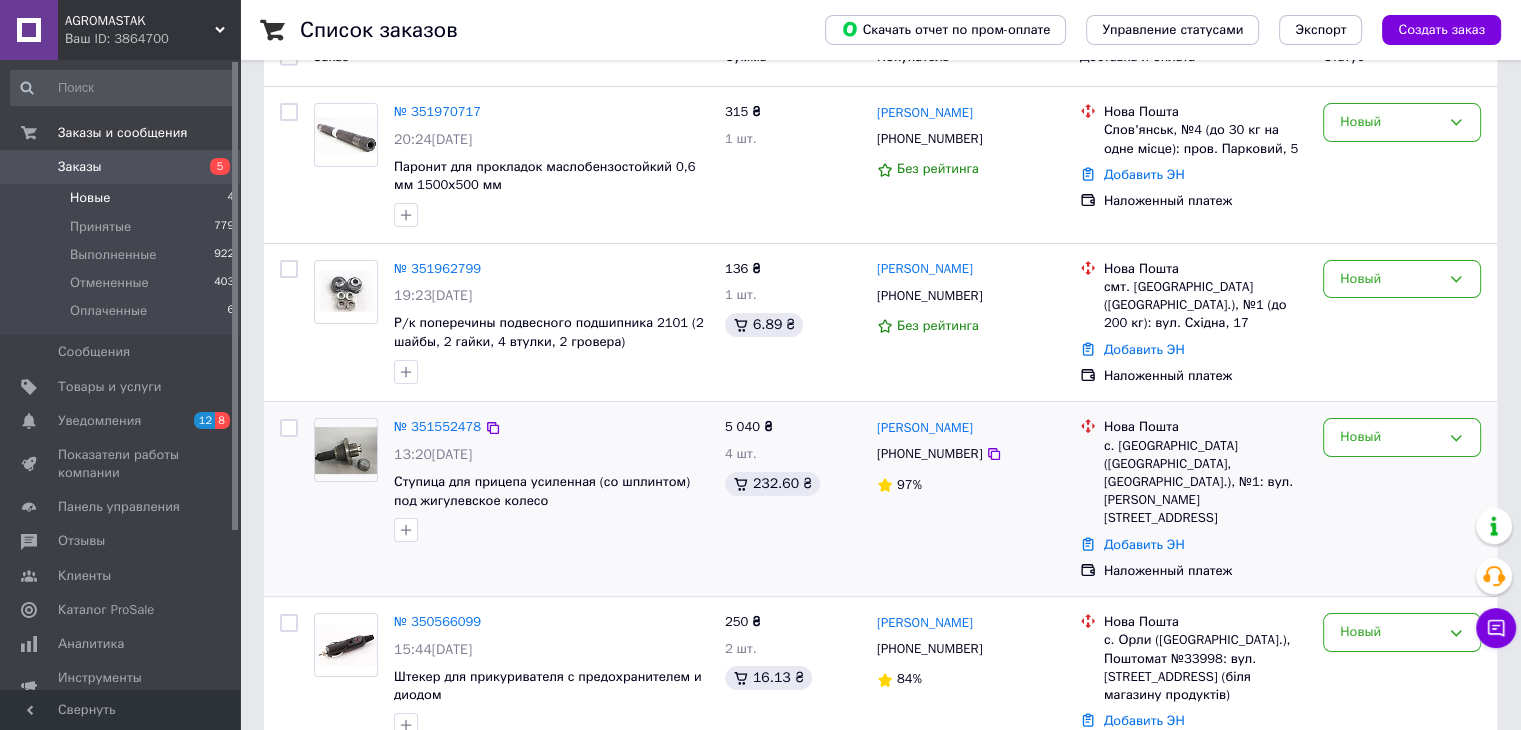 click on "97%" at bounding box center (970, 485) 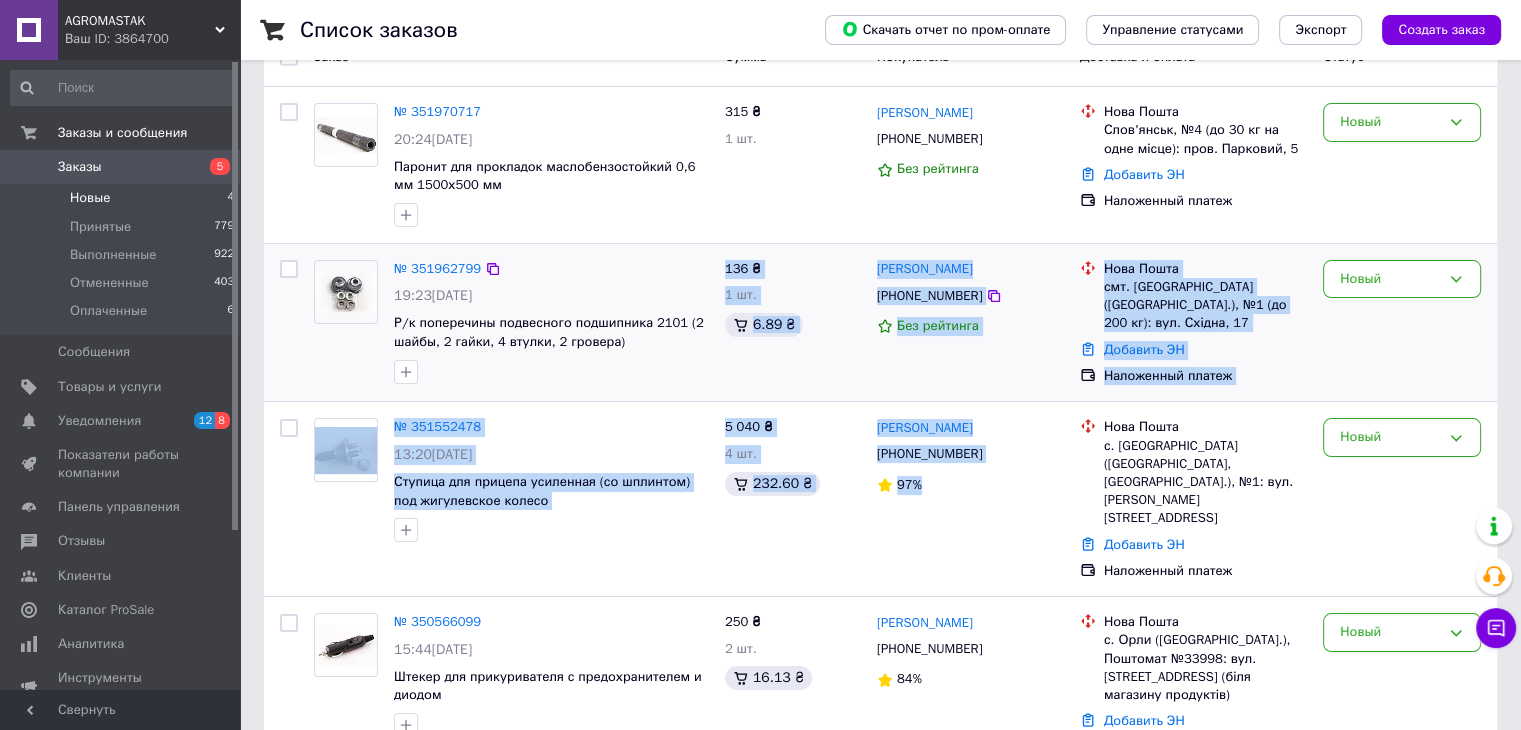 drag, startPoint x: 1021, startPoint y: 489, endPoint x: 671, endPoint y: 335, distance: 382.38202 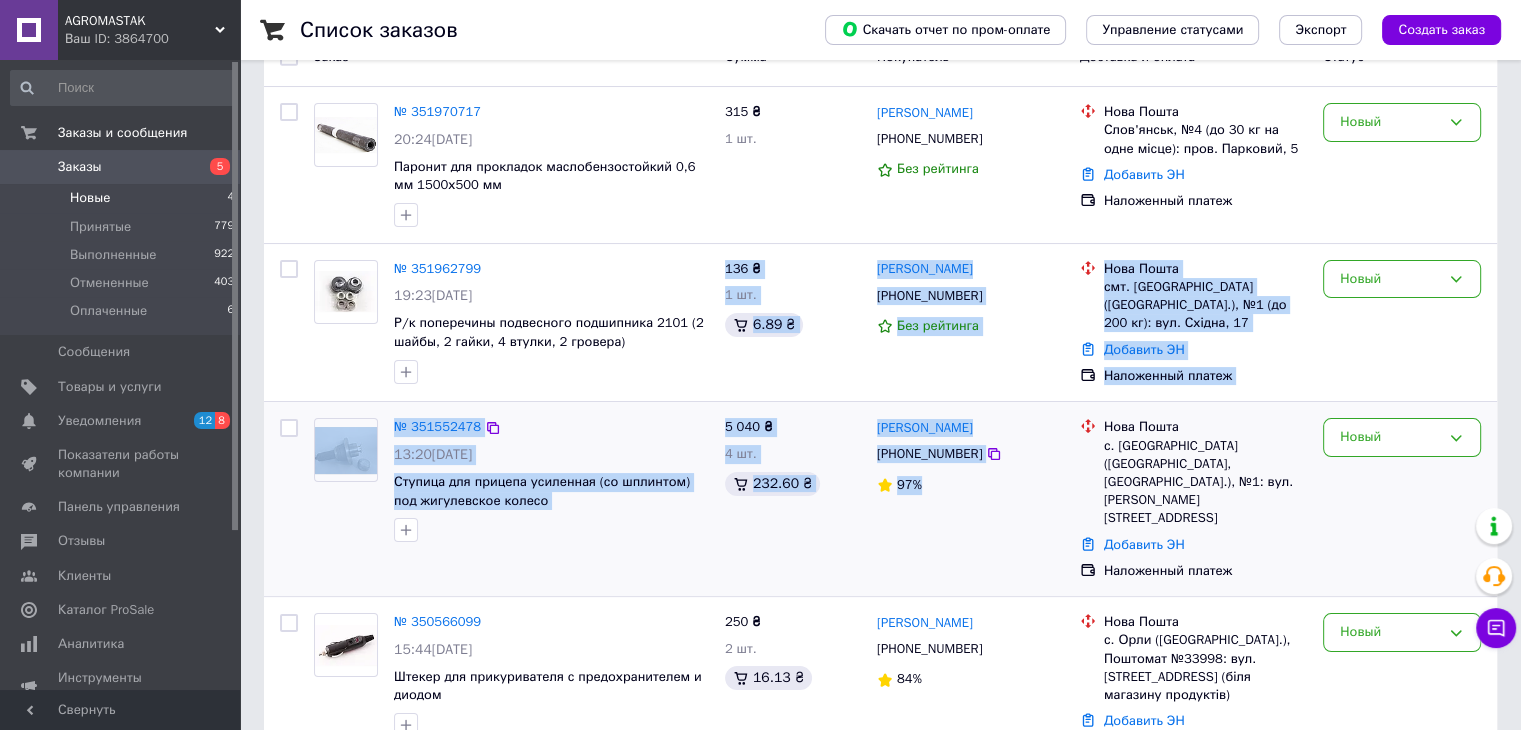 click on "[PERSON_NAME]" at bounding box center (970, 427) 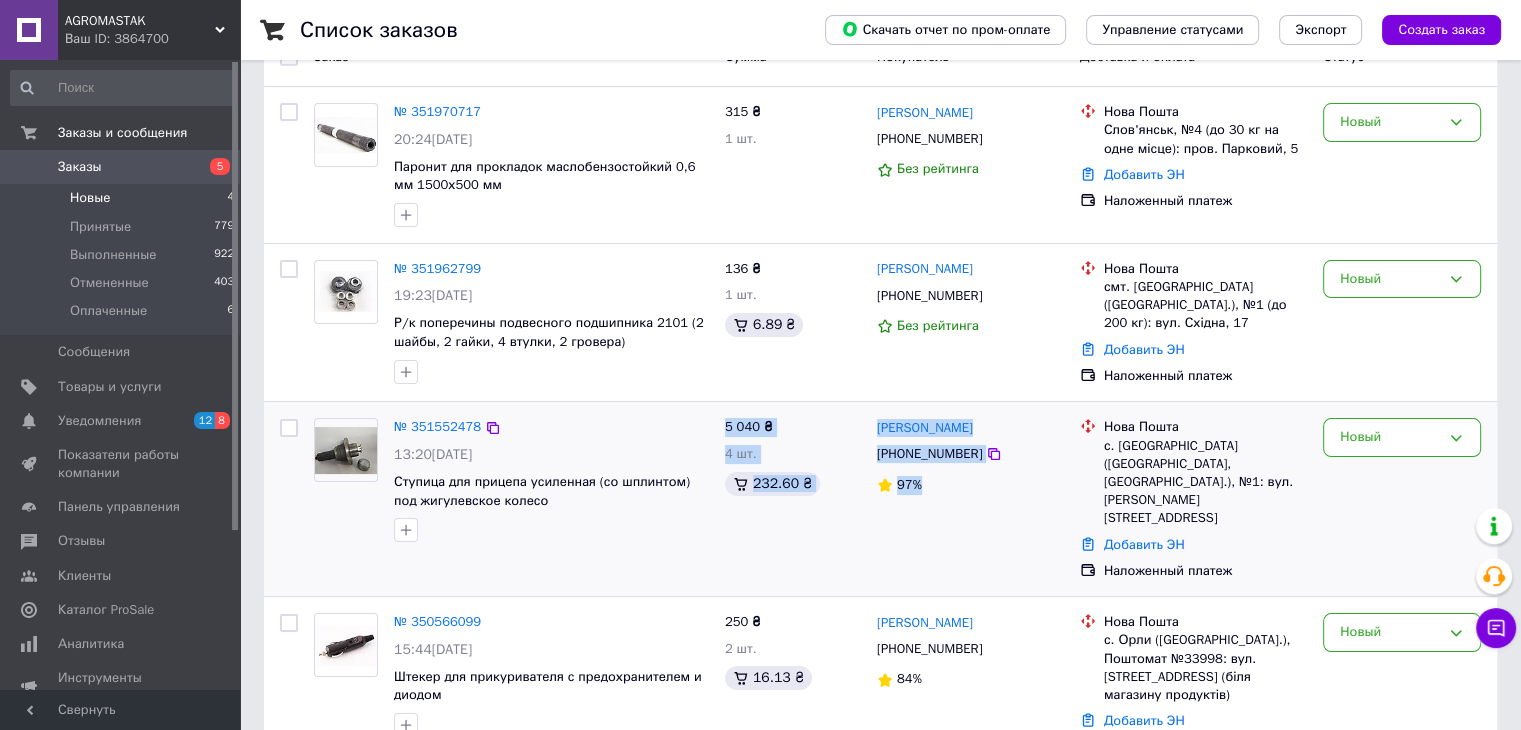 drag, startPoint x: 1026, startPoint y: 520, endPoint x: 660, endPoint y: 494, distance: 366.92233 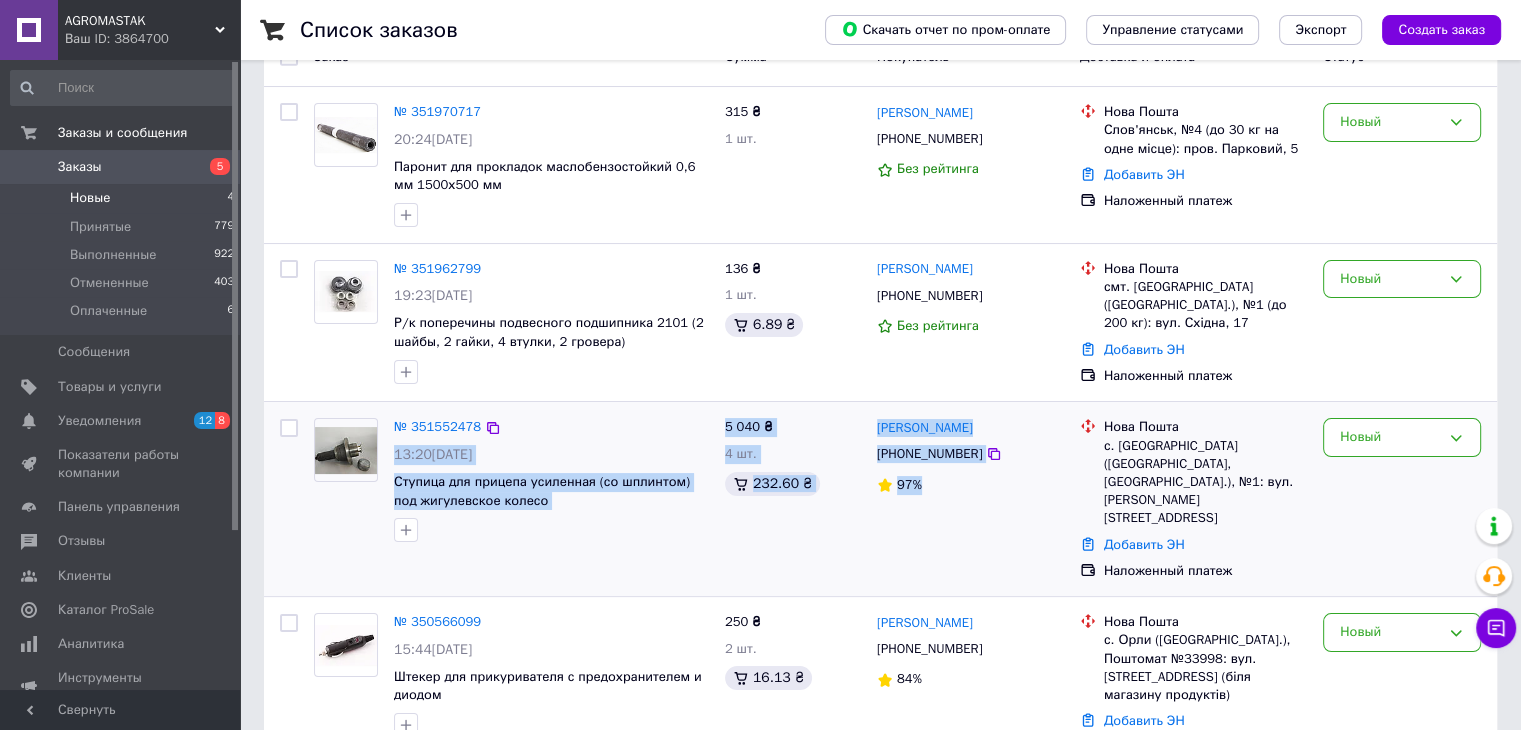 drag, startPoint x: 688, startPoint y: 412, endPoint x: 924, endPoint y: 493, distance: 249.51352 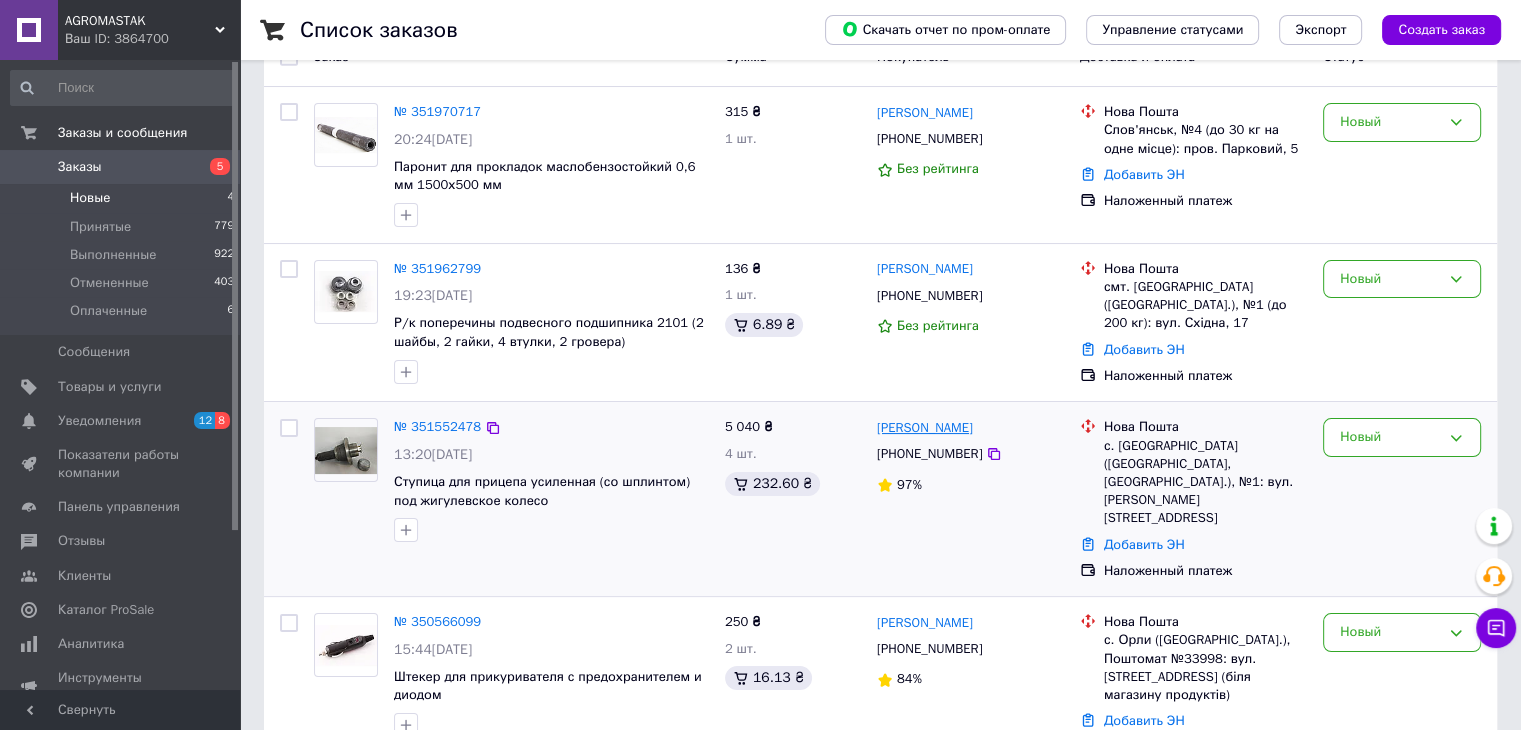 drag, startPoint x: 987, startPoint y: 421, endPoint x: 928, endPoint y: 425, distance: 59.135437 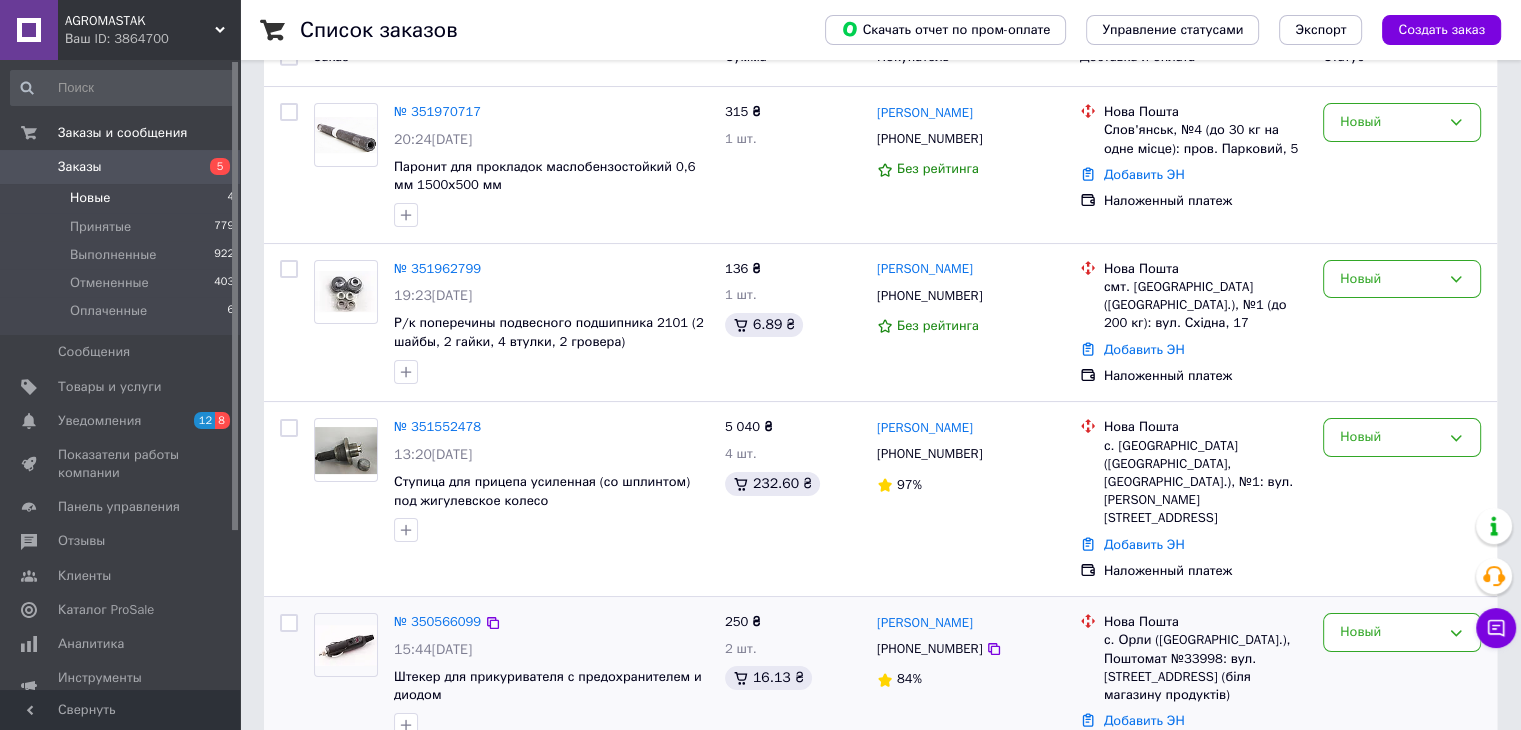 copy on "Смирный" 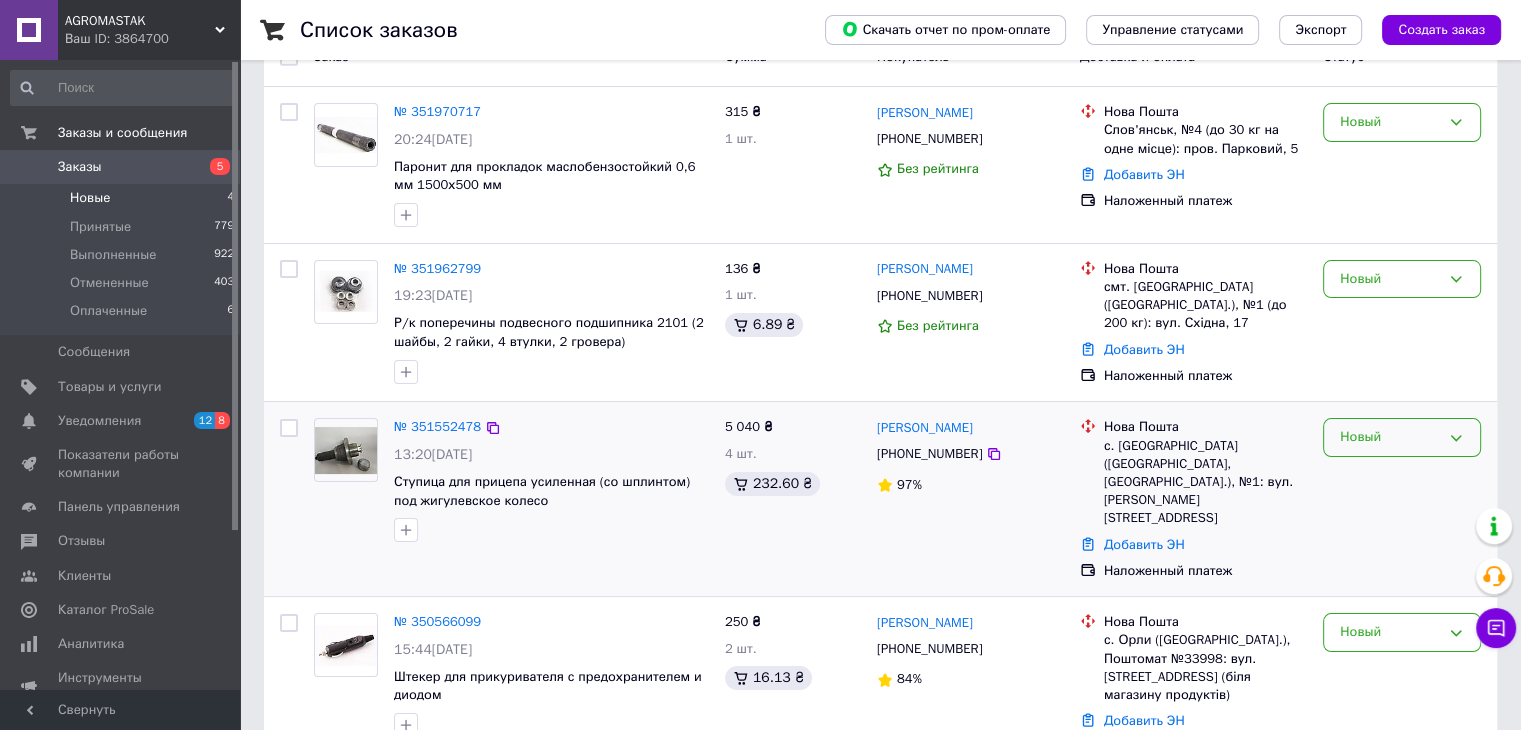 click on "Новый" at bounding box center (1390, 437) 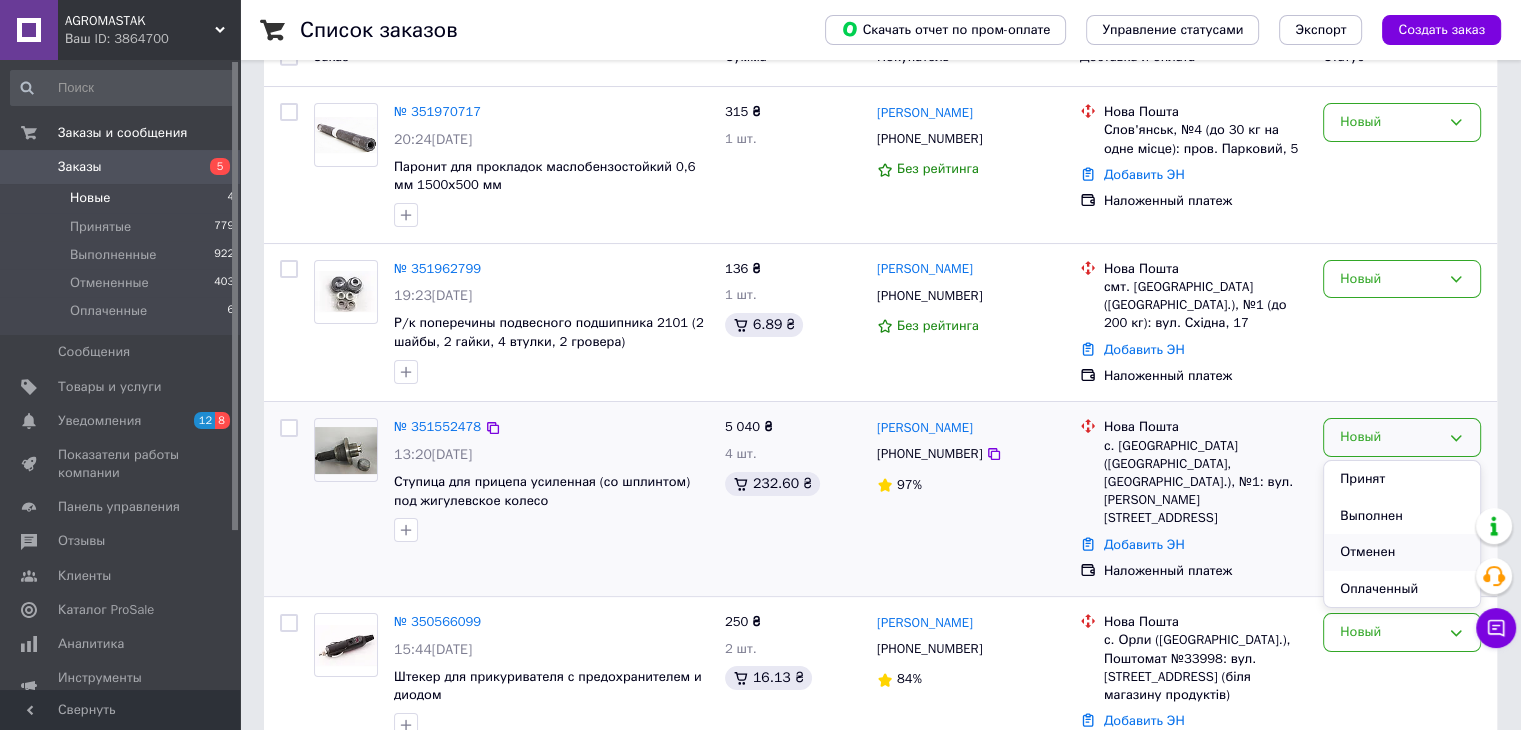 click on "Отменен" at bounding box center (1402, 552) 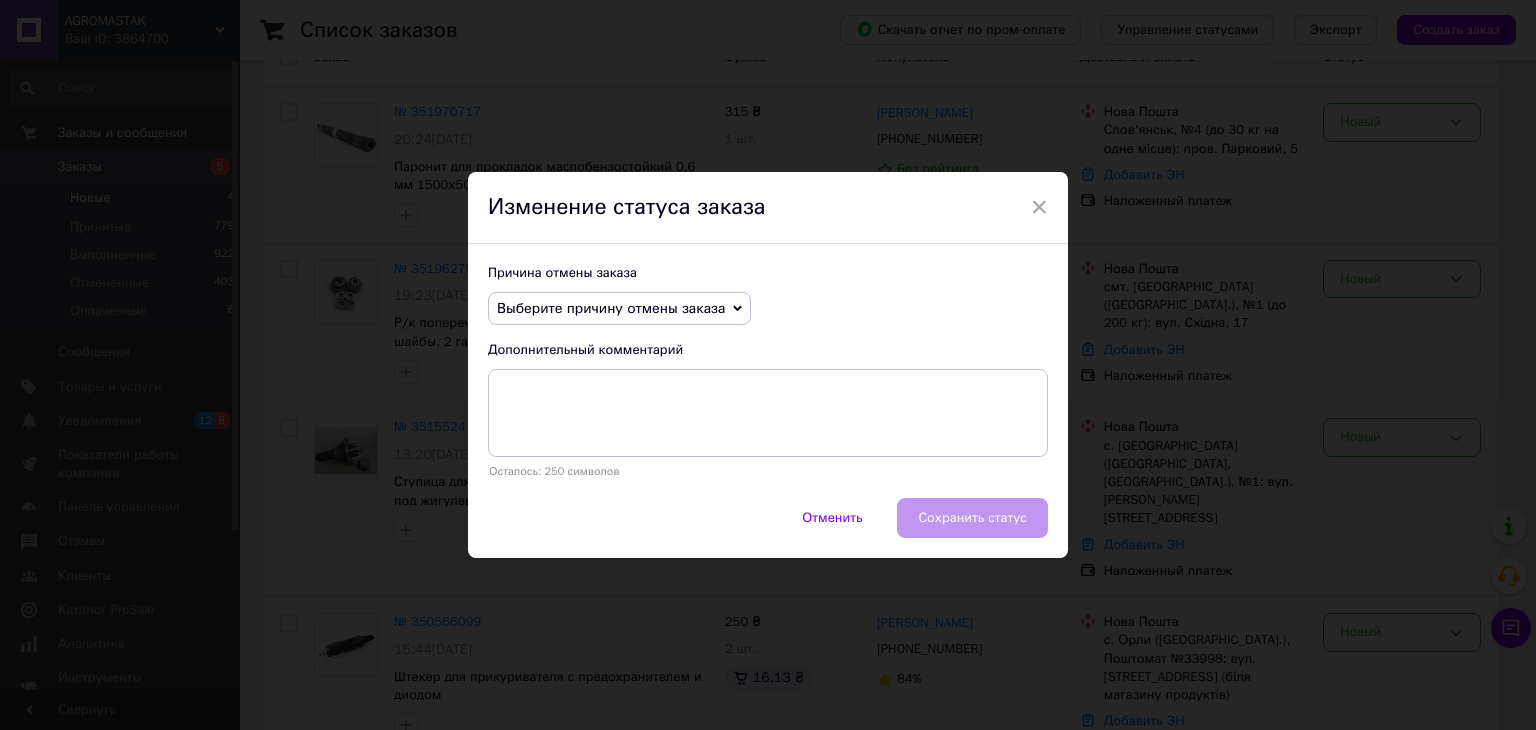 click on "Выберите причину отмены заказа" at bounding box center (611, 308) 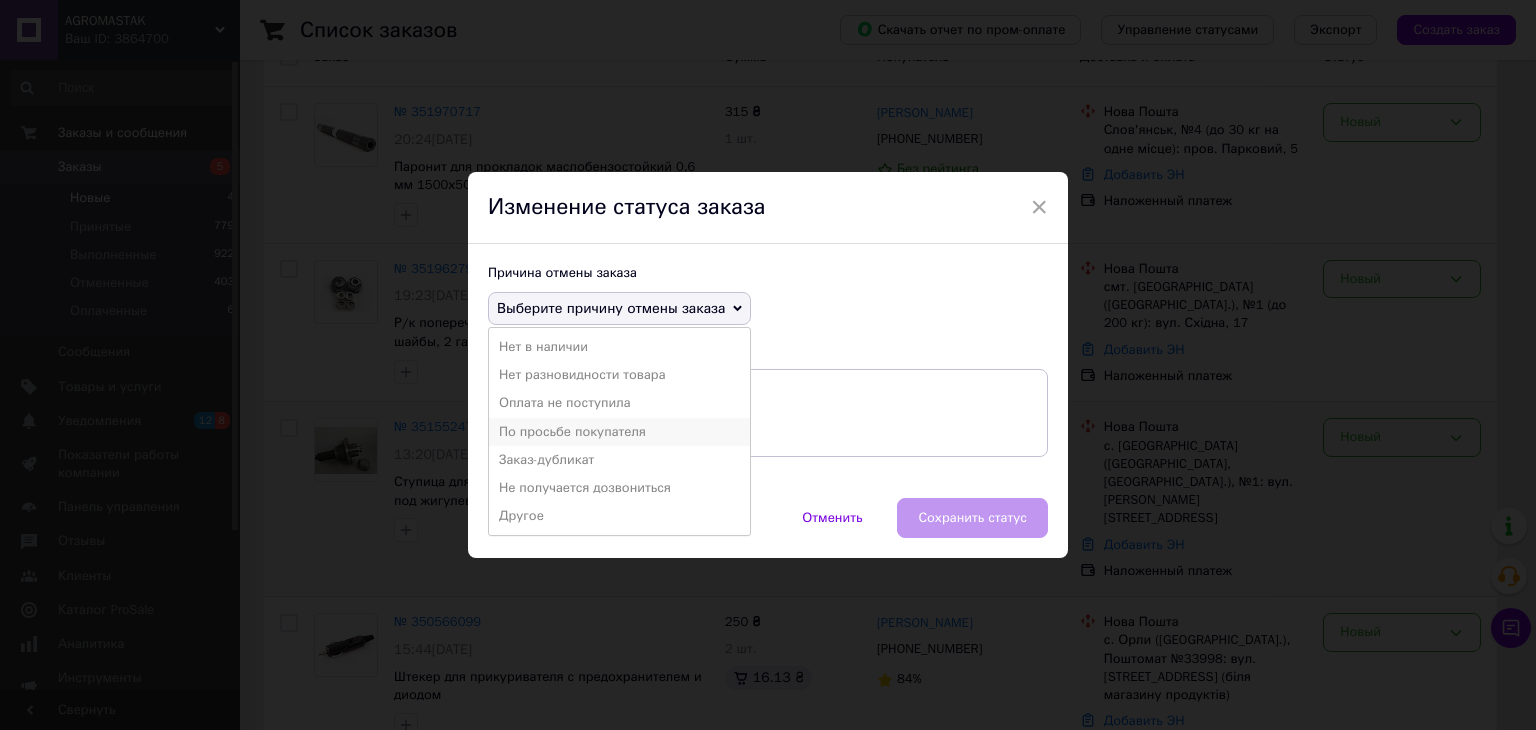 click on "По просьбе покупателя" at bounding box center [619, 432] 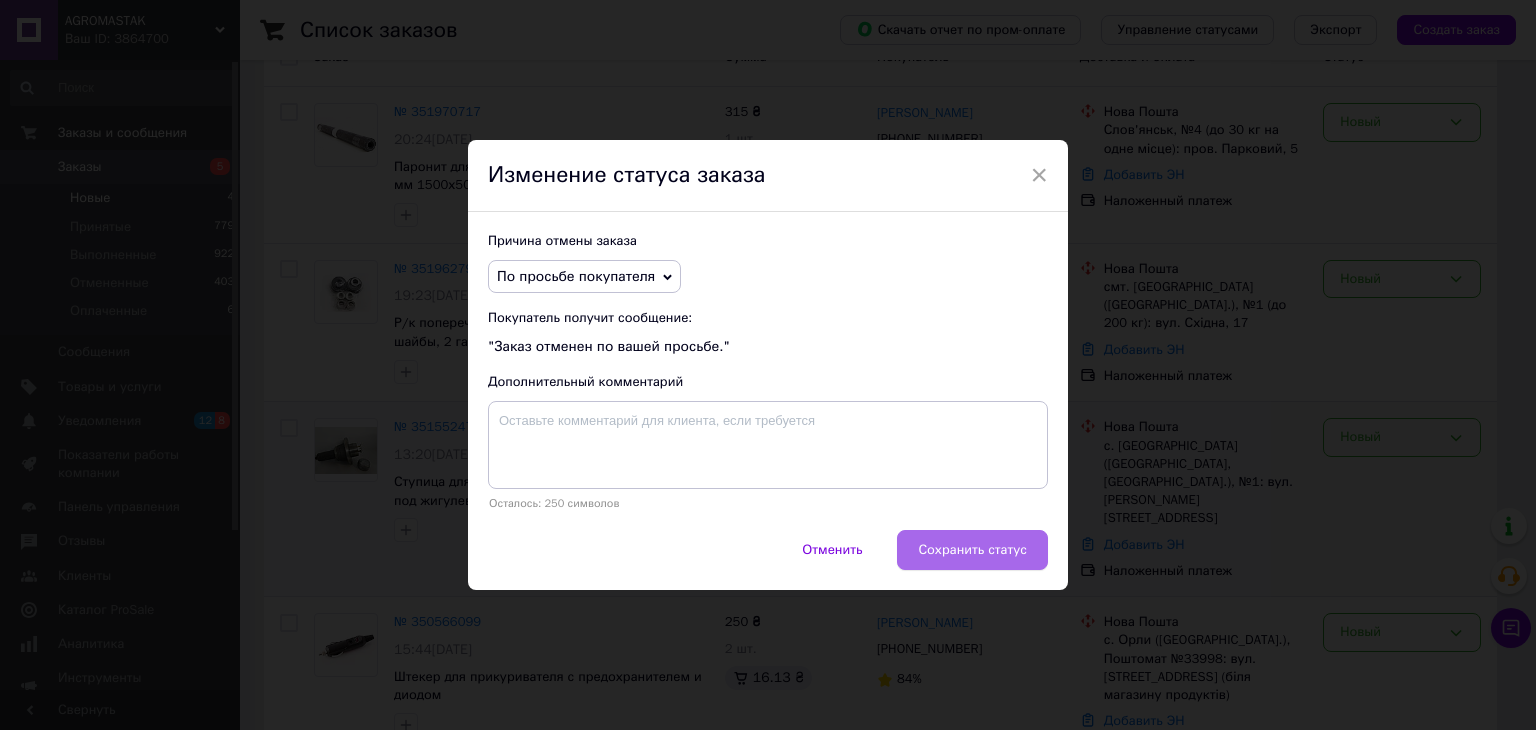click on "Сохранить статус" at bounding box center (972, 550) 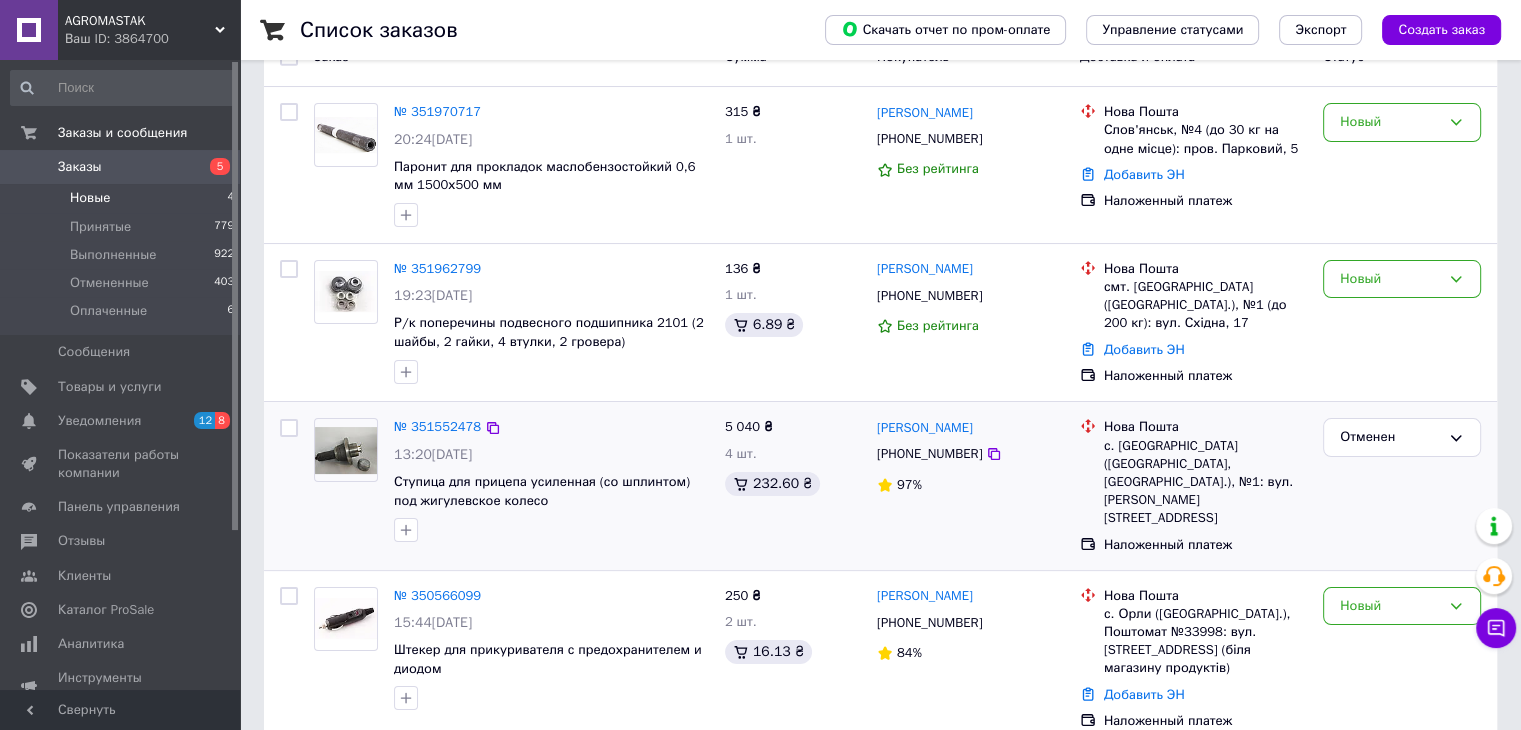 click on "Заказы" at bounding box center [121, 167] 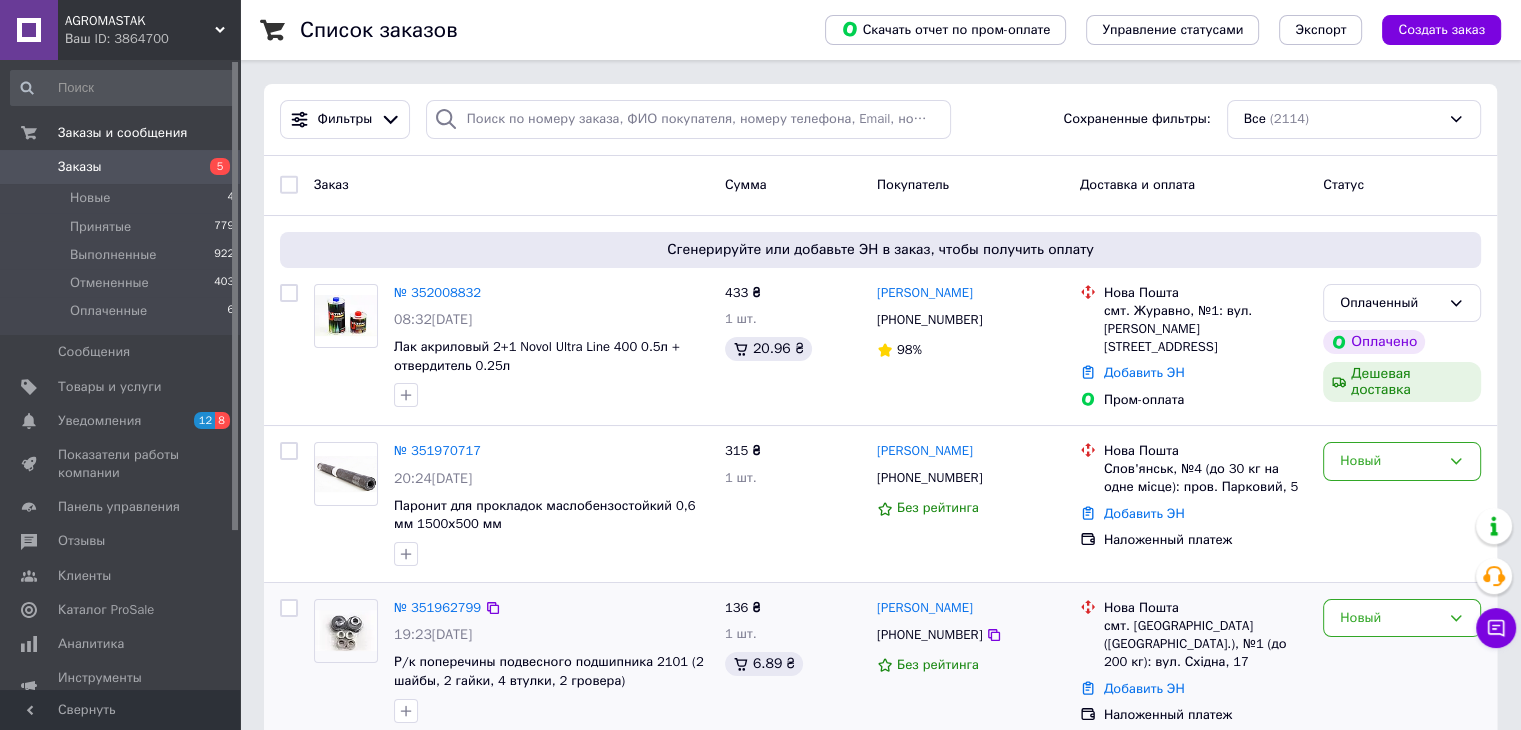 scroll, scrollTop: 100, scrollLeft: 0, axis: vertical 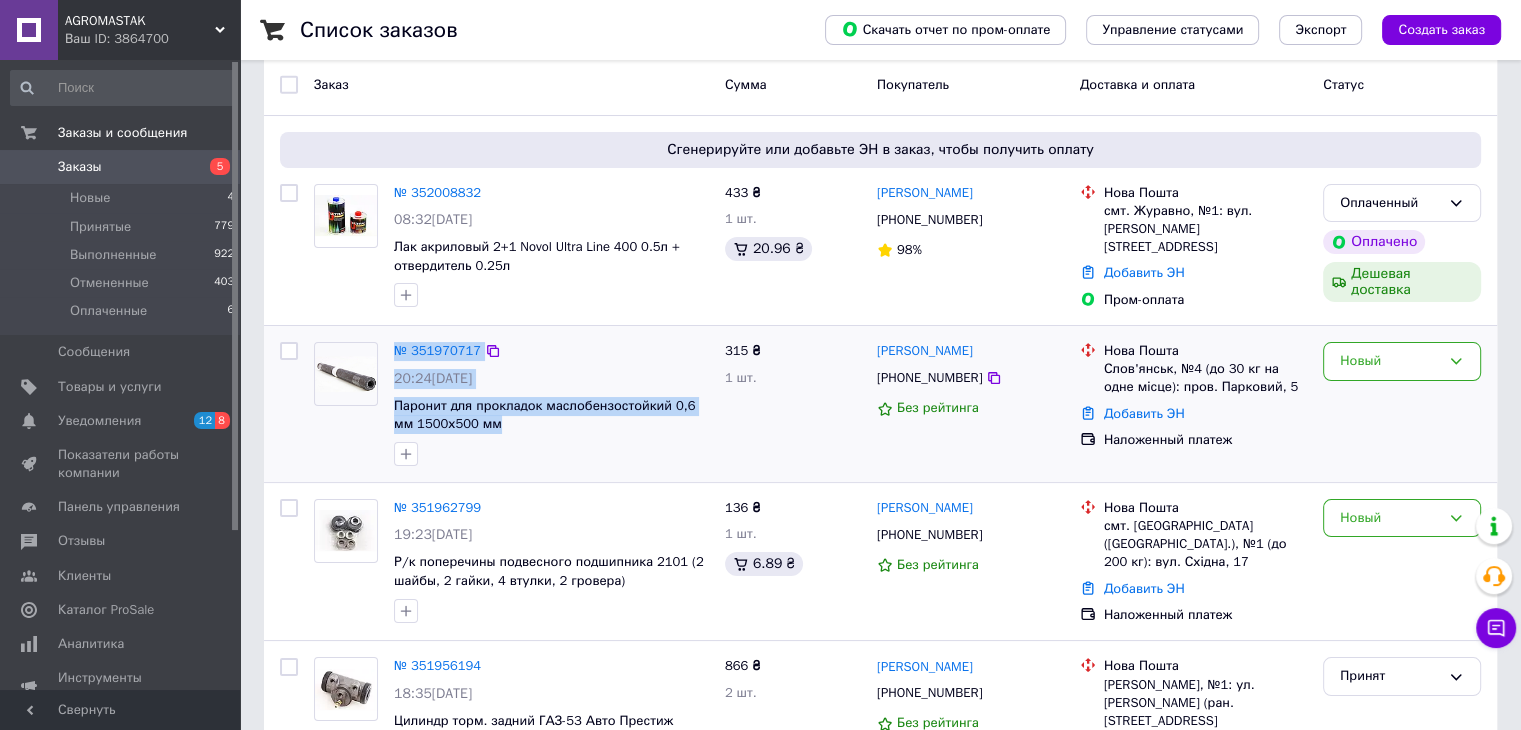 drag, startPoint x: 596, startPoint y: 475, endPoint x: 321, endPoint y: 343, distance: 305.03934 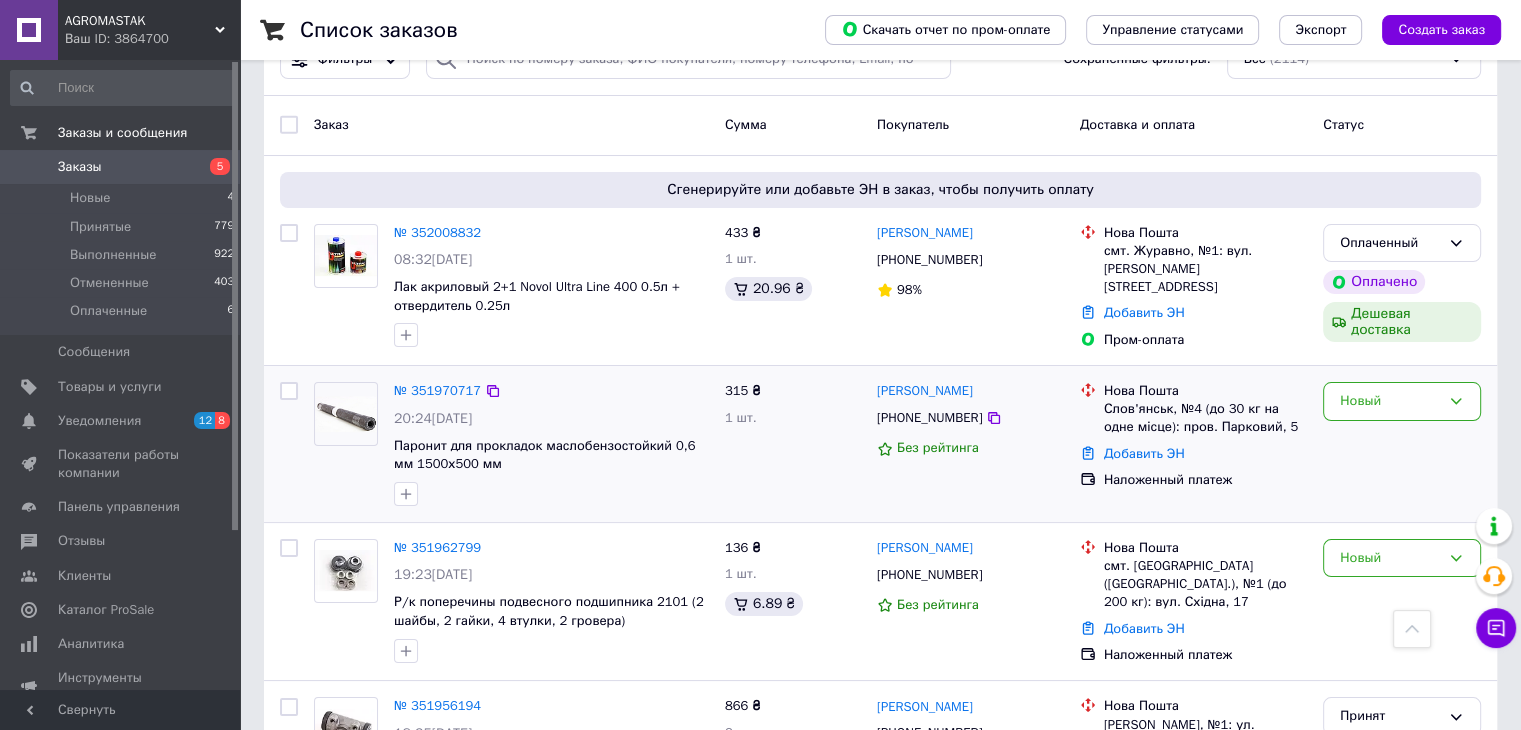 scroll, scrollTop: 0, scrollLeft: 0, axis: both 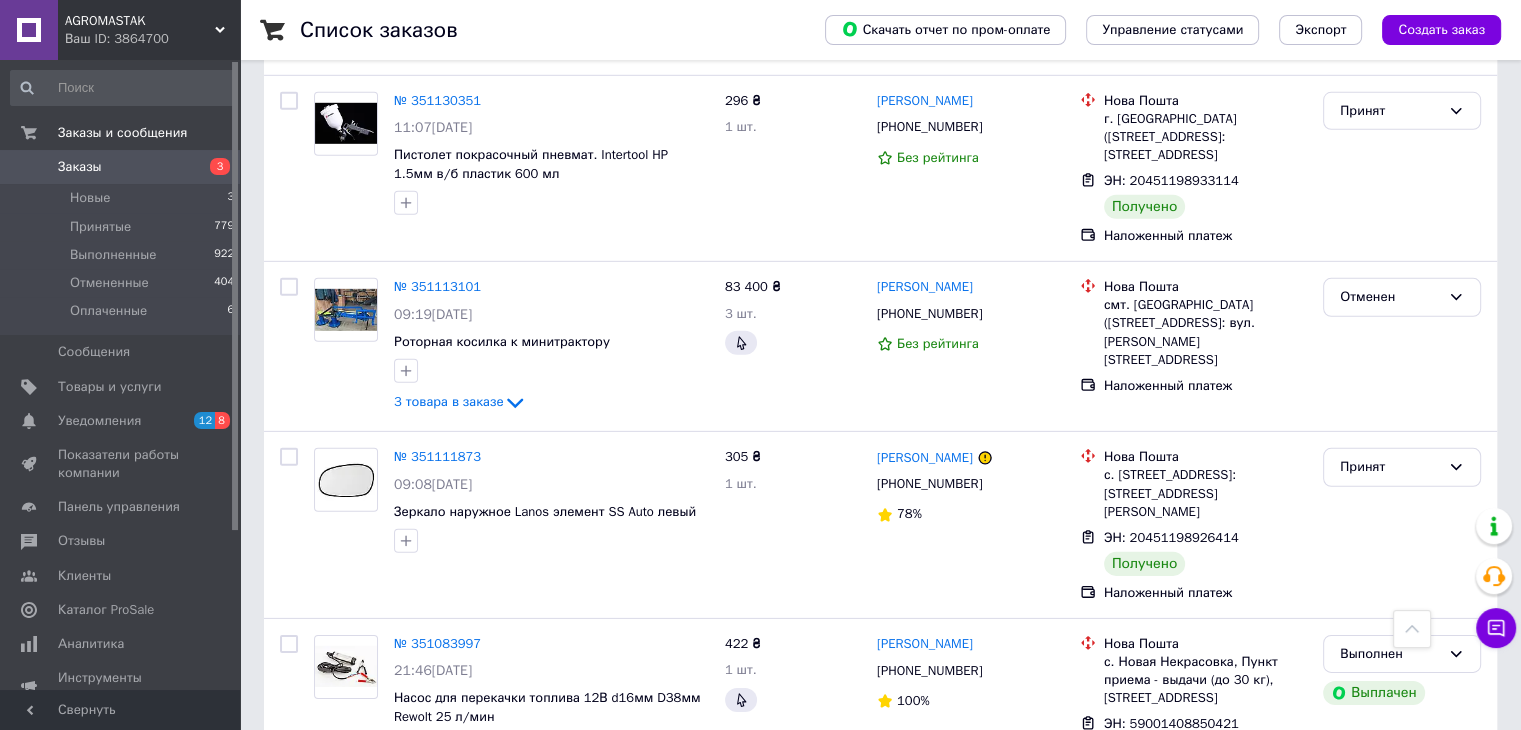 click on "3" at bounding box center (220, 166) 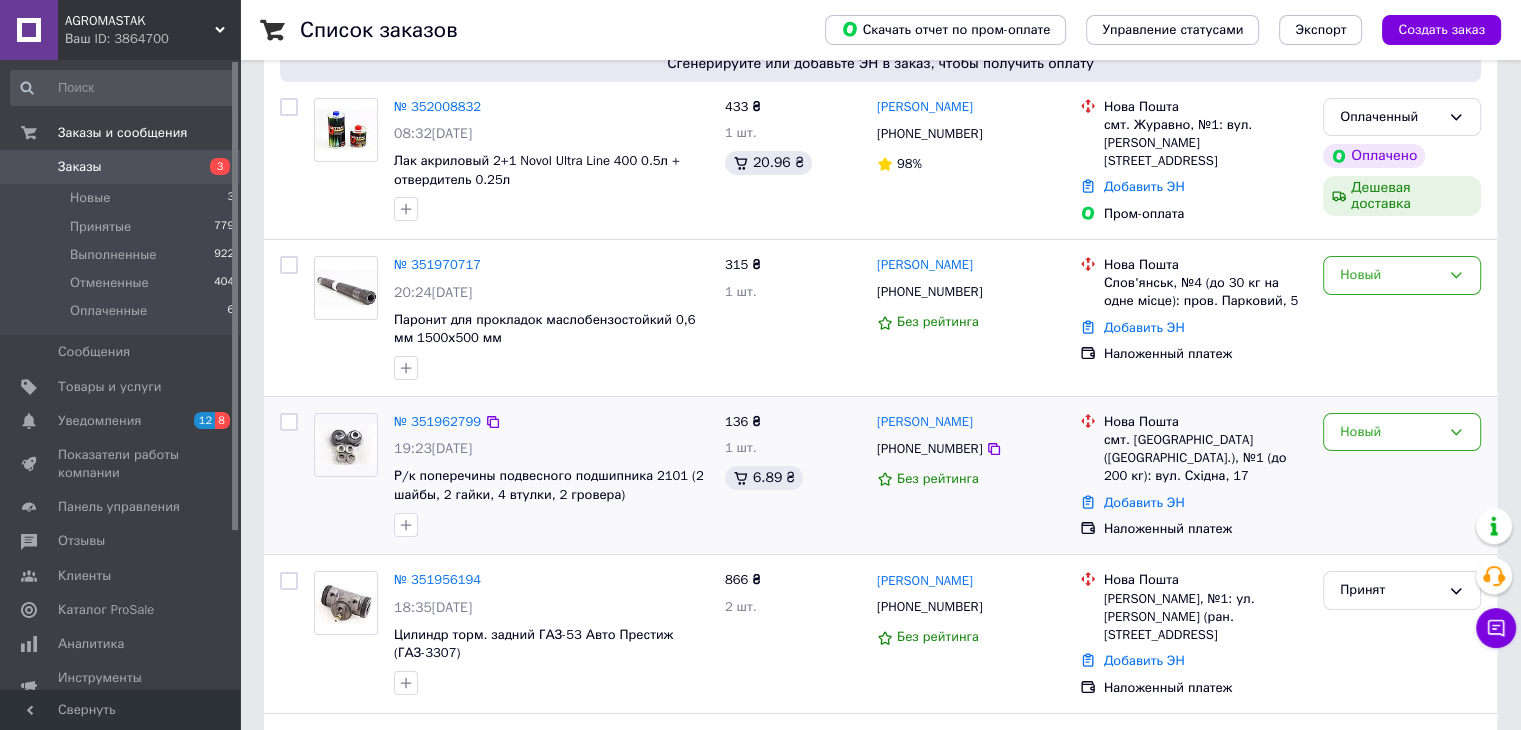 scroll, scrollTop: 200, scrollLeft: 0, axis: vertical 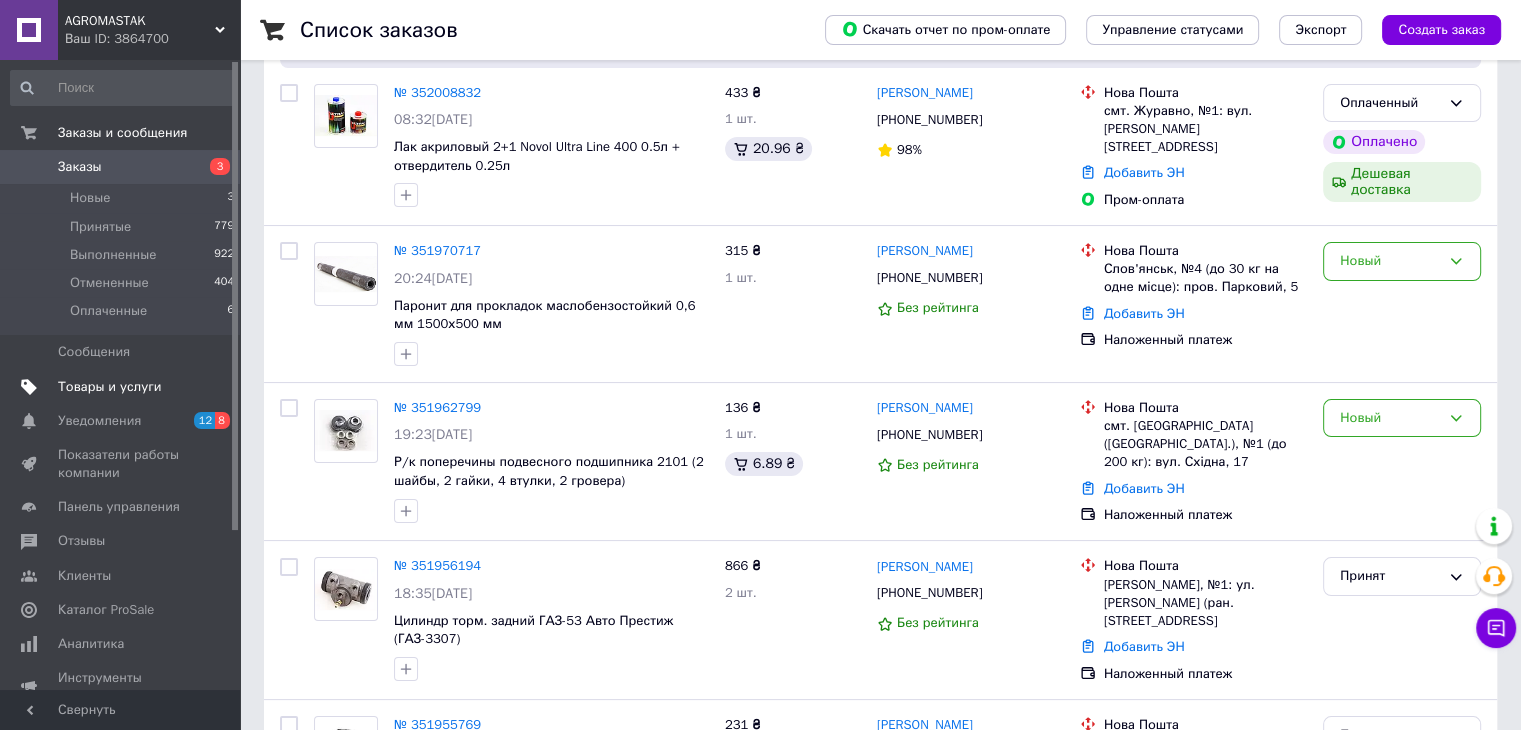 click on "Товары и услуги" at bounding box center (110, 387) 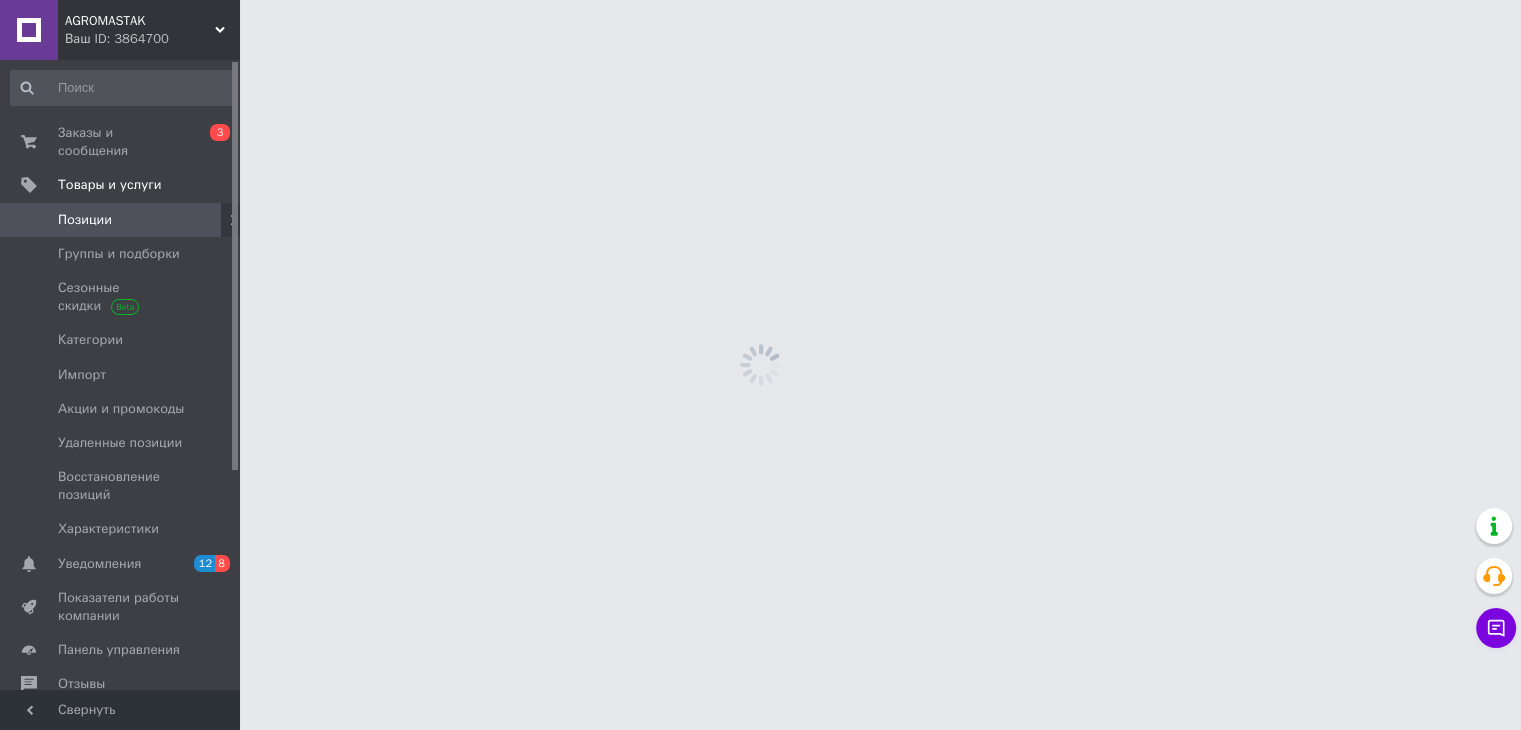 scroll, scrollTop: 0, scrollLeft: 0, axis: both 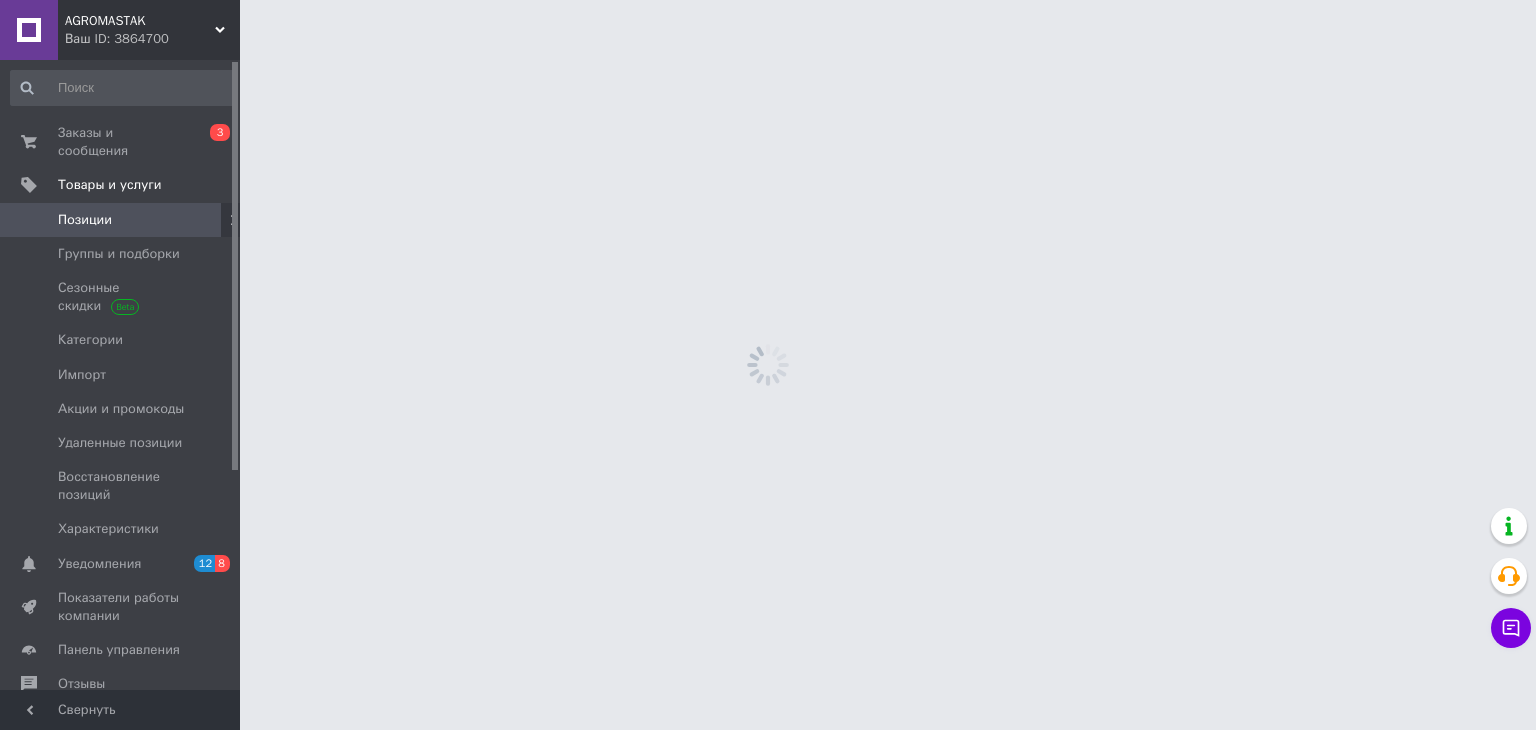 click at bounding box center (235, 266) 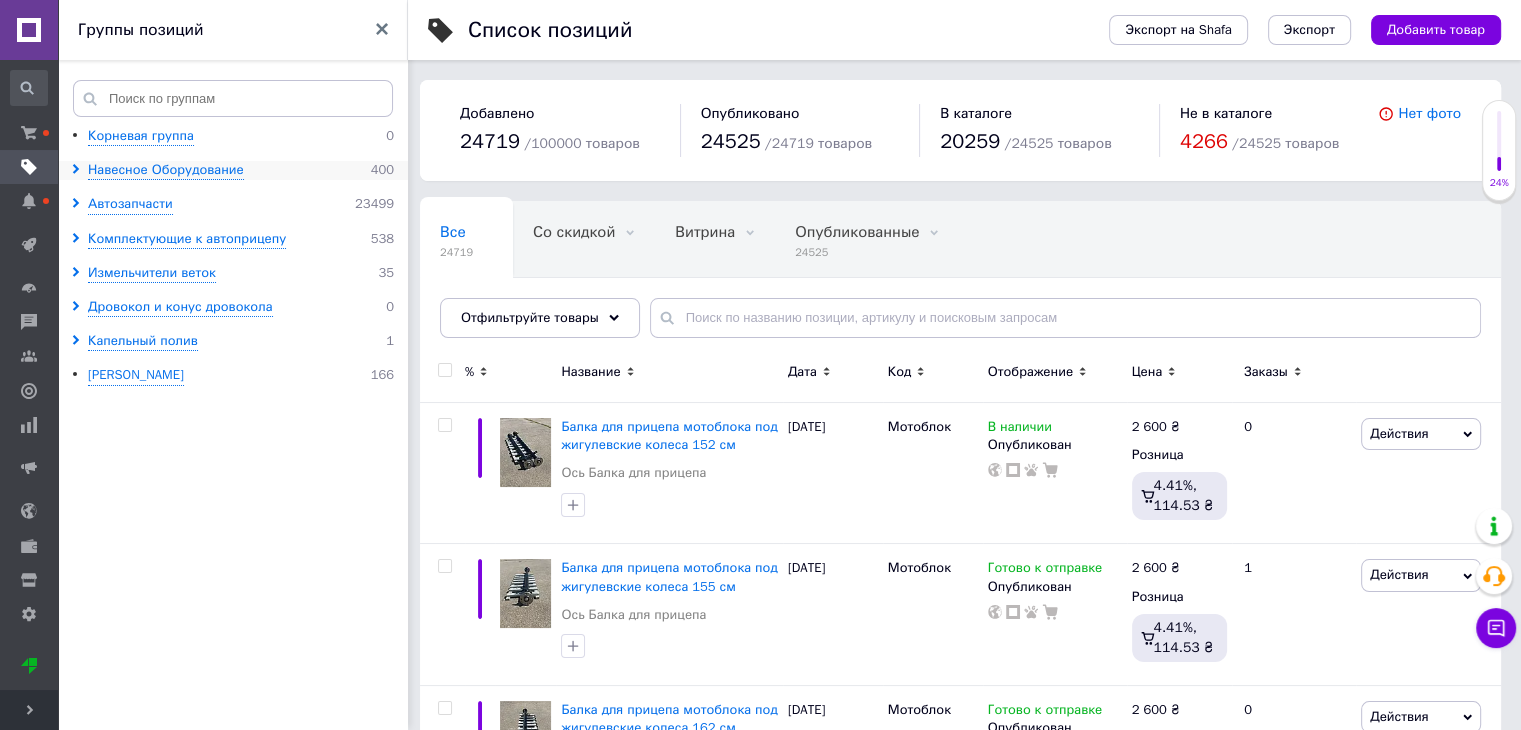 click 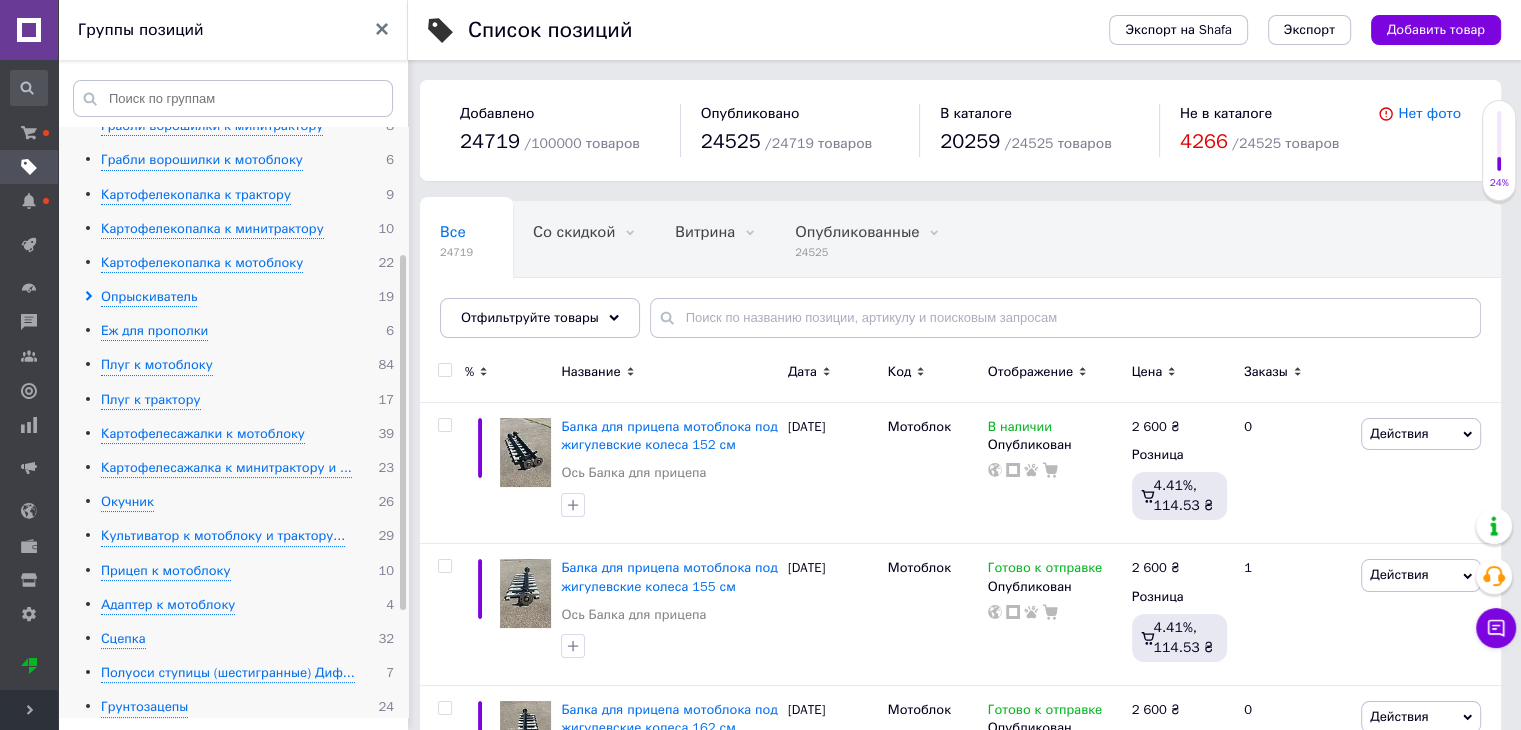 scroll, scrollTop: 100, scrollLeft: 0, axis: vertical 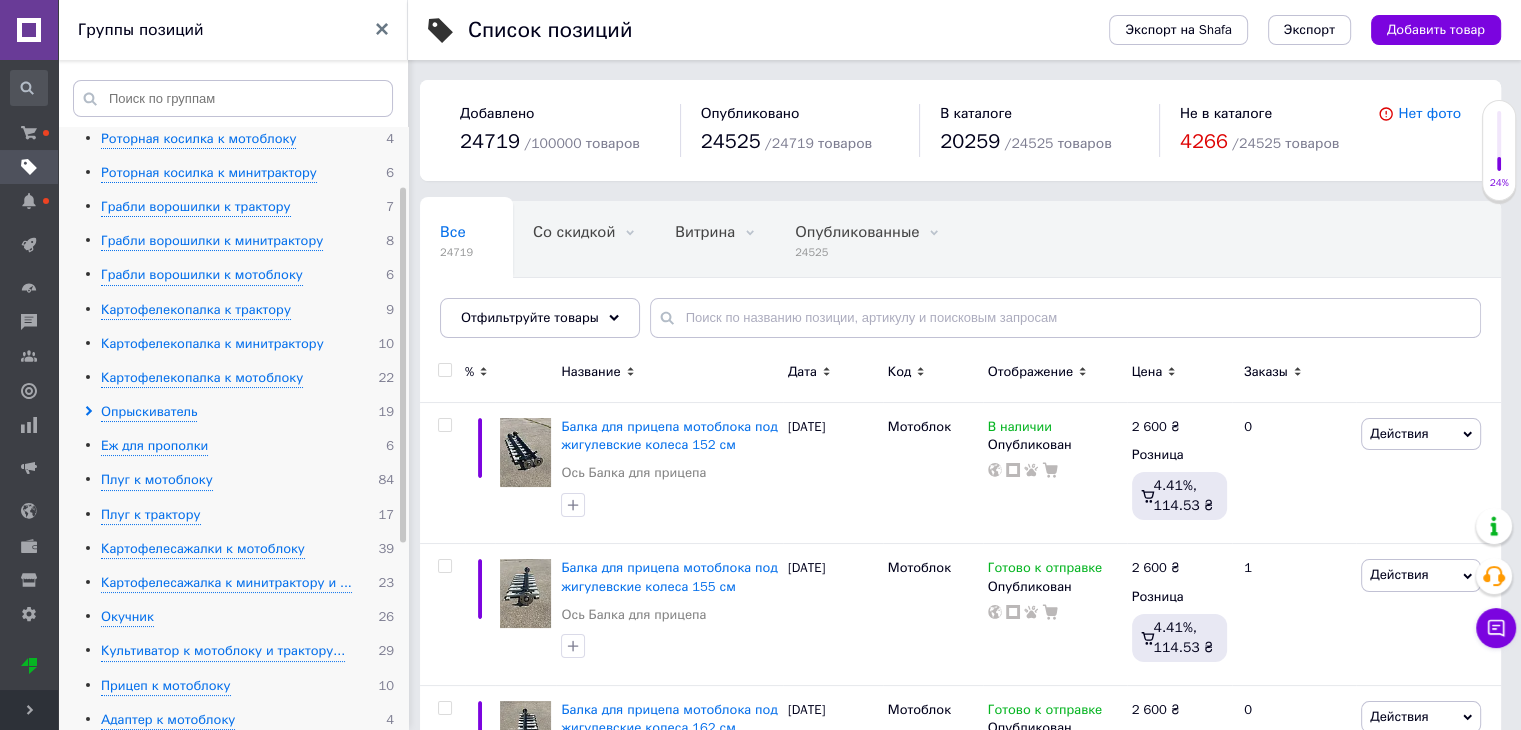 click on "Картофелекопалка к минитрактору" at bounding box center [212, 344] 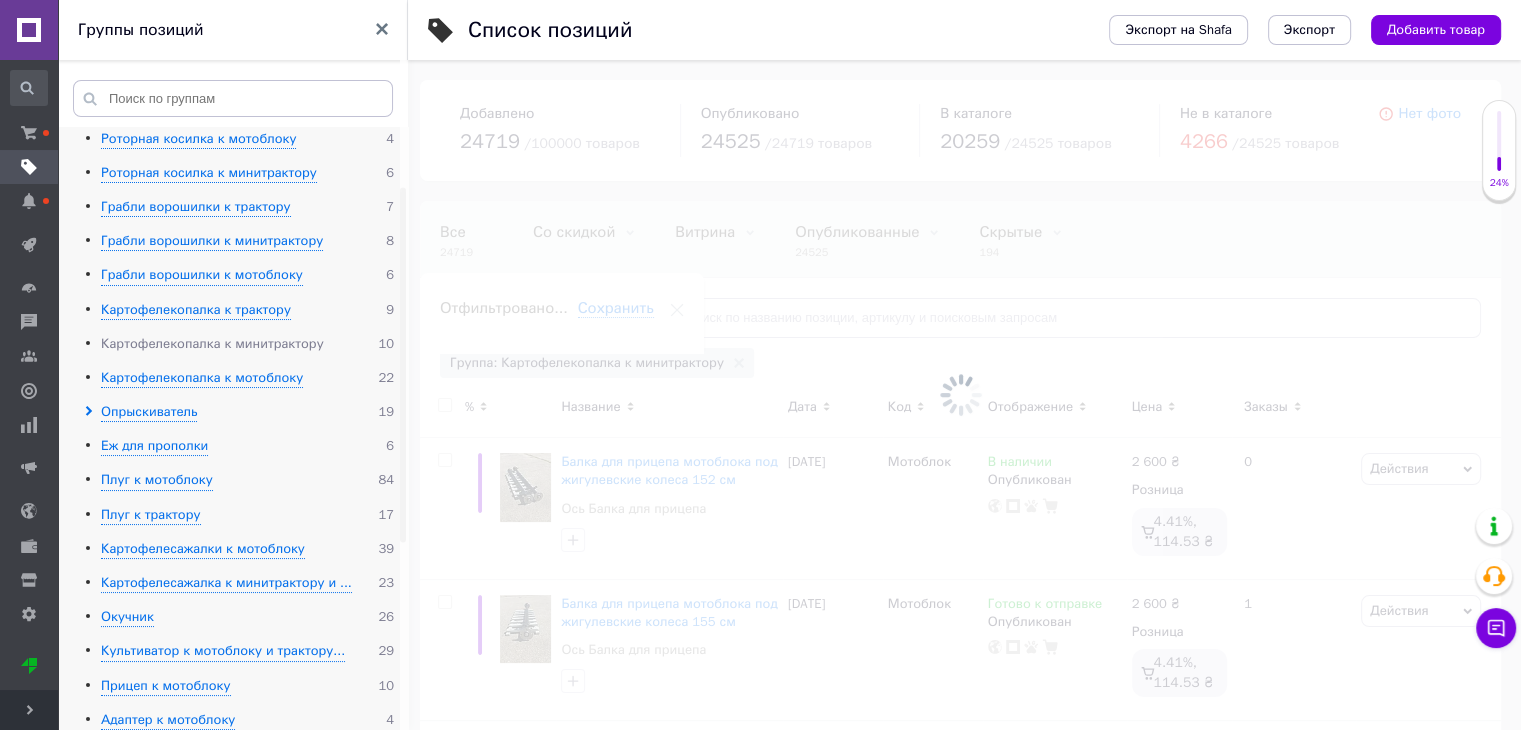 scroll, scrollTop: 0, scrollLeft: 20, axis: horizontal 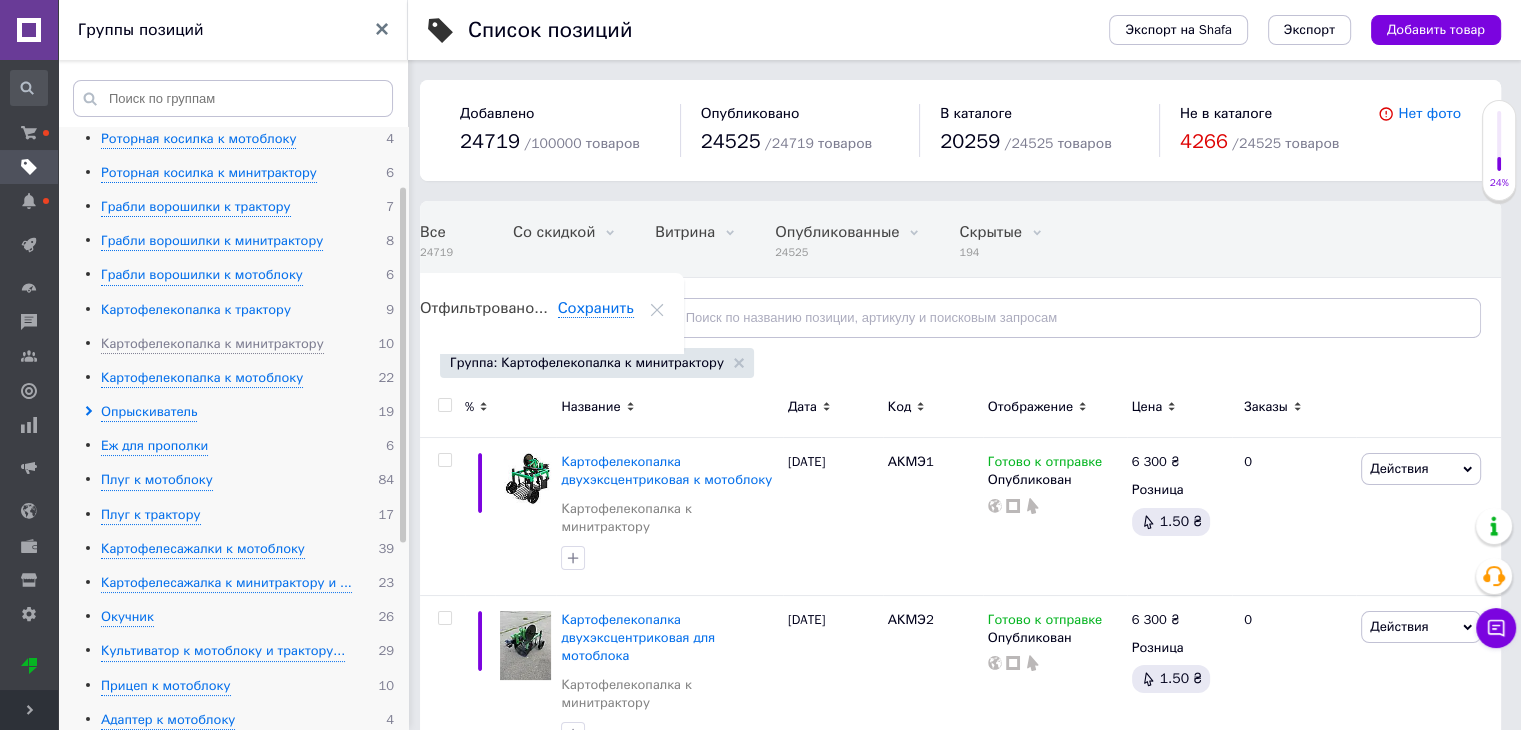 click on "Картофелекопалка к трактору" at bounding box center (196, 310) 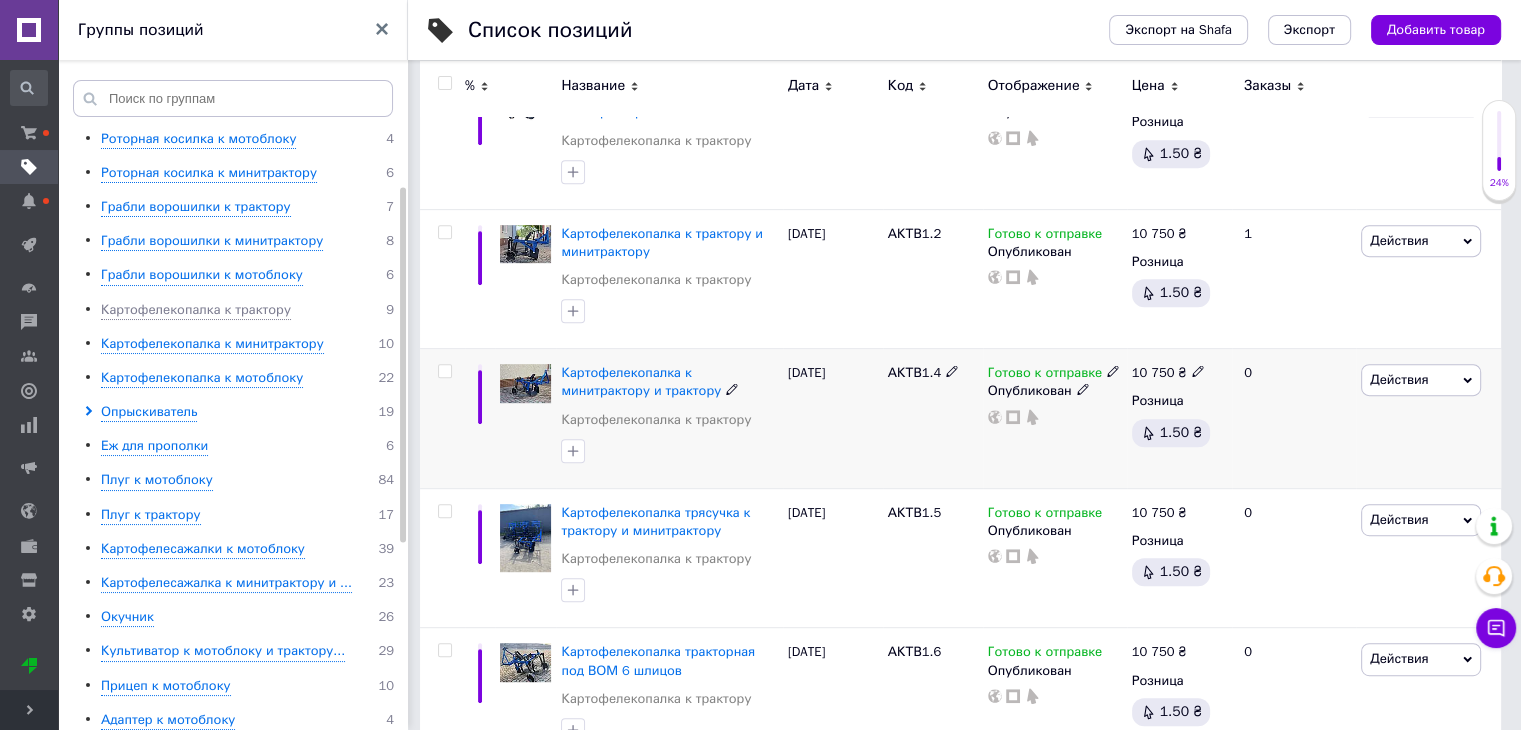 scroll, scrollTop: 944, scrollLeft: 0, axis: vertical 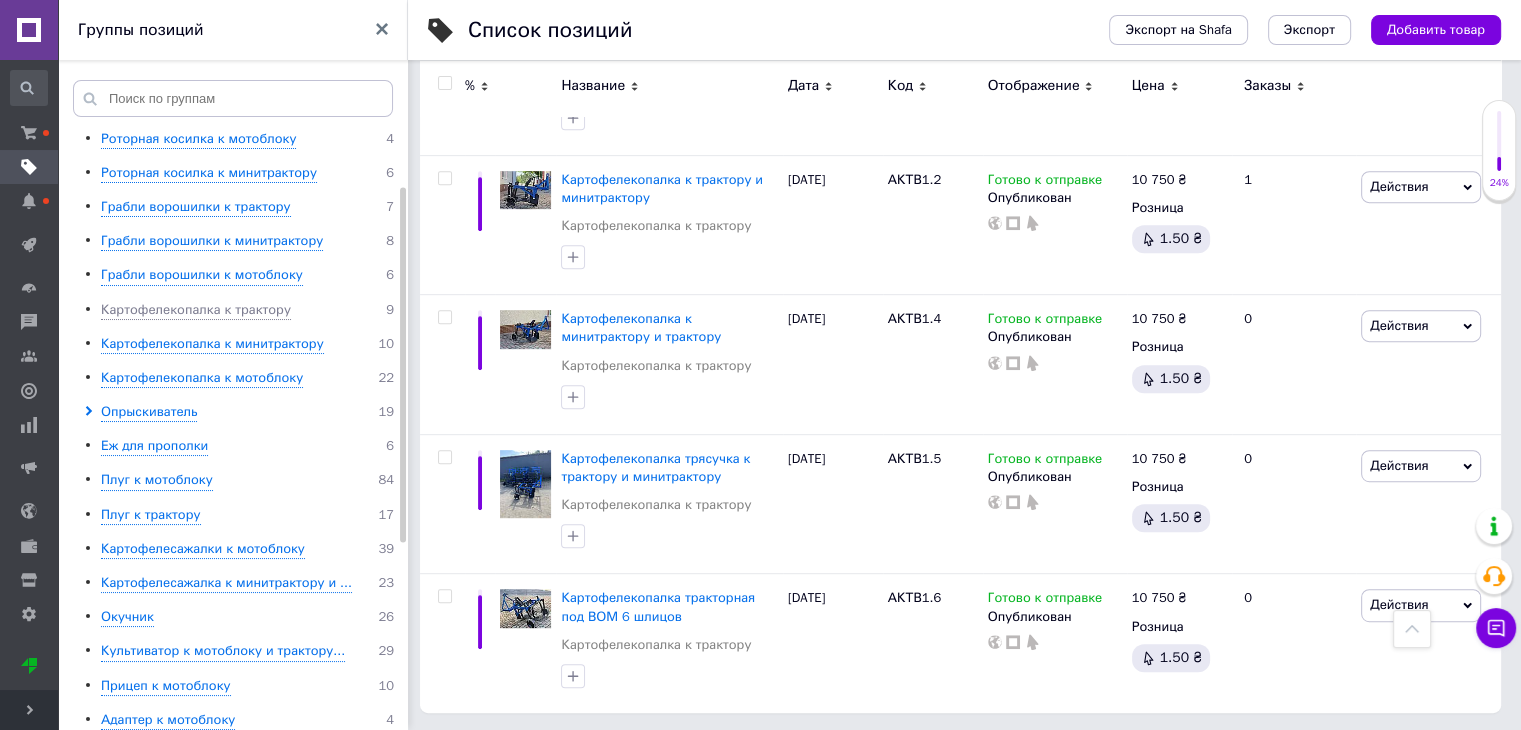 click on "Развернуть" at bounding box center [29, 710] 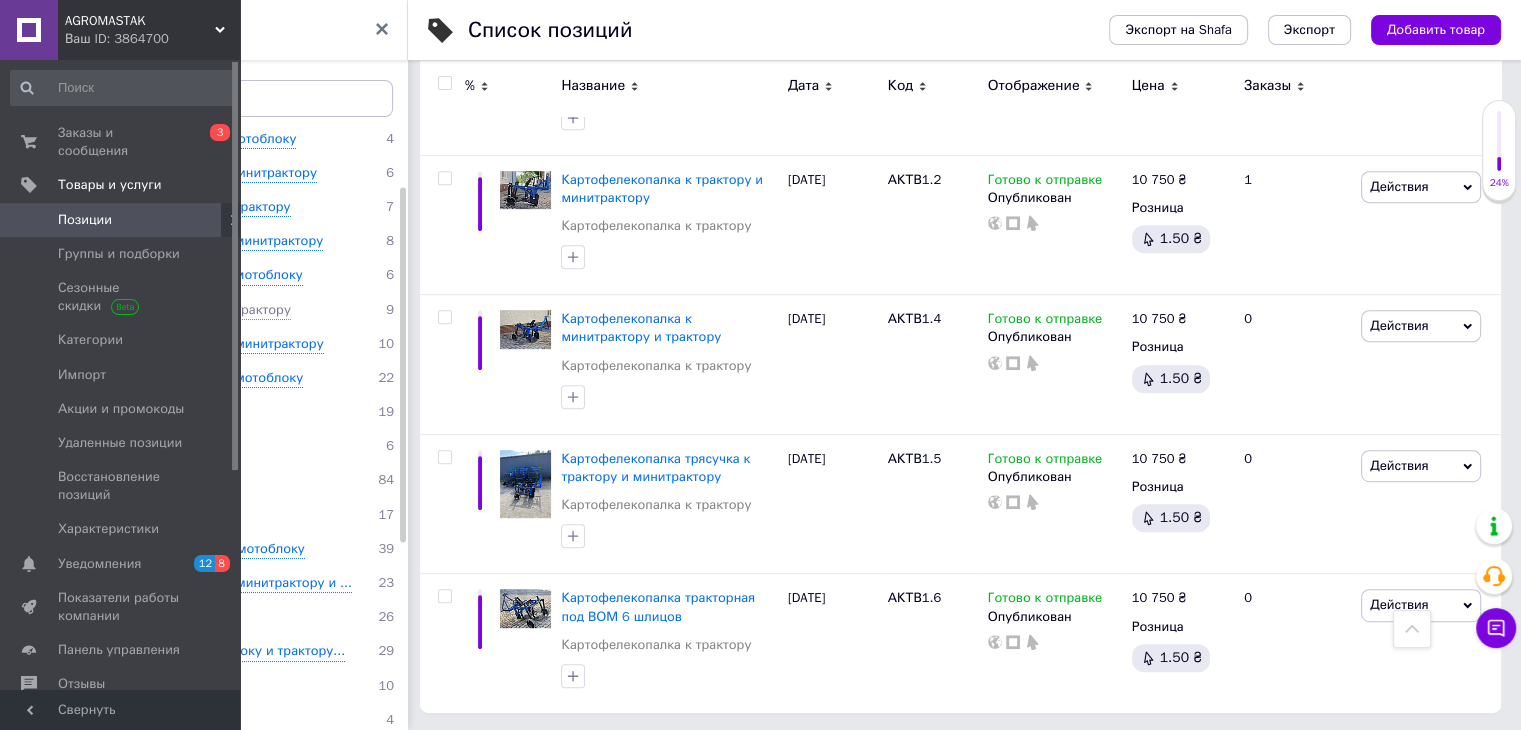 click on "Группы позиций" at bounding box center [233, 30] 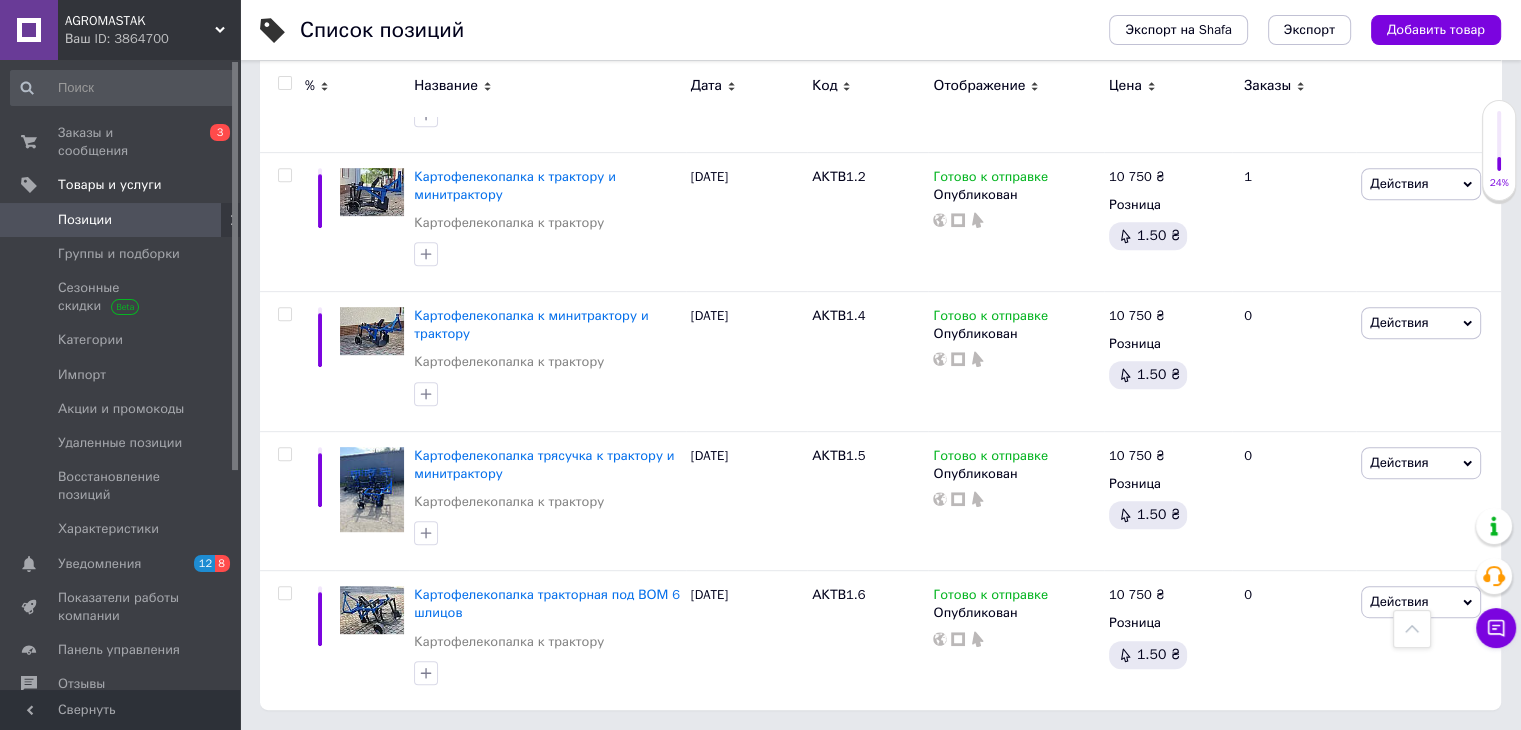 scroll, scrollTop: 0, scrollLeft: 0, axis: both 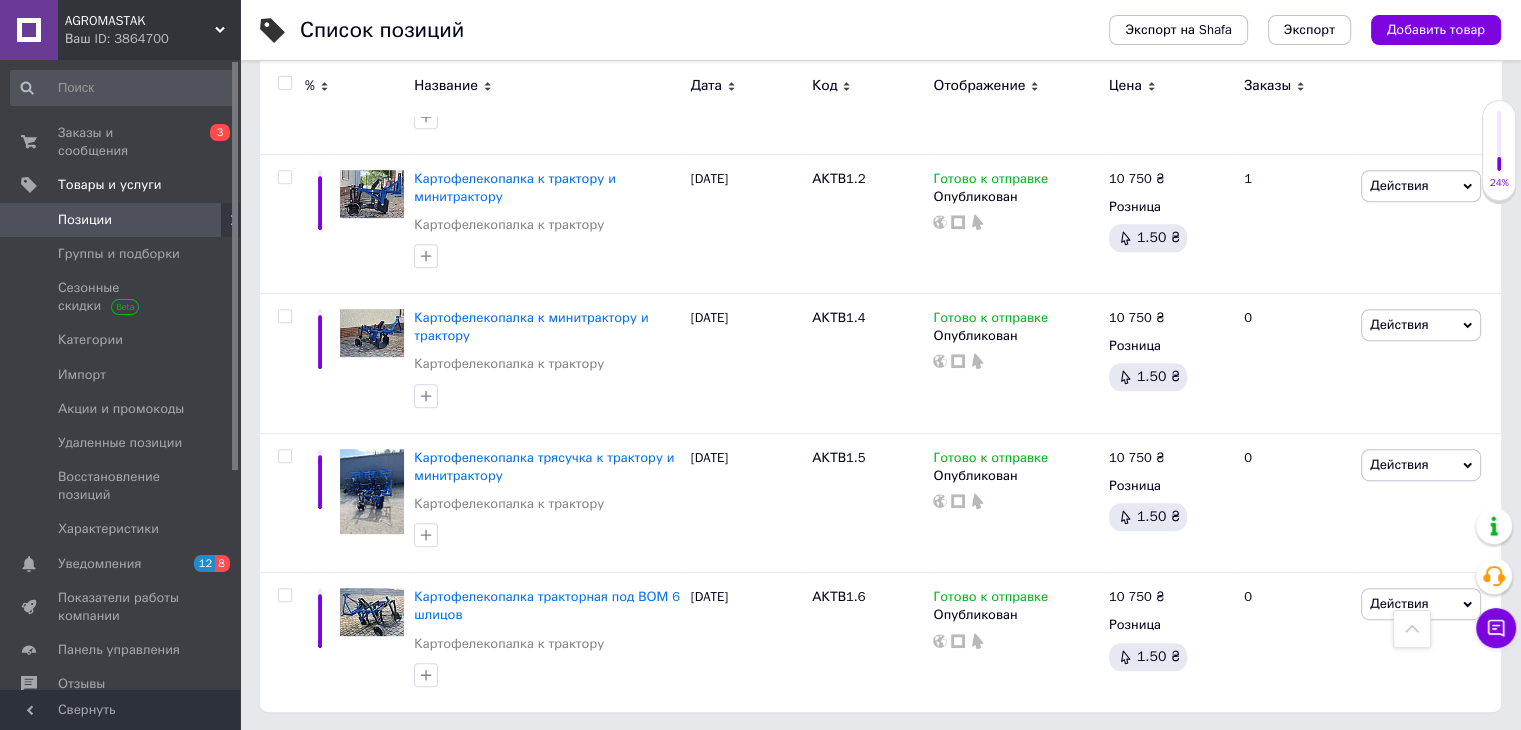click at bounding box center (212, 220) 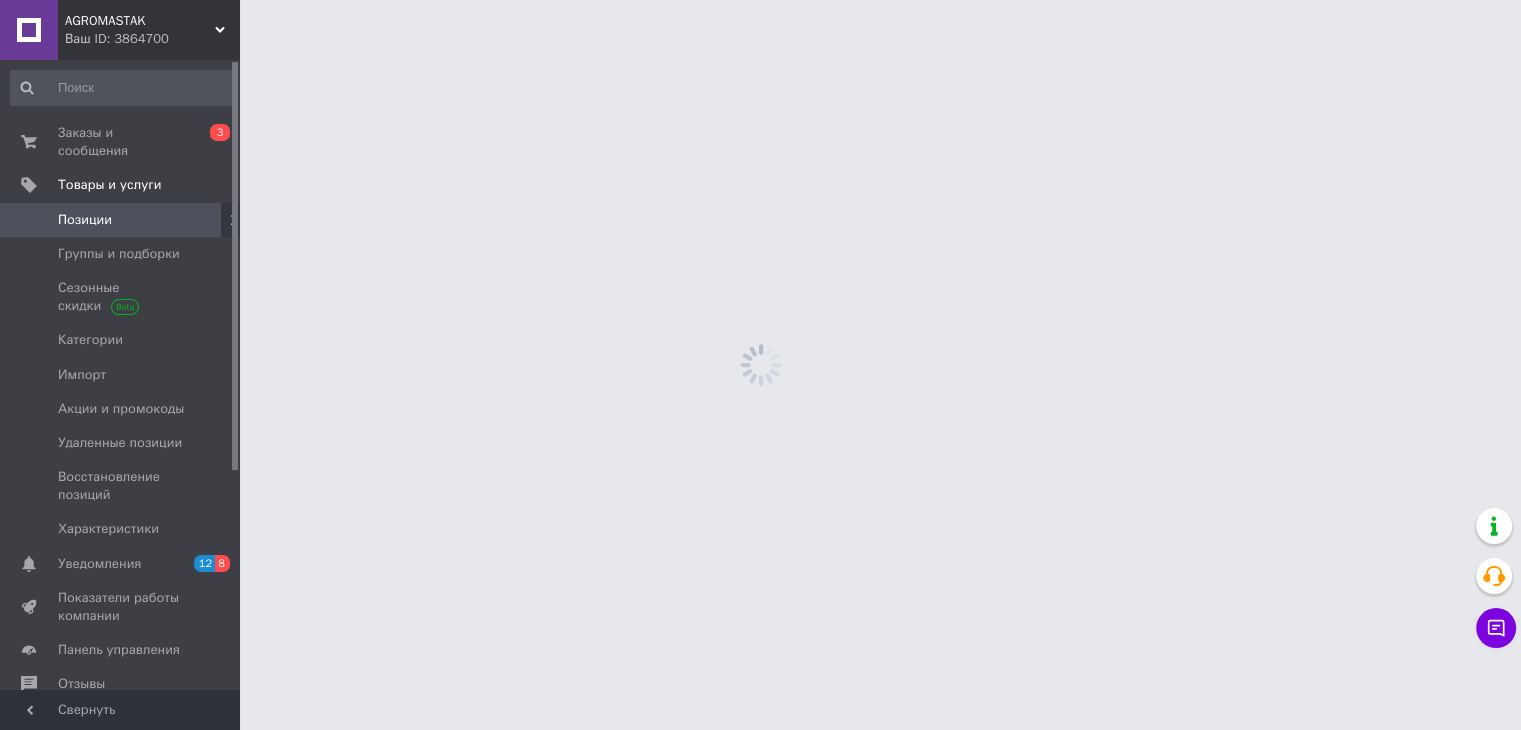 scroll, scrollTop: 0, scrollLeft: 0, axis: both 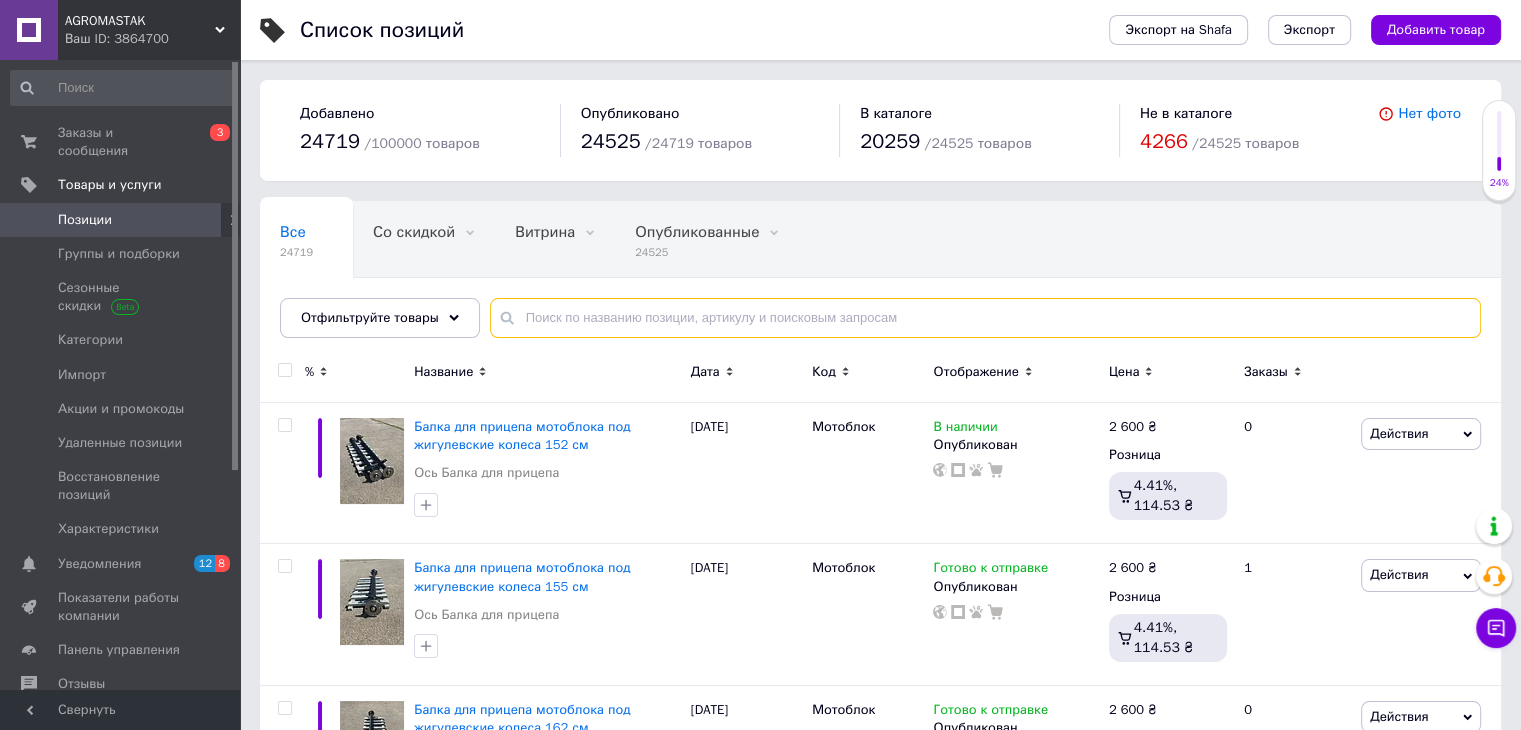 click at bounding box center (985, 318) 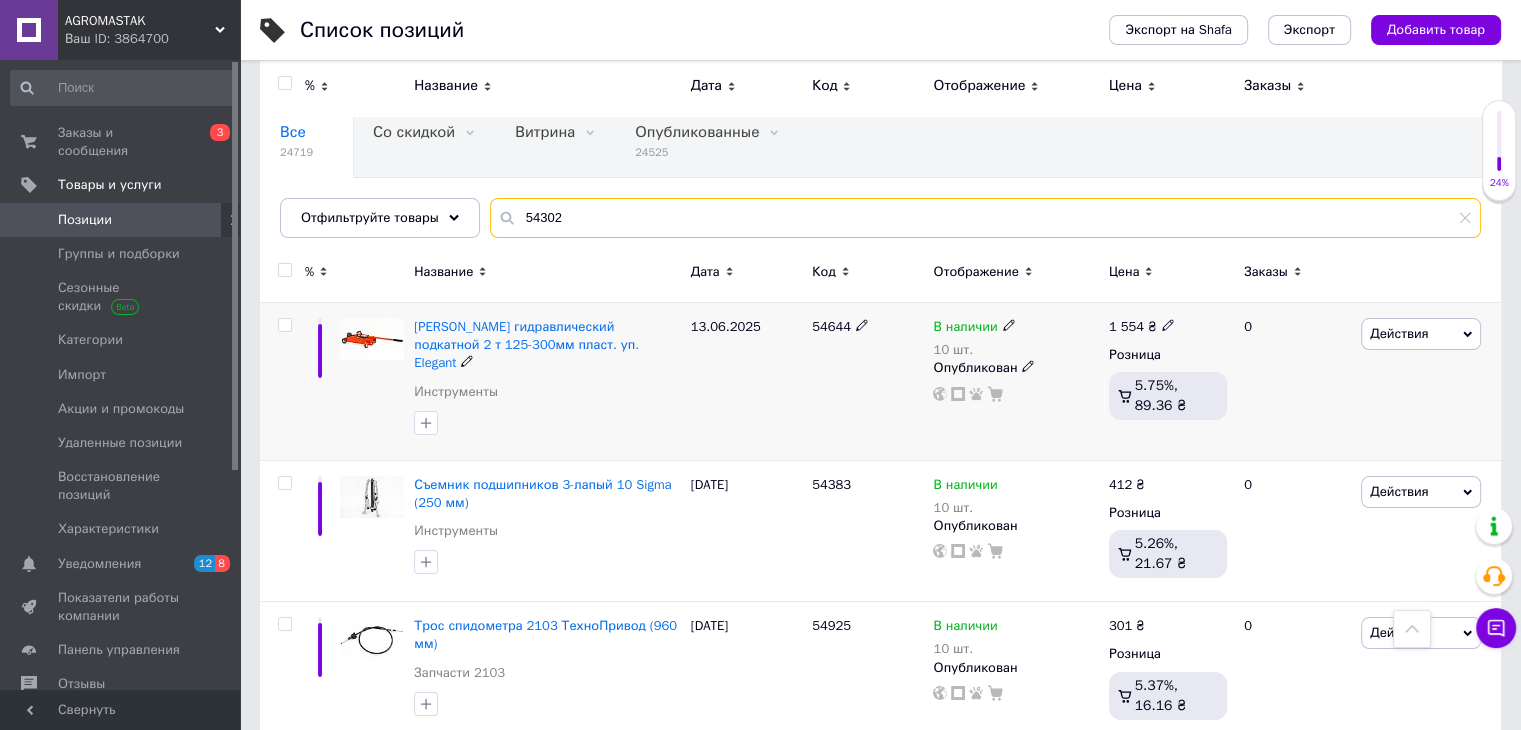 scroll, scrollTop: 0, scrollLeft: 0, axis: both 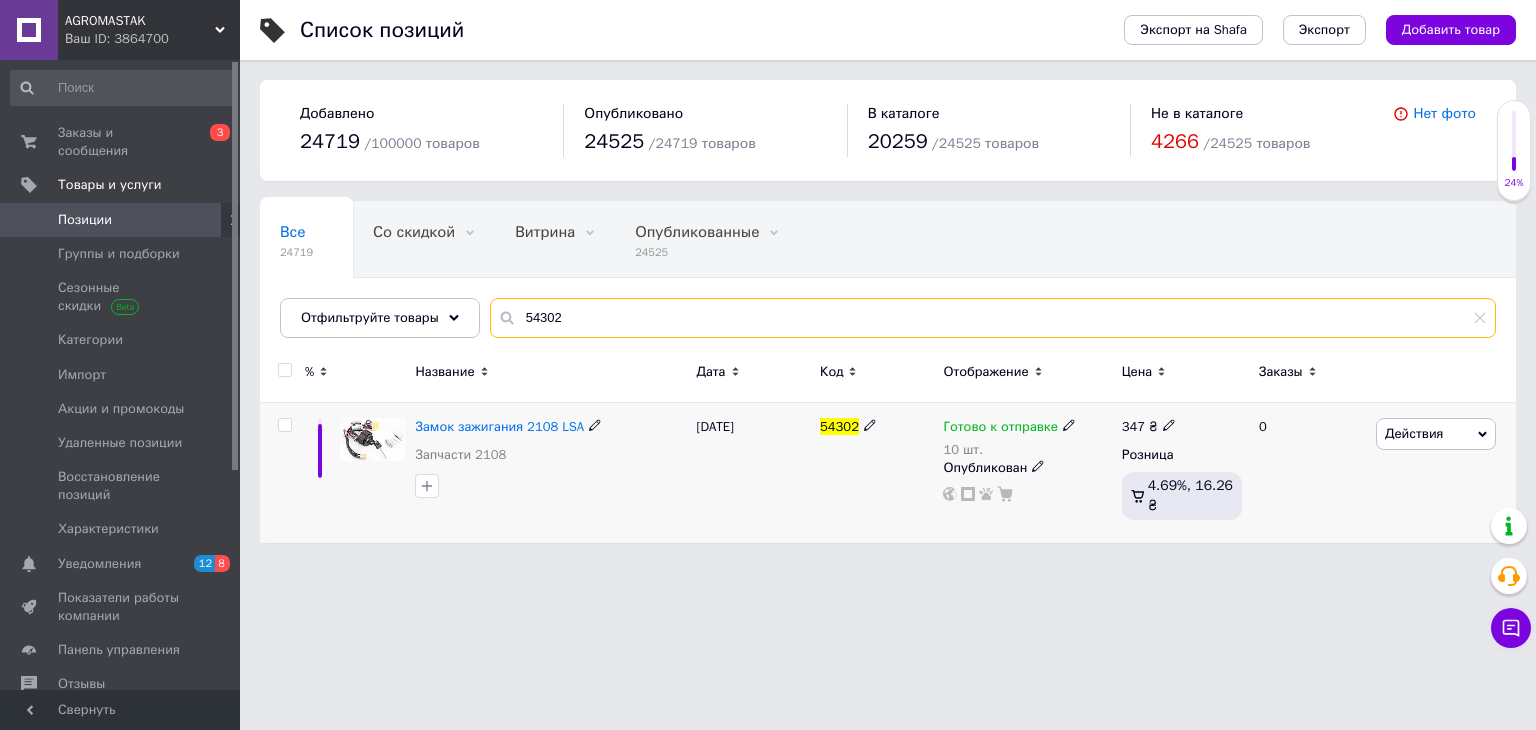 type on "54302" 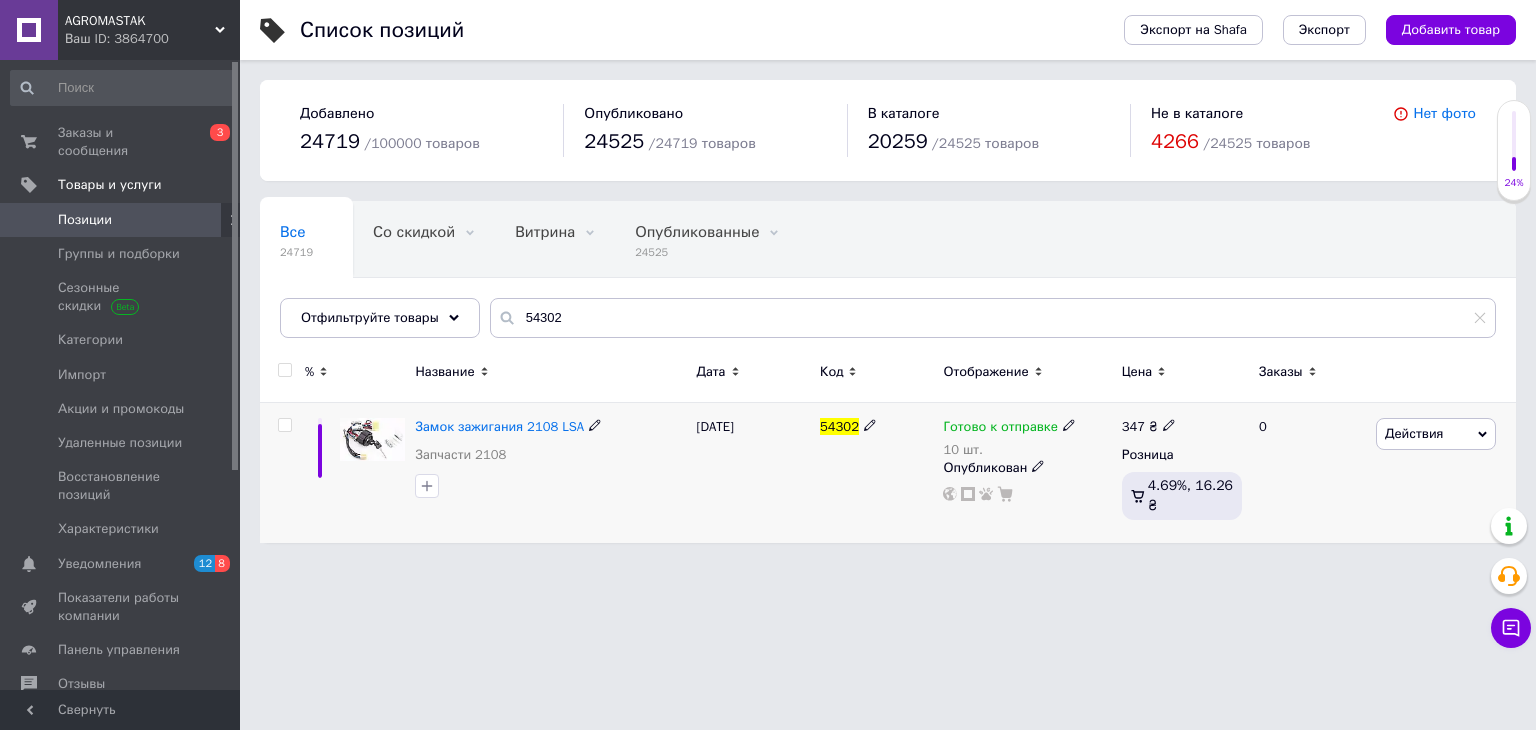 click on "Замок зажигания 2108 LSA" at bounding box center [550, 427] 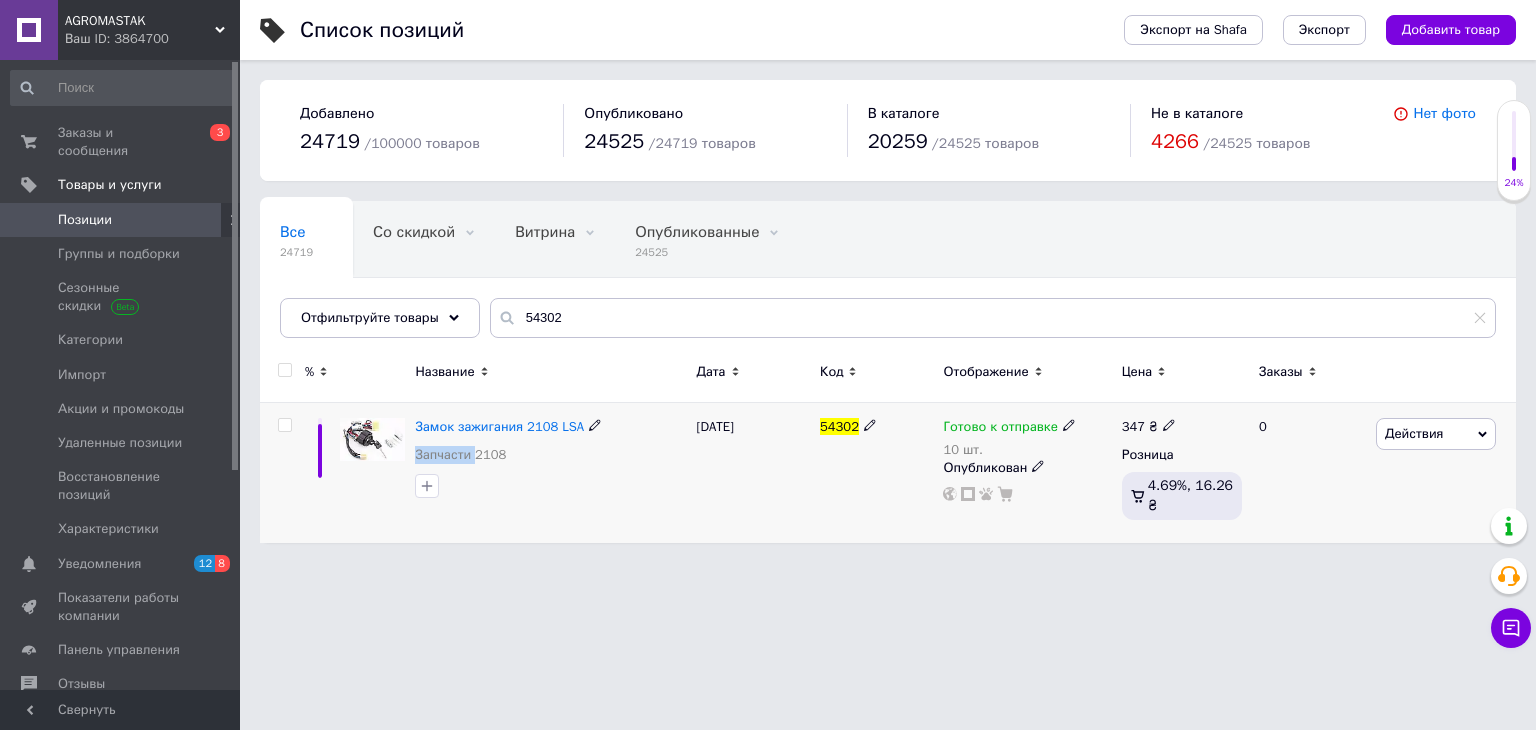 click on "Замок зажигания 2108 LSA" at bounding box center (550, 427) 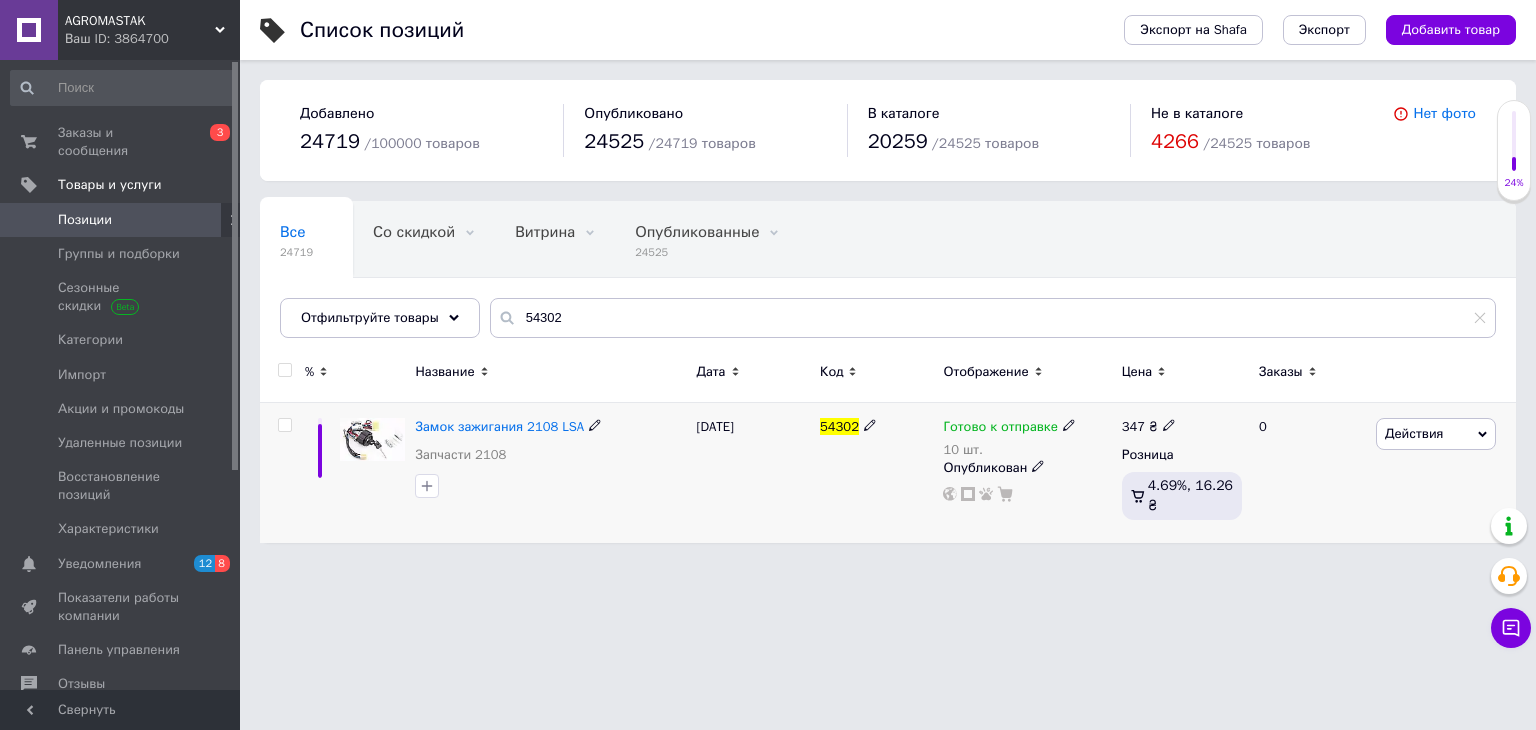 click 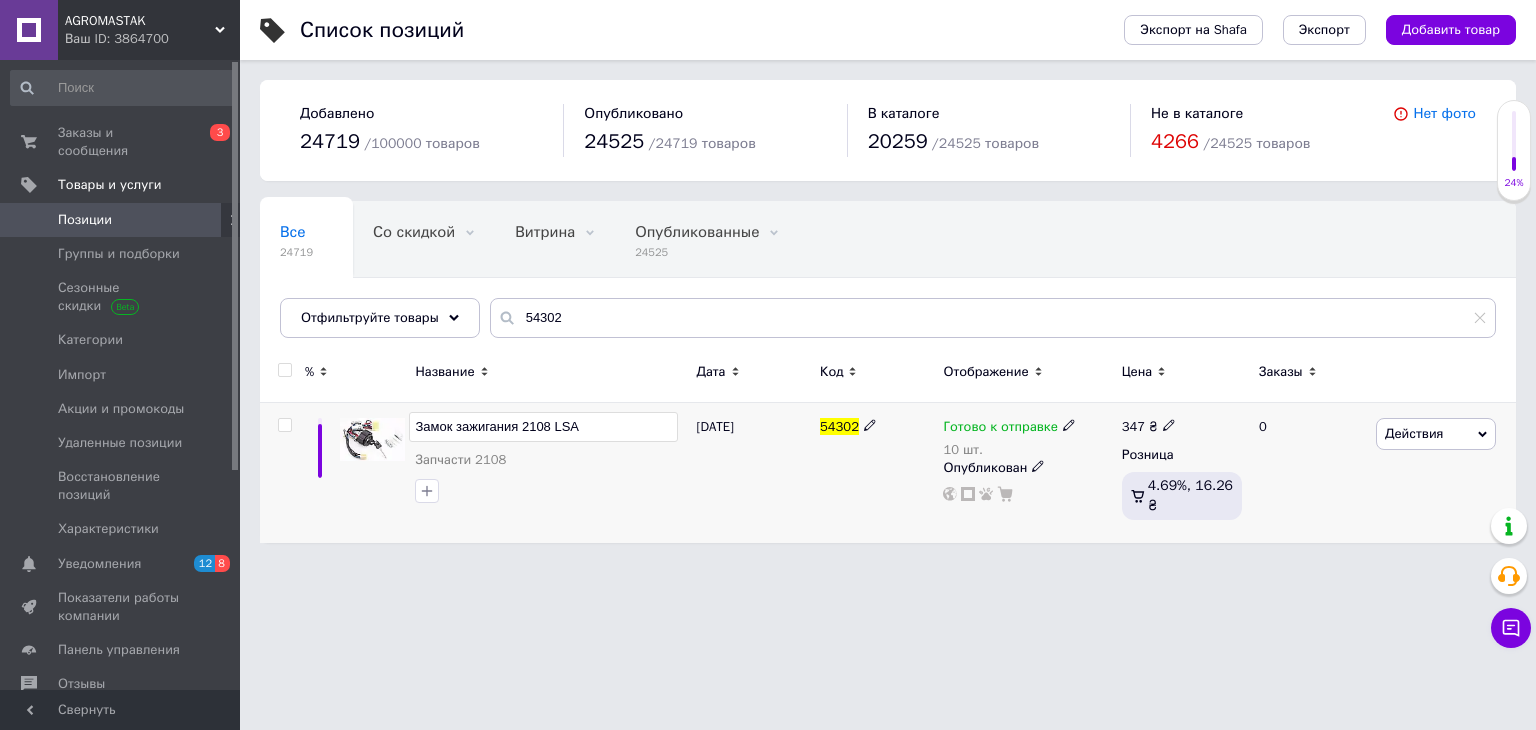click on "Замок зажигания 2108 LSA" at bounding box center (543, 427) 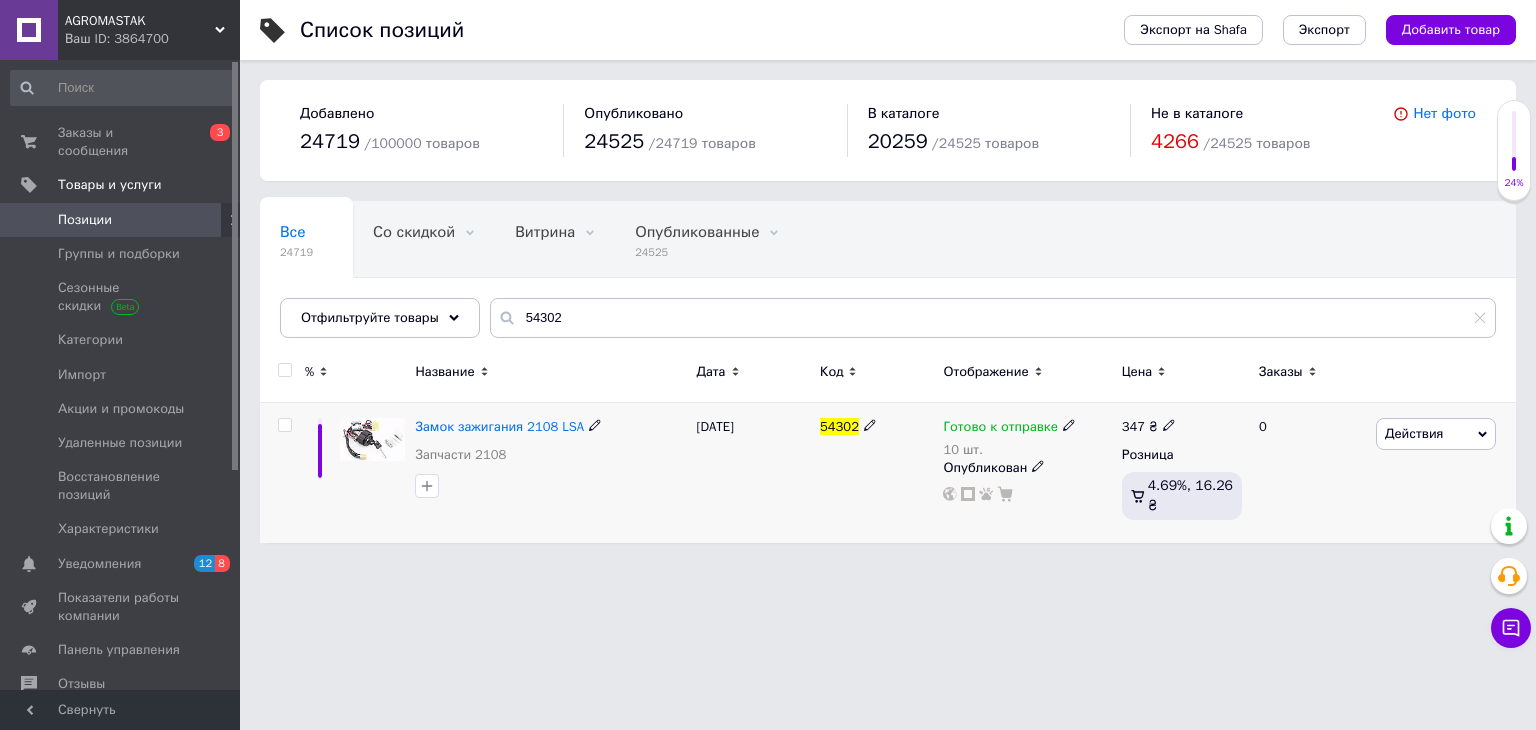 click 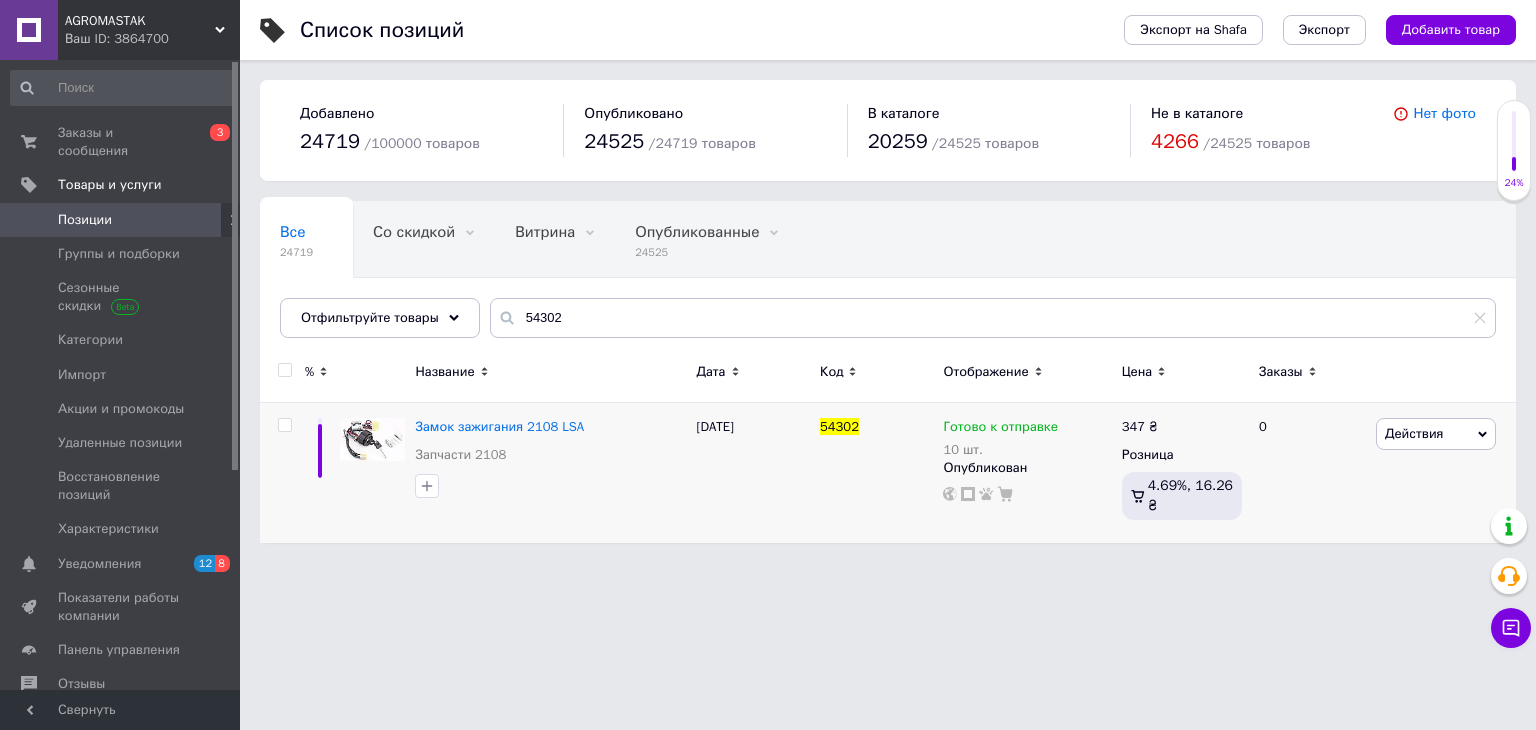 drag, startPoint x: 924, startPoint y: 686, endPoint x: 1071, endPoint y: 549, distance: 200.94278 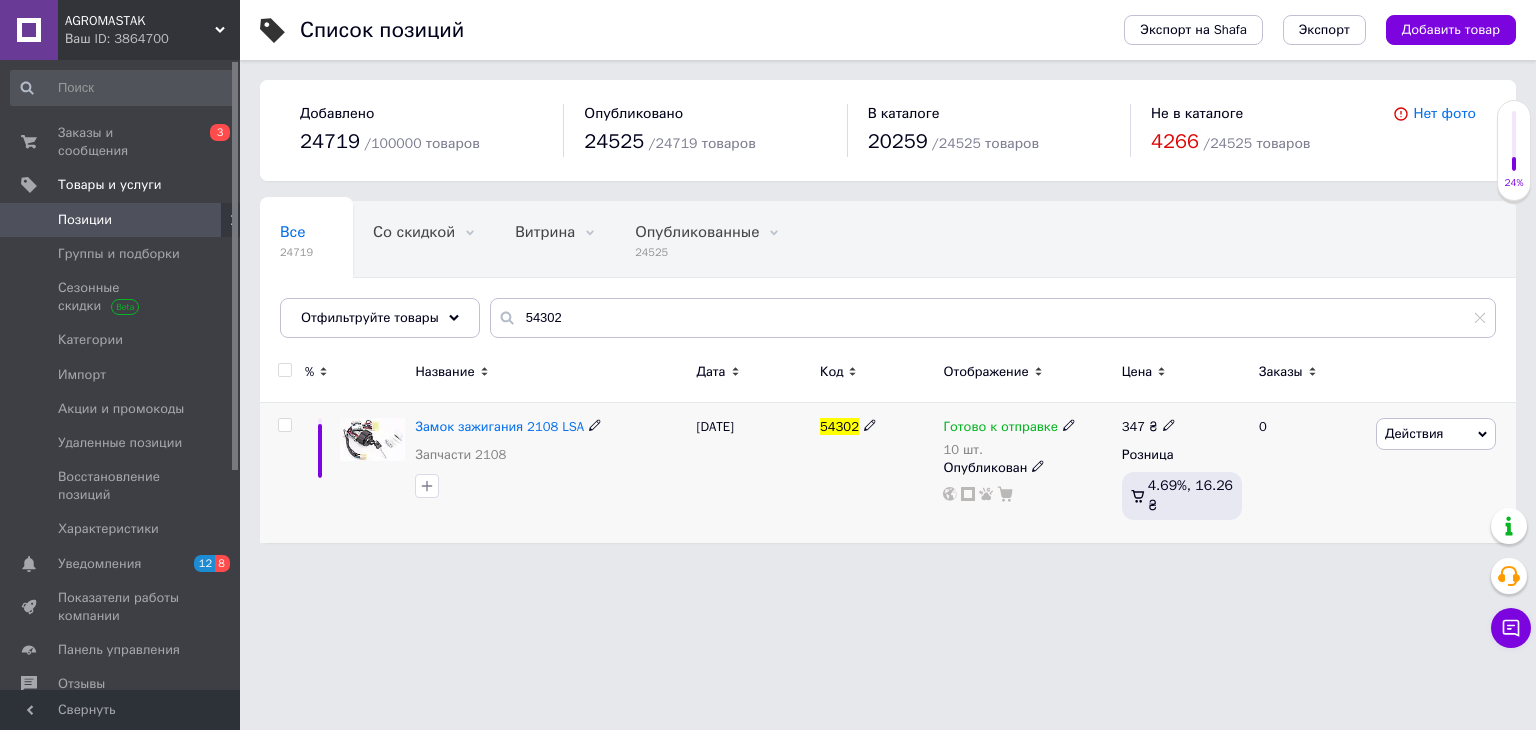 click 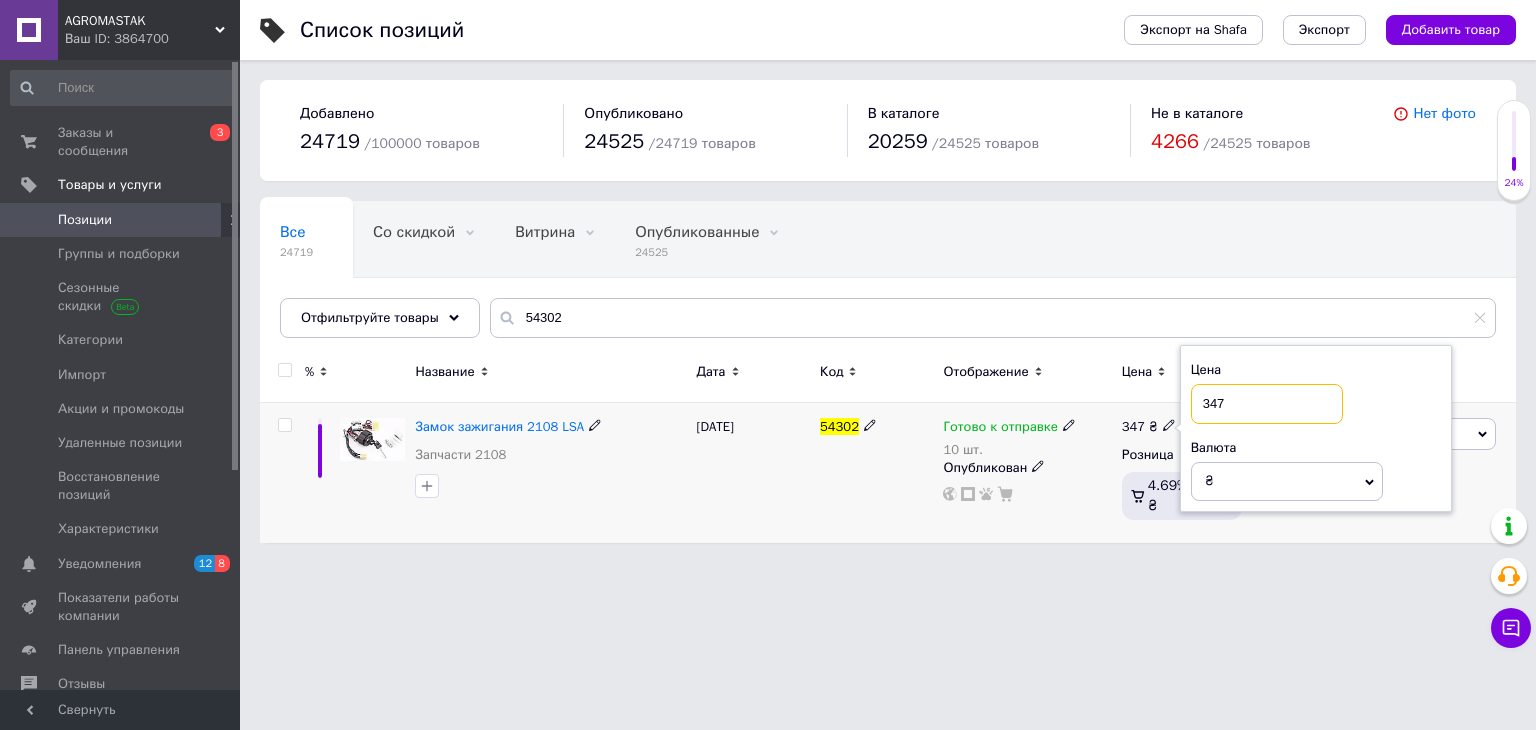 click on "347" at bounding box center [1267, 404] 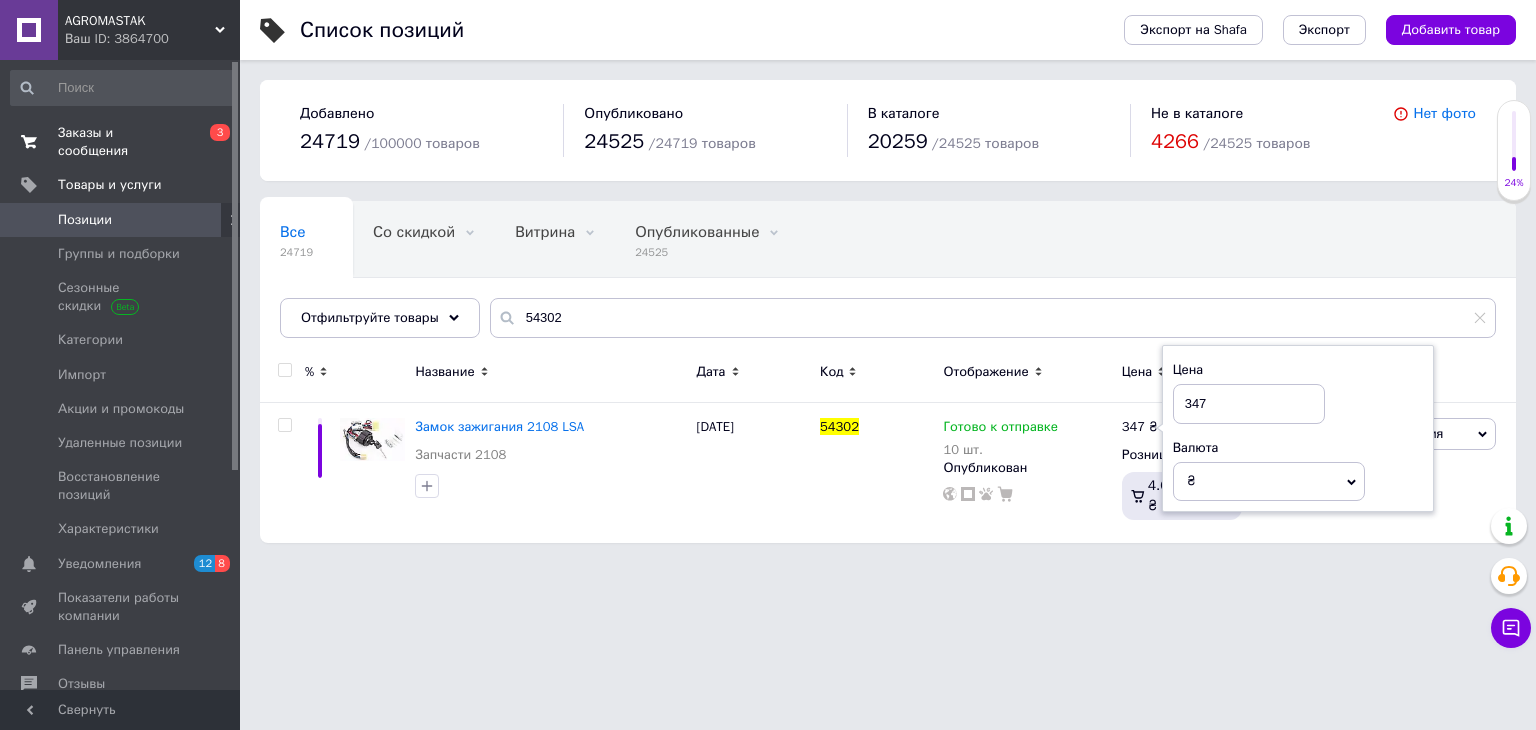click on "Заказы и сообщения" at bounding box center [121, 142] 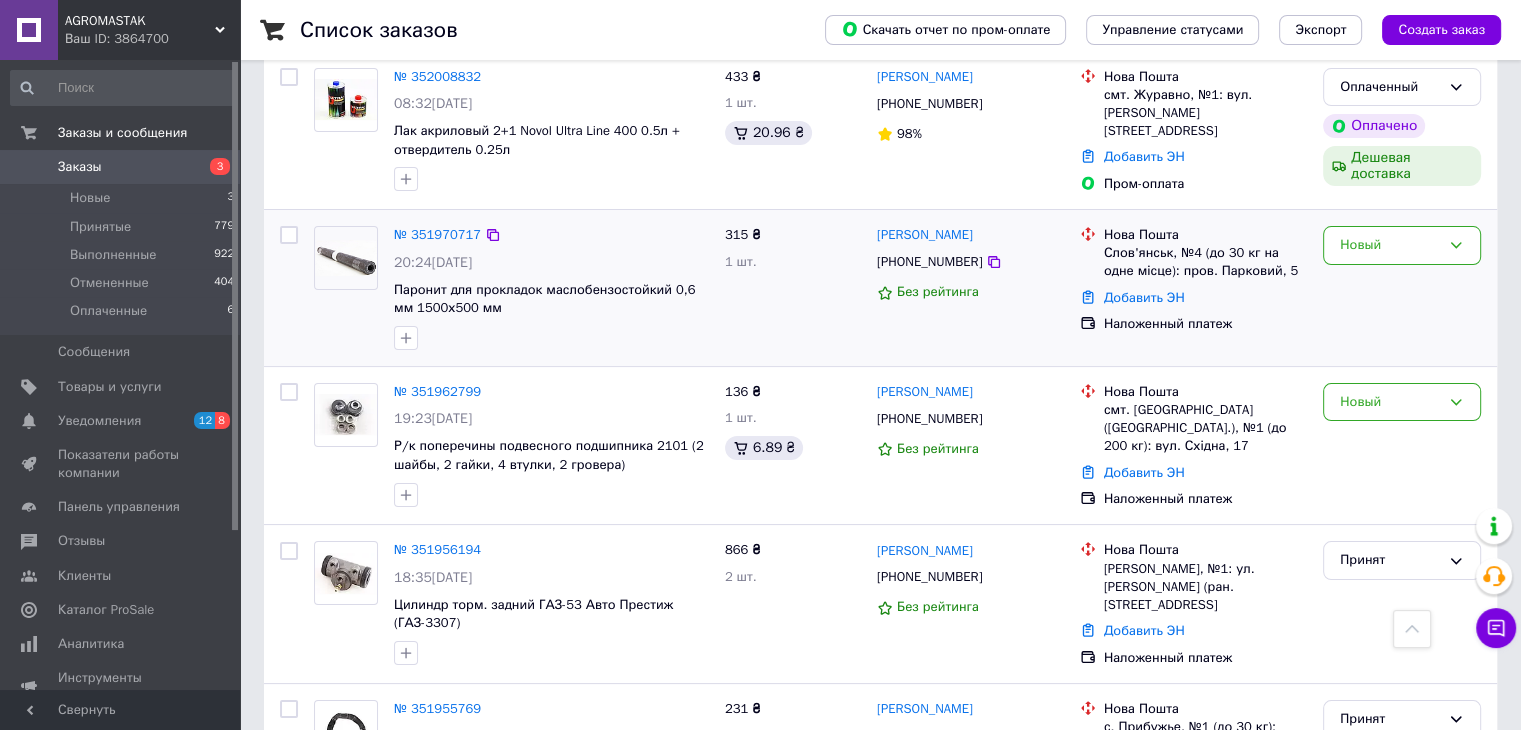 scroll, scrollTop: 100, scrollLeft: 0, axis: vertical 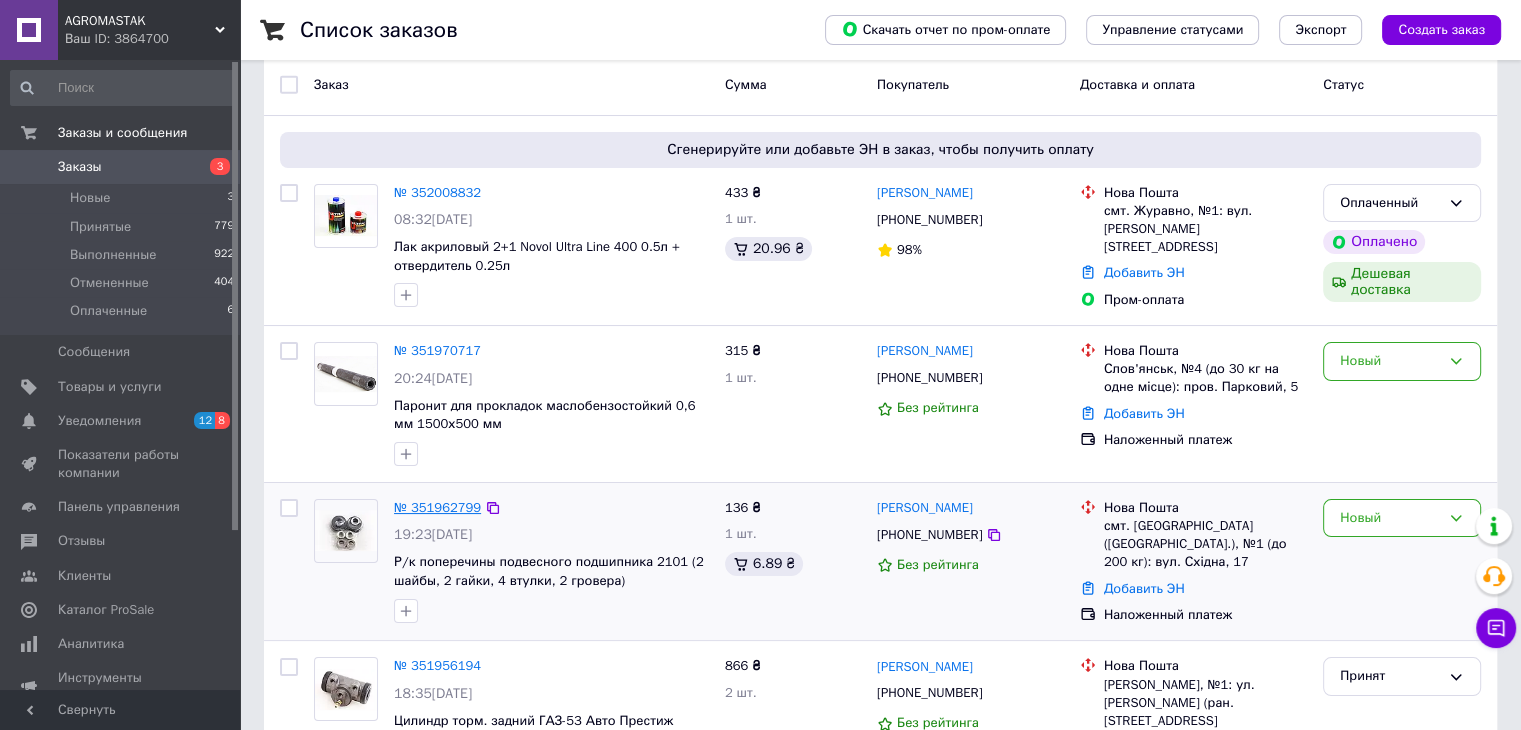 click on "№ 351962799" at bounding box center (437, 507) 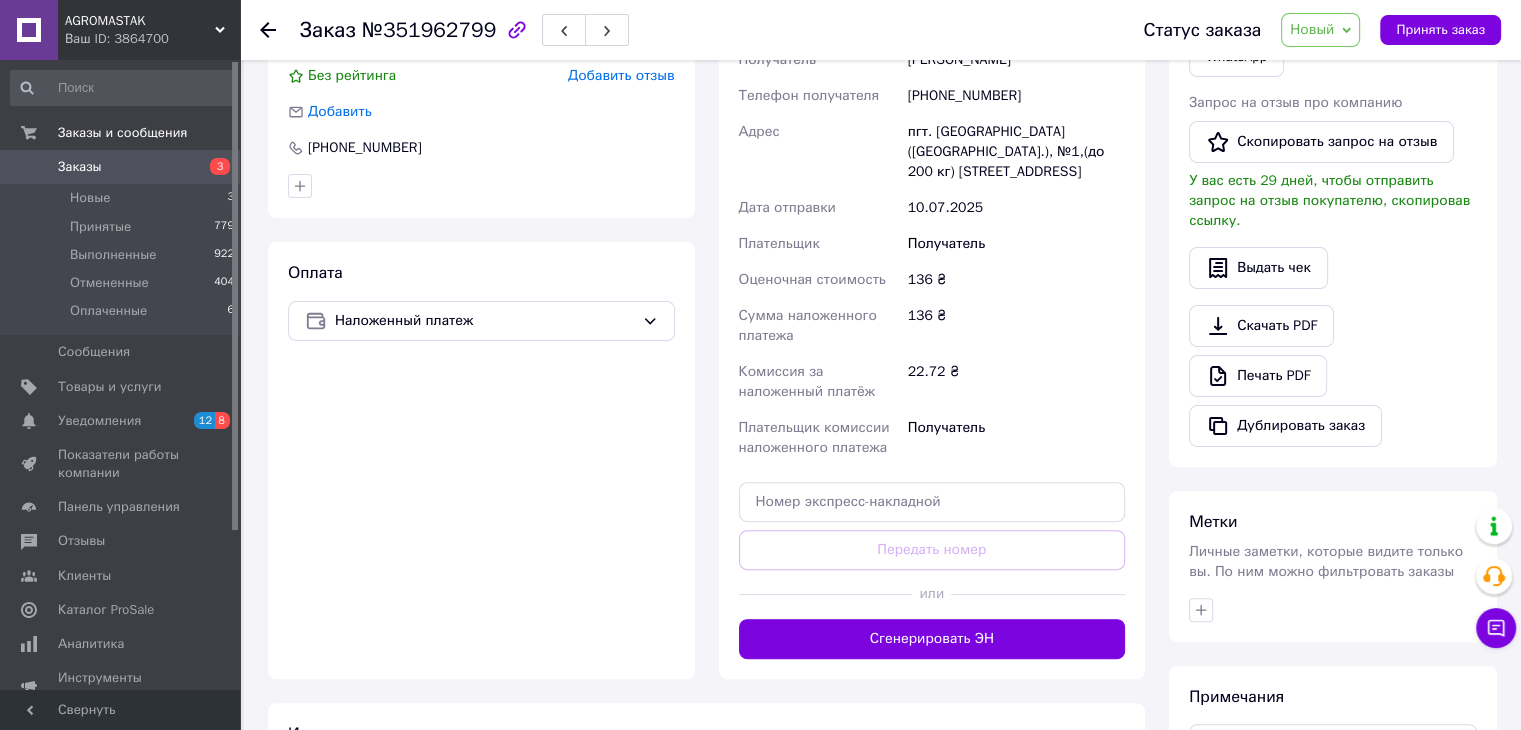 scroll, scrollTop: 100, scrollLeft: 0, axis: vertical 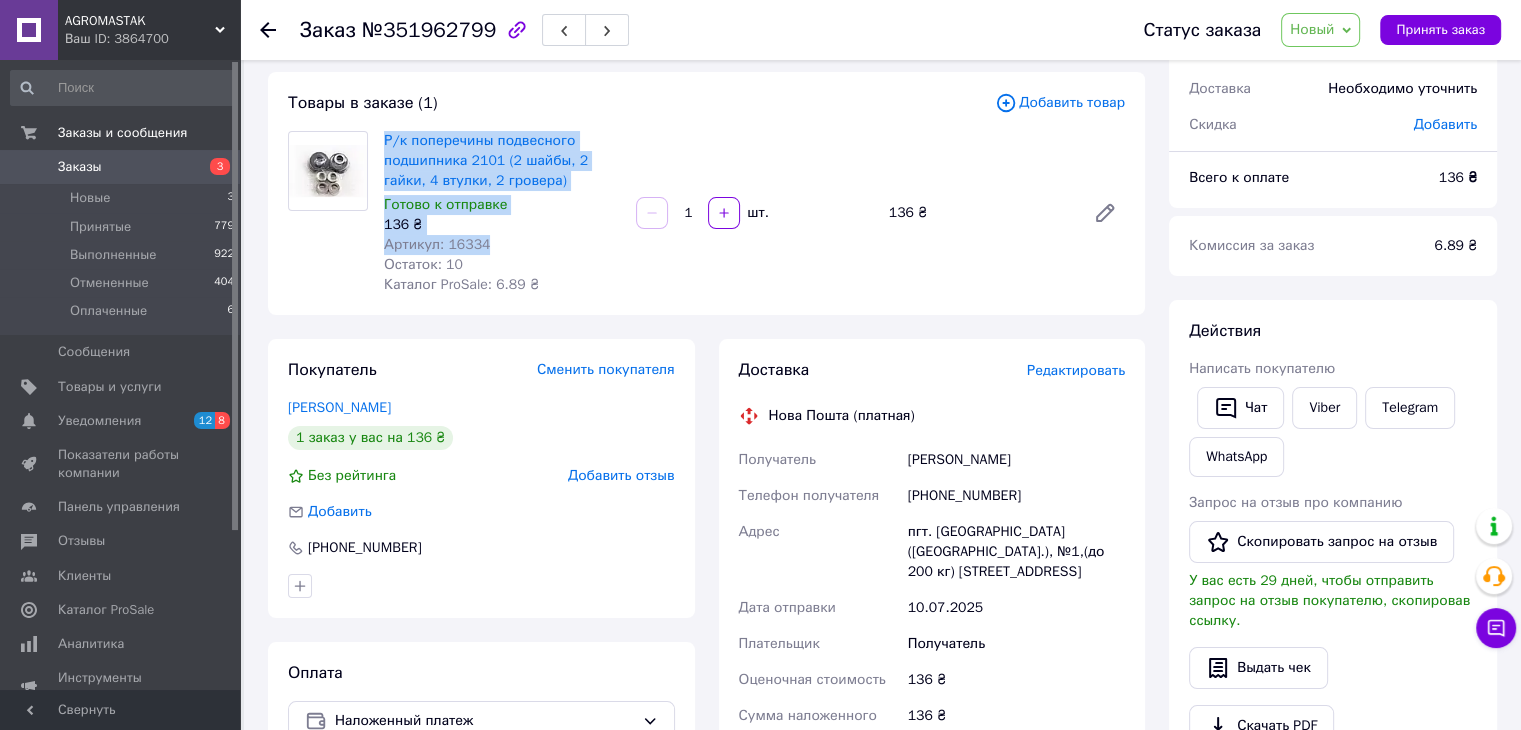 drag, startPoint x: 382, startPoint y: 122, endPoint x: 568, endPoint y: 243, distance: 221.89412 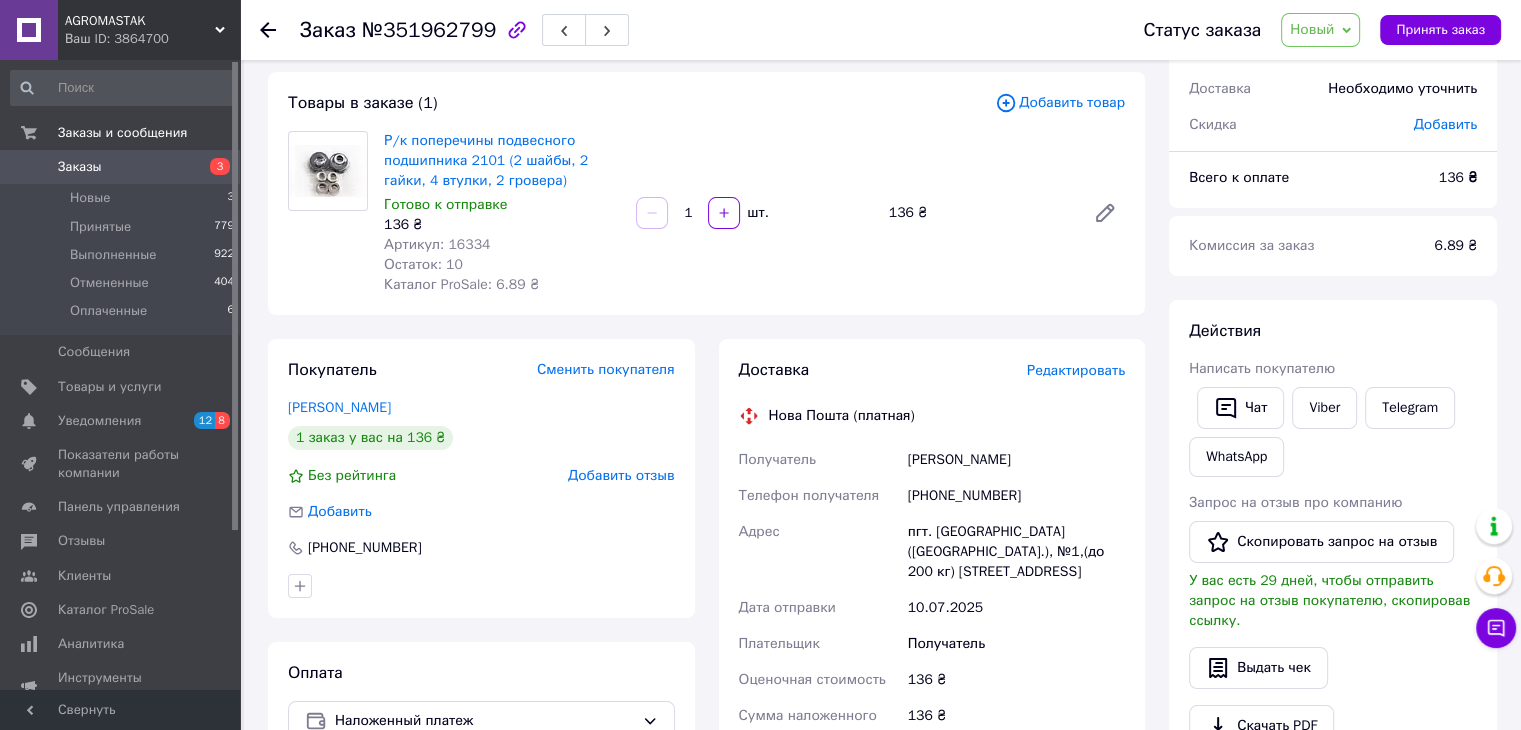 click on "136 ₴" at bounding box center [1016, 726] 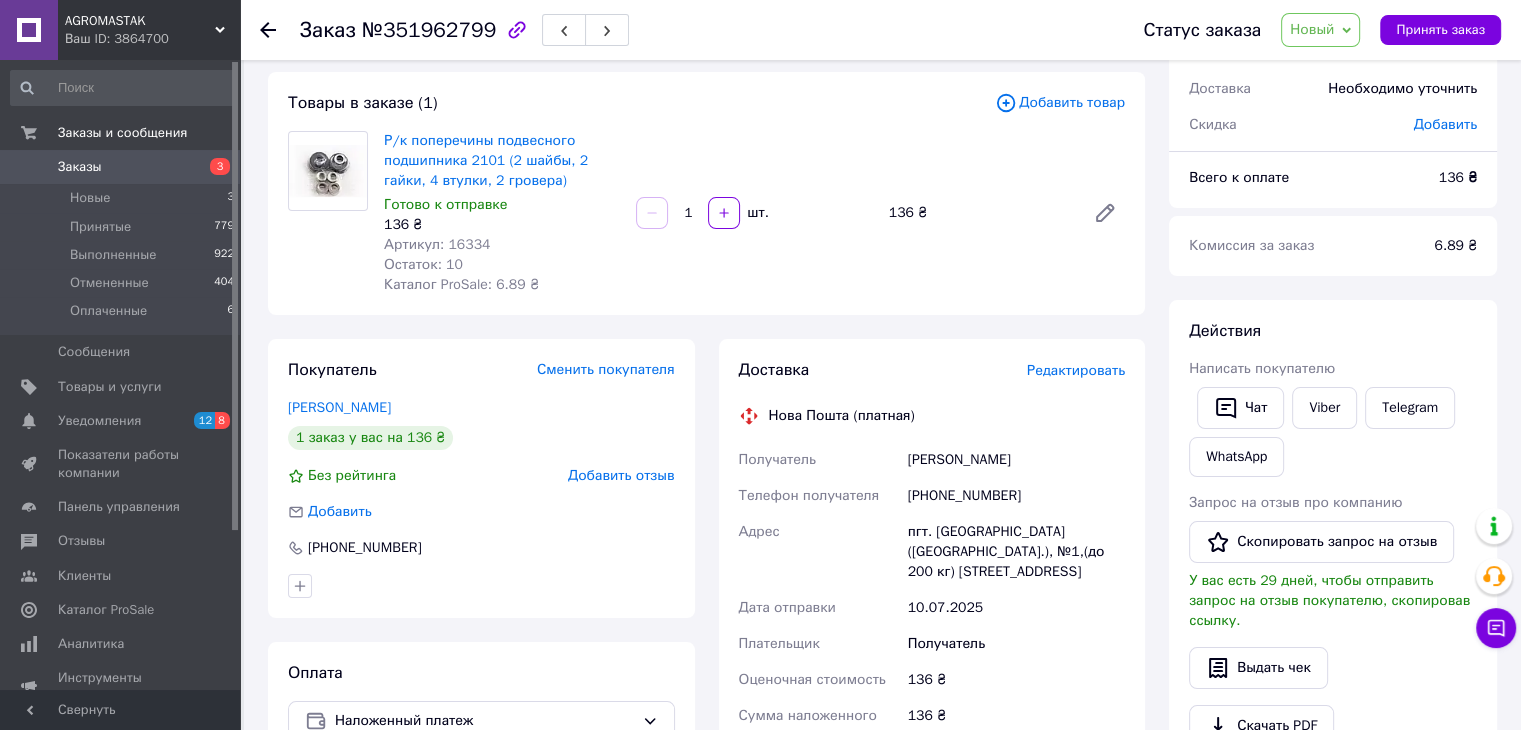 click on "Артикул: 16334" at bounding box center (437, 244) 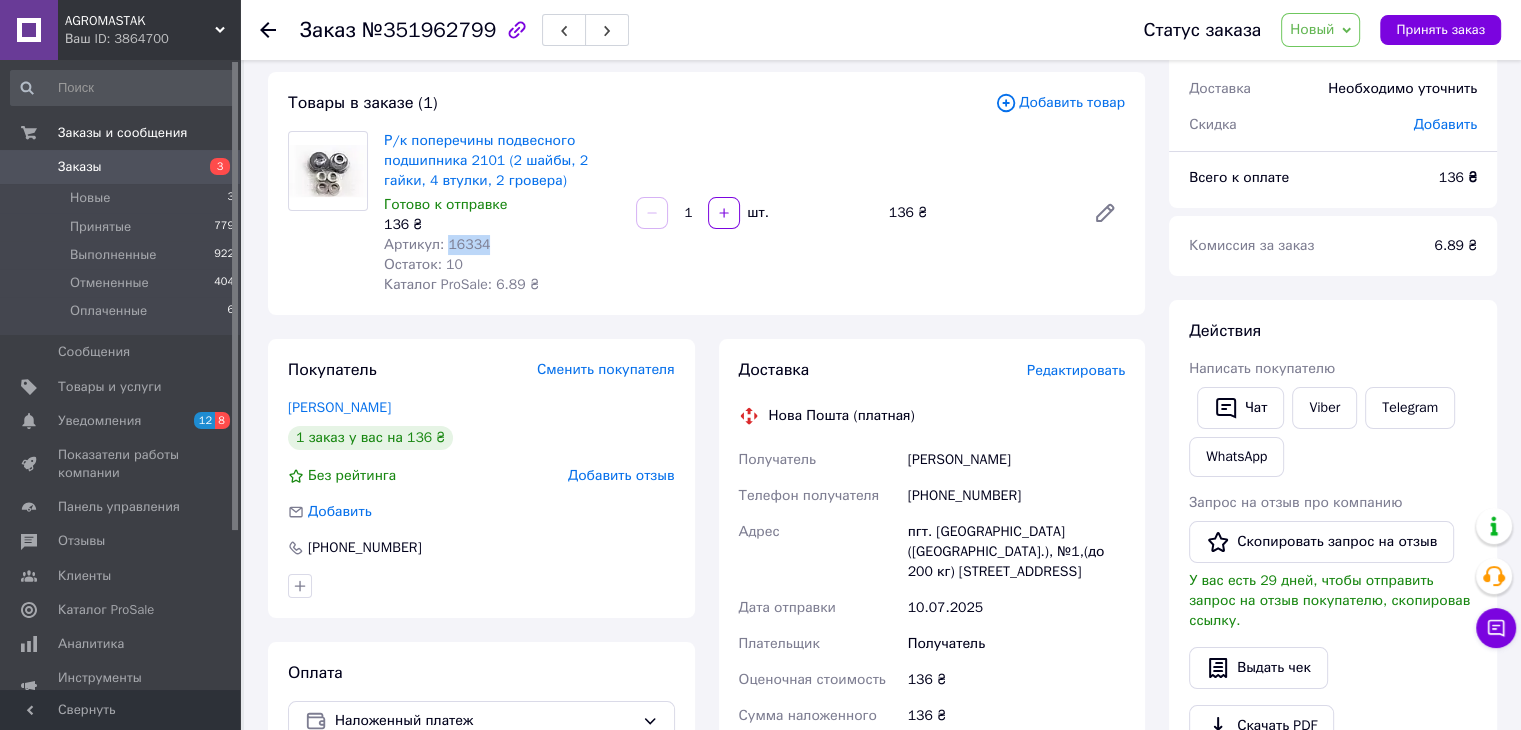 click on "Артикул: 16334" at bounding box center (437, 244) 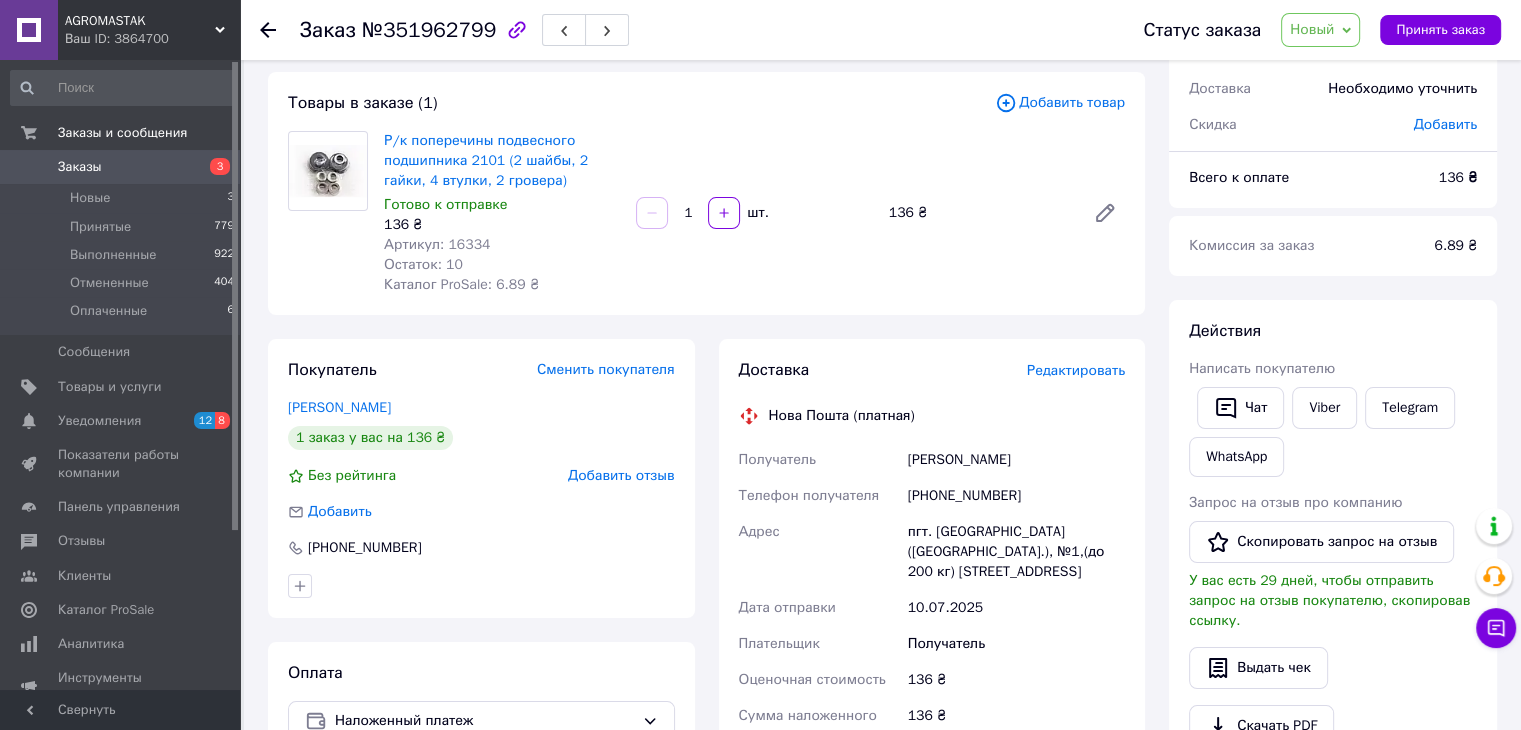 click on "Всего к оплате" at bounding box center [1302, 178] 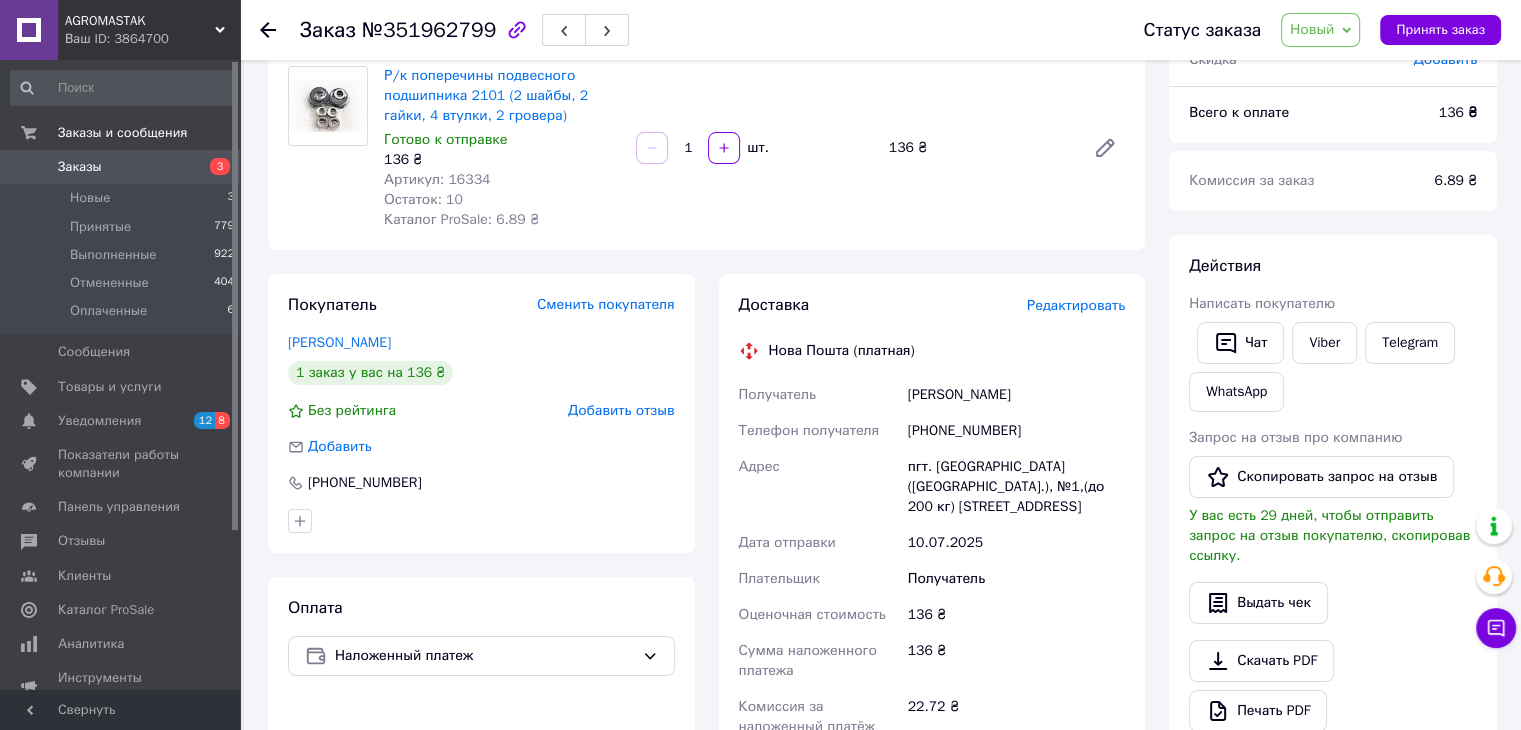 scroll, scrollTop: 200, scrollLeft: 0, axis: vertical 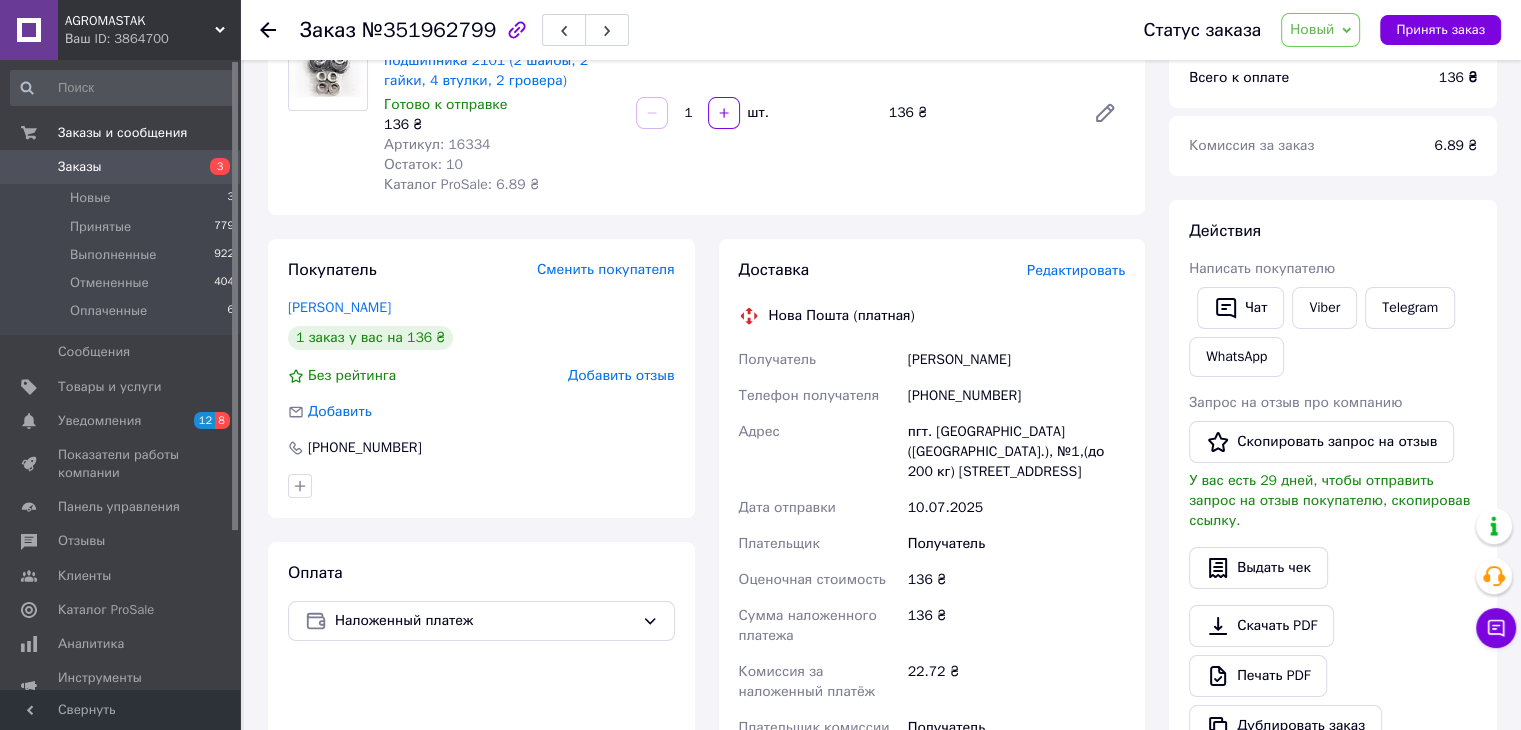 click on "22.72 ₴" at bounding box center (1016, 682) 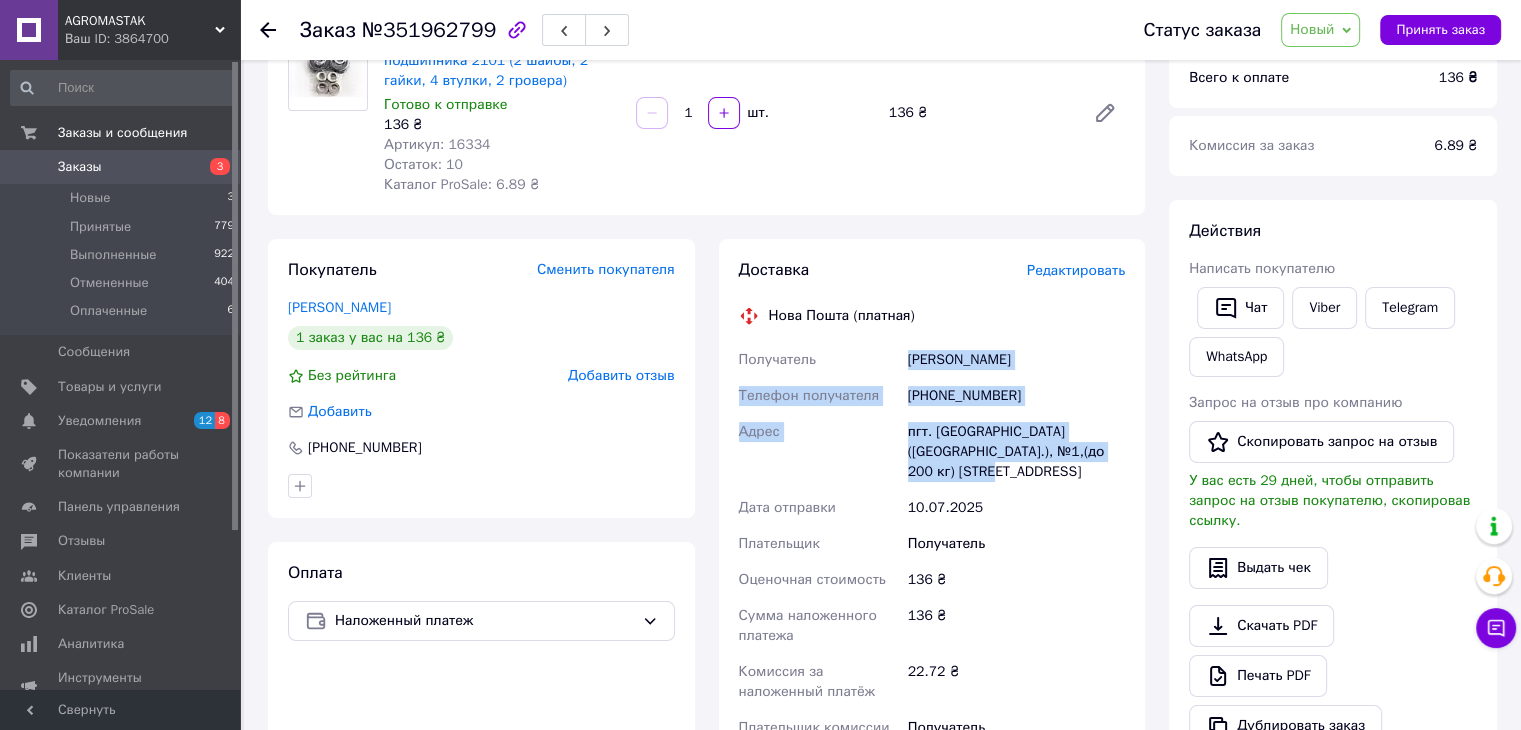 drag, startPoint x: 903, startPoint y: 347, endPoint x: 1119, endPoint y: 467, distance: 247.09512 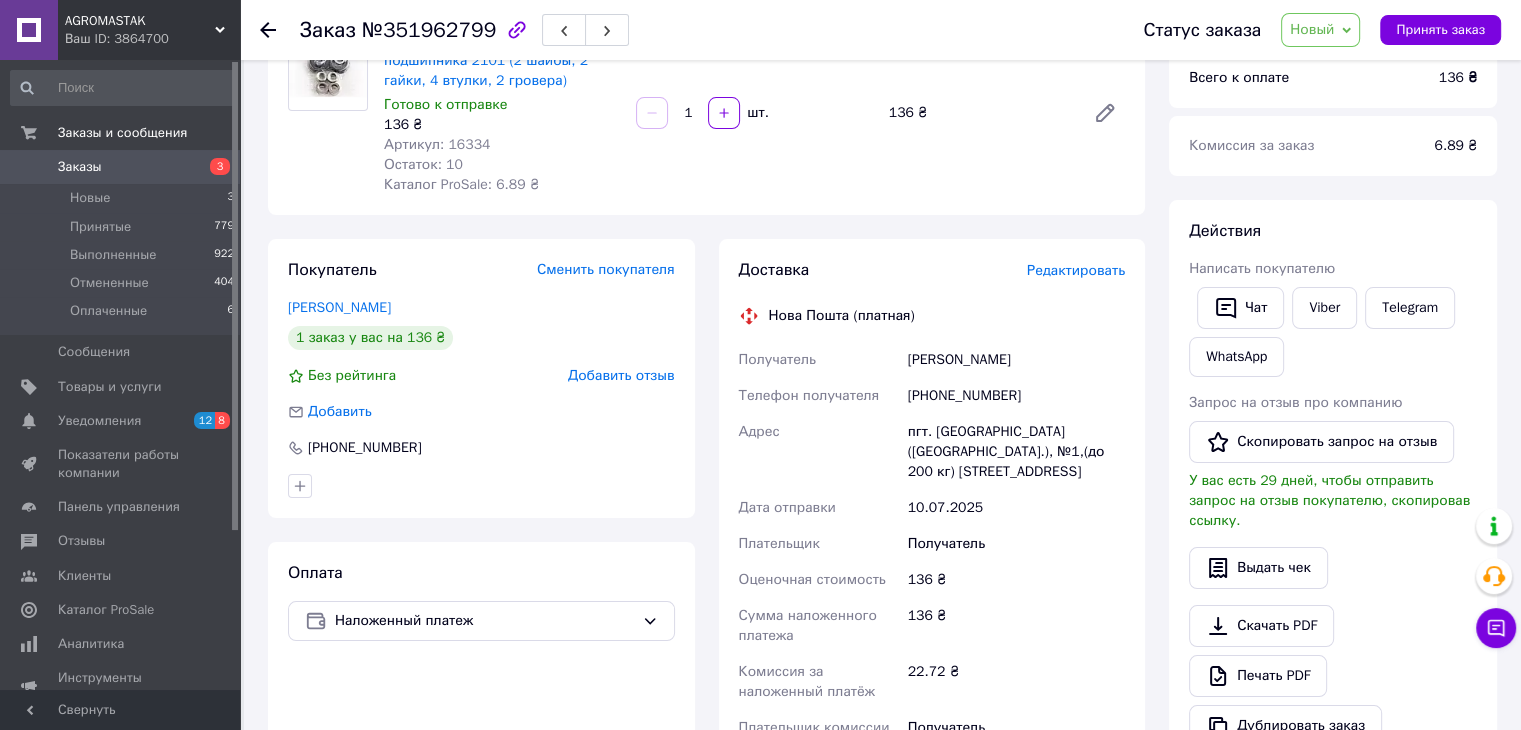 click on "Получатель" at bounding box center [1016, 738] 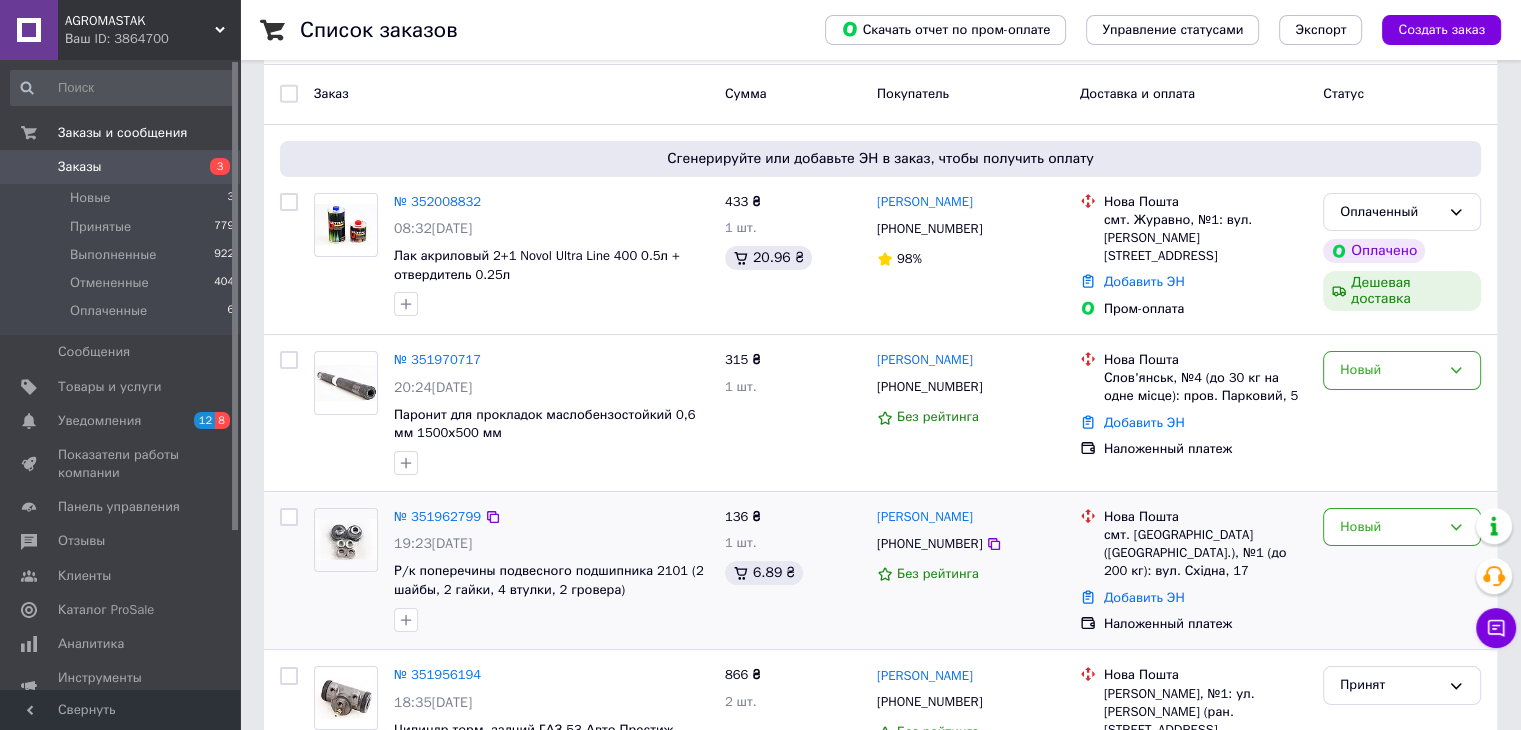 scroll, scrollTop: 200, scrollLeft: 0, axis: vertical 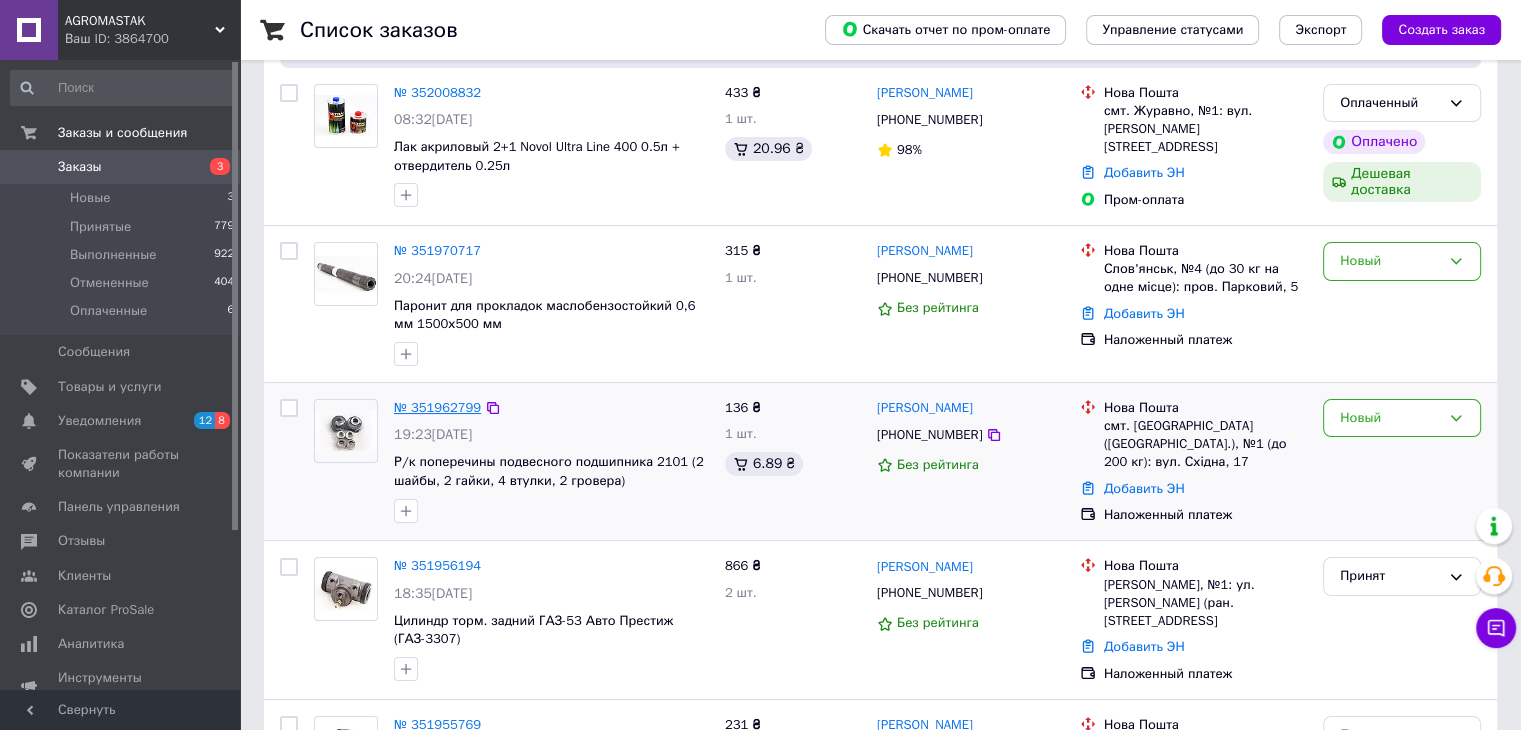 click on "№ 351962799" at bounding box center (437, 407) 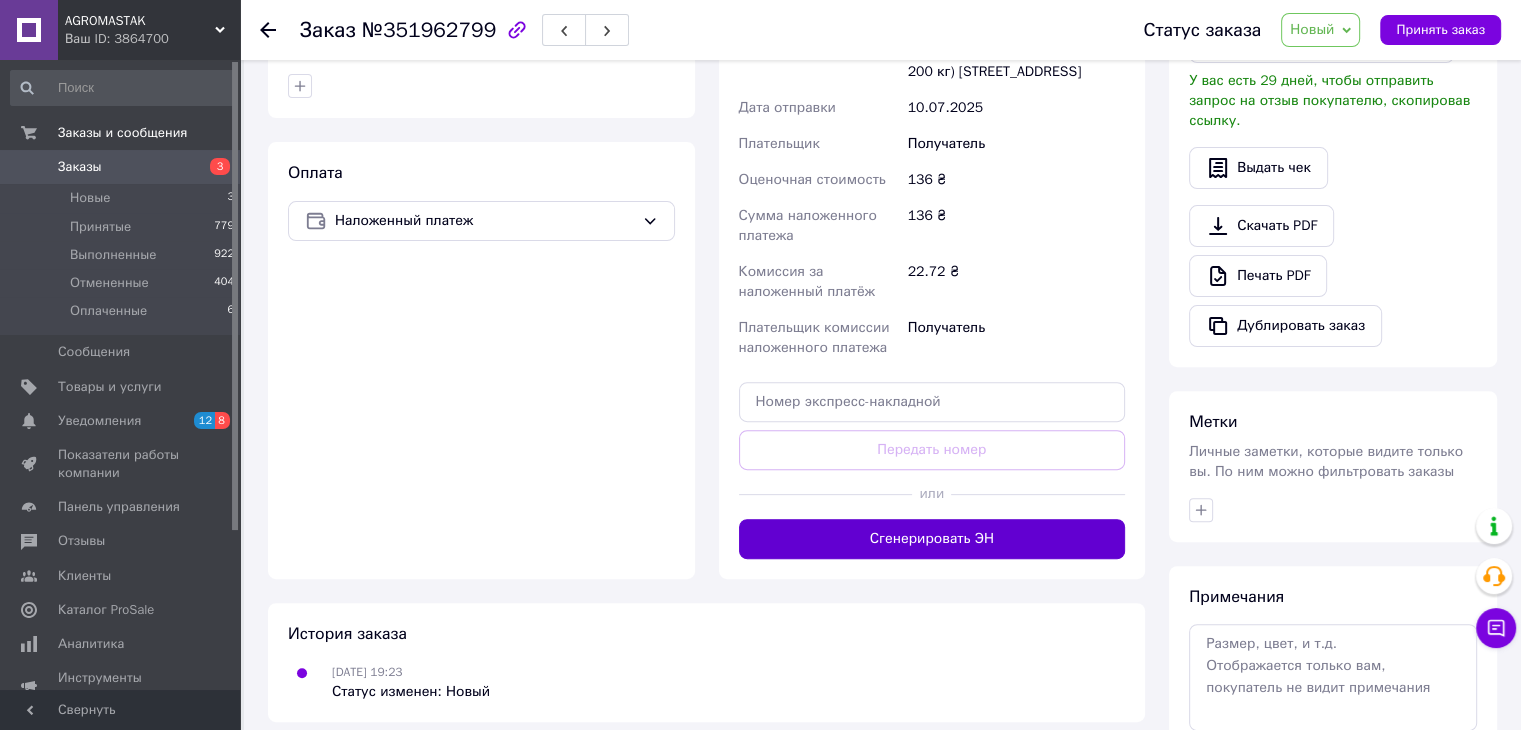click on "Сгенерировать ЭН" at bounding box center (932, 539) 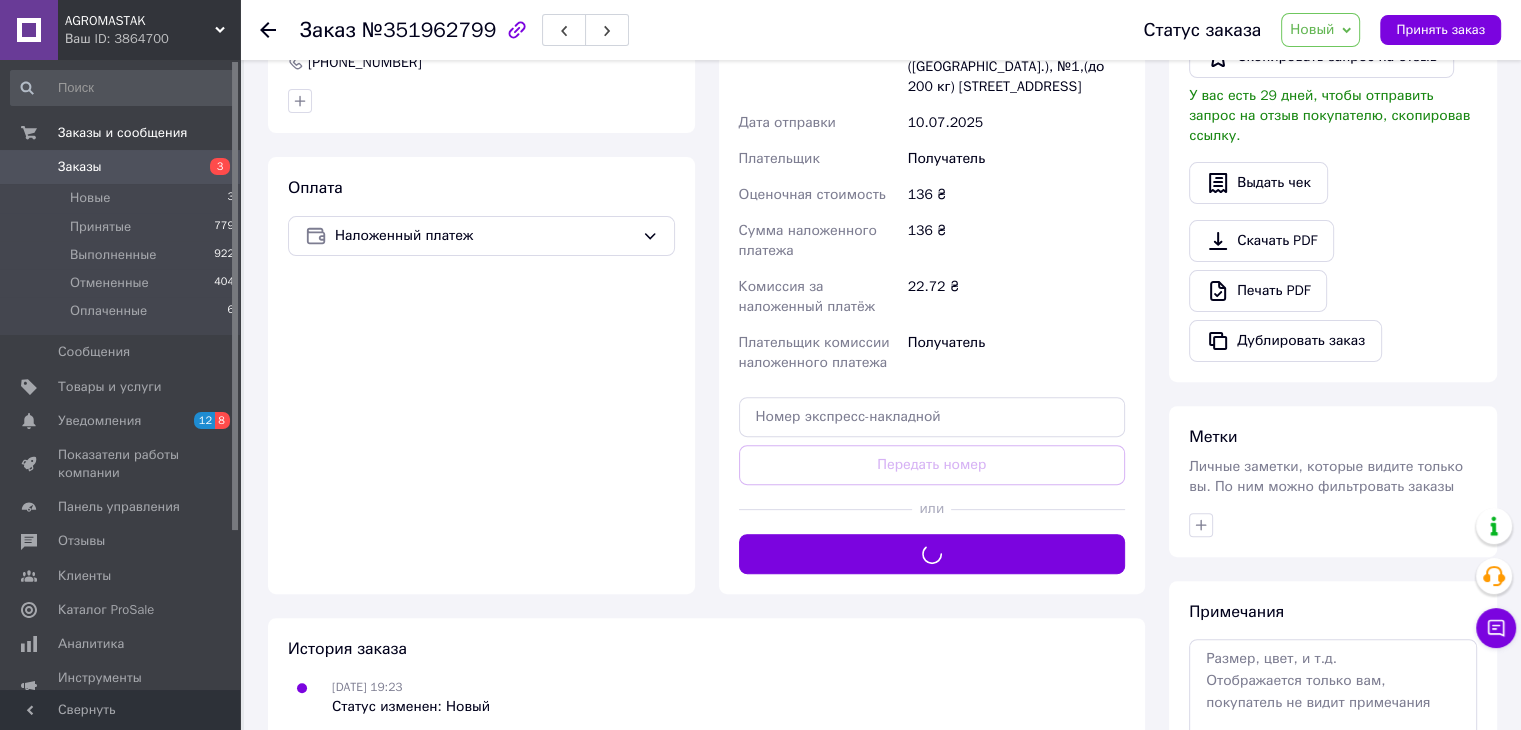 scroll, scrollTop: 200, scrollLeft: 0, axis: vertical 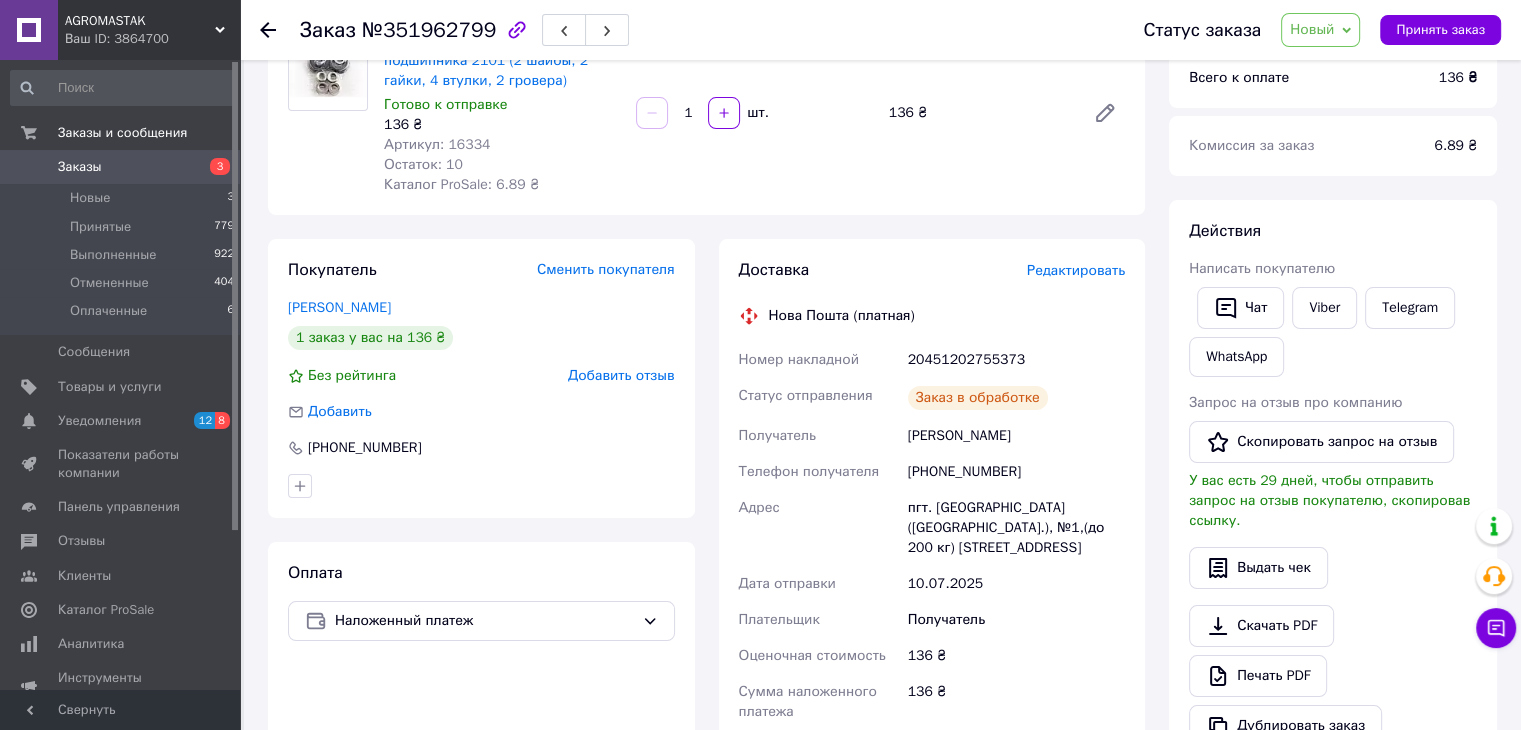 click on "20451202755373" at bounding box center [1016, 360] 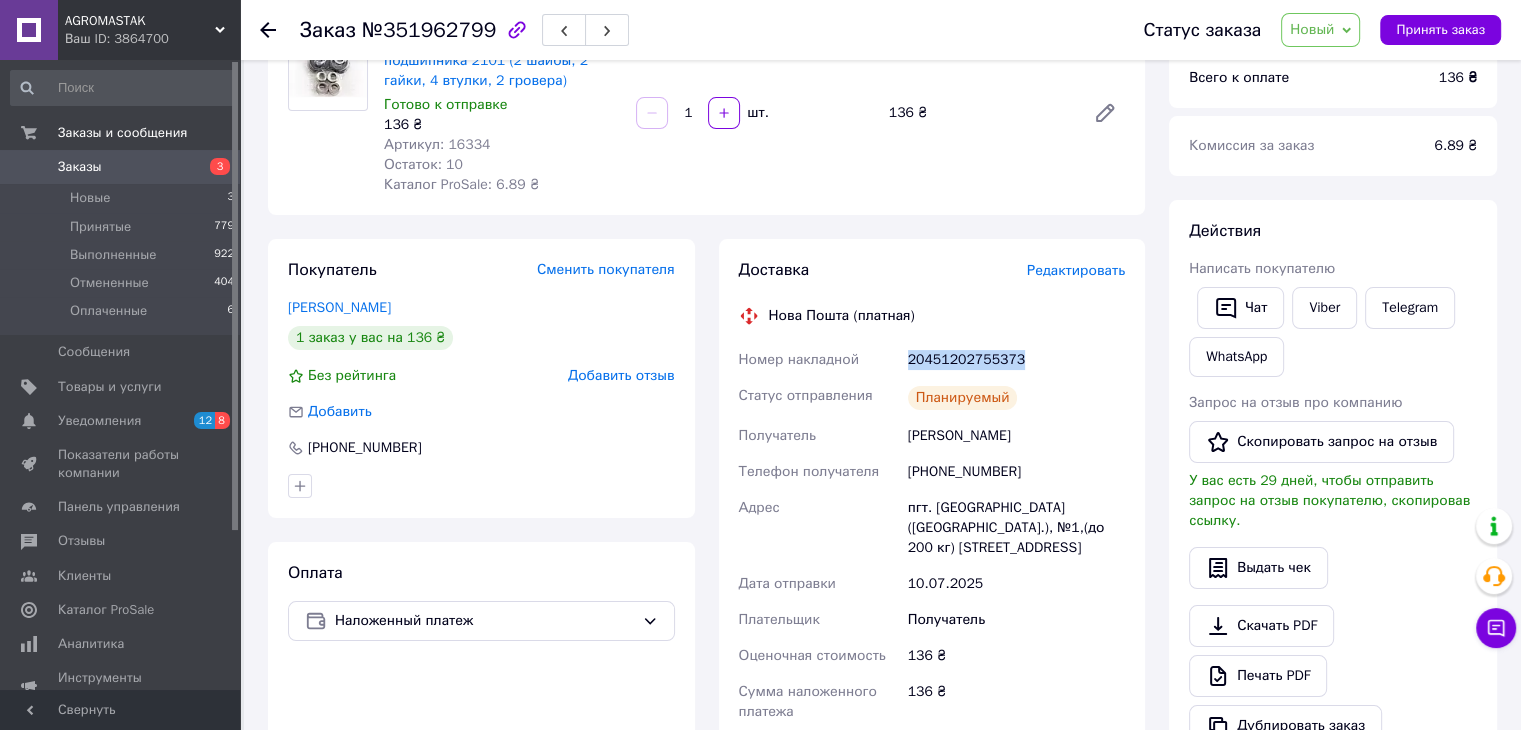 click on "20451202755373" at bounding box center (1016, 360) 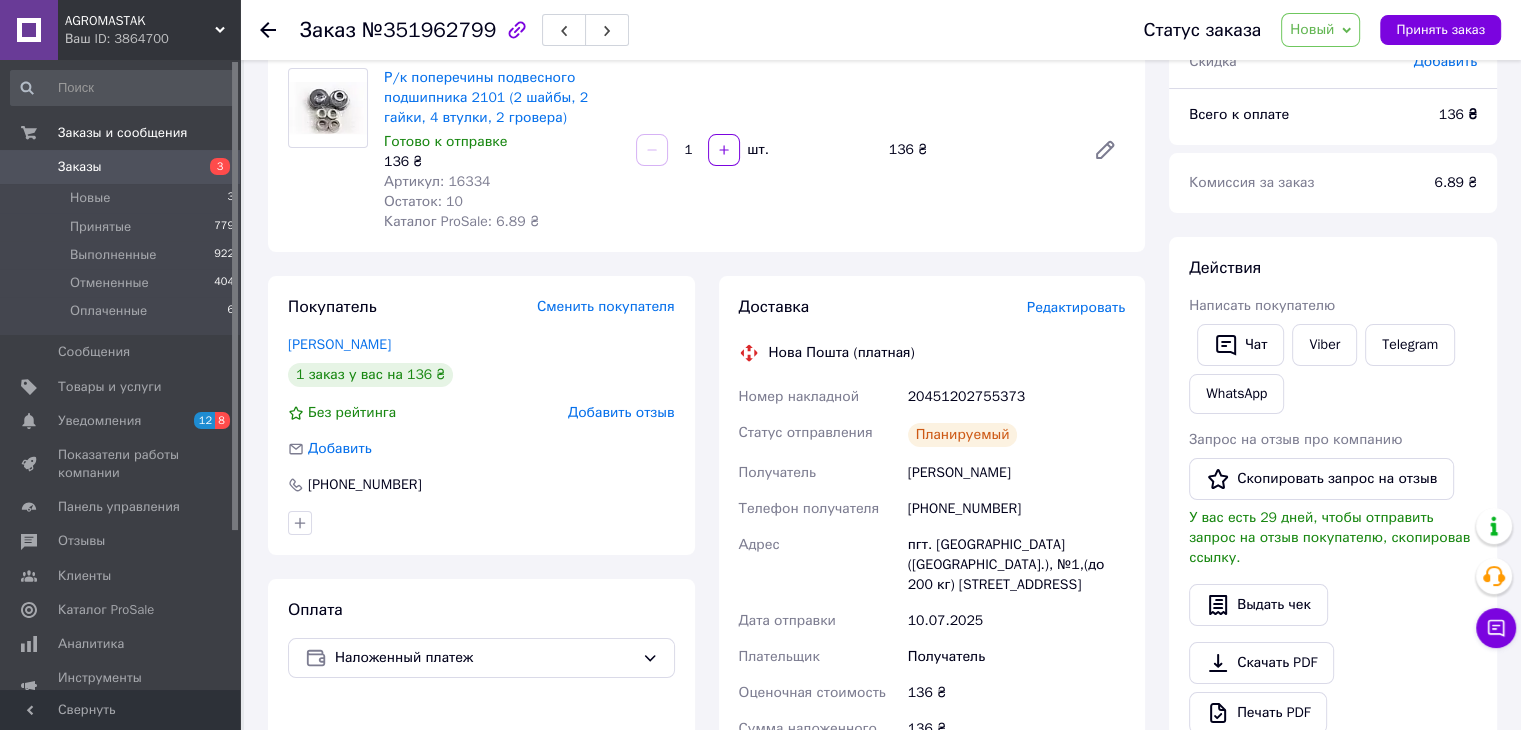 scroll, scrollTop: 100, scrollLeft: 0, axis: vertical 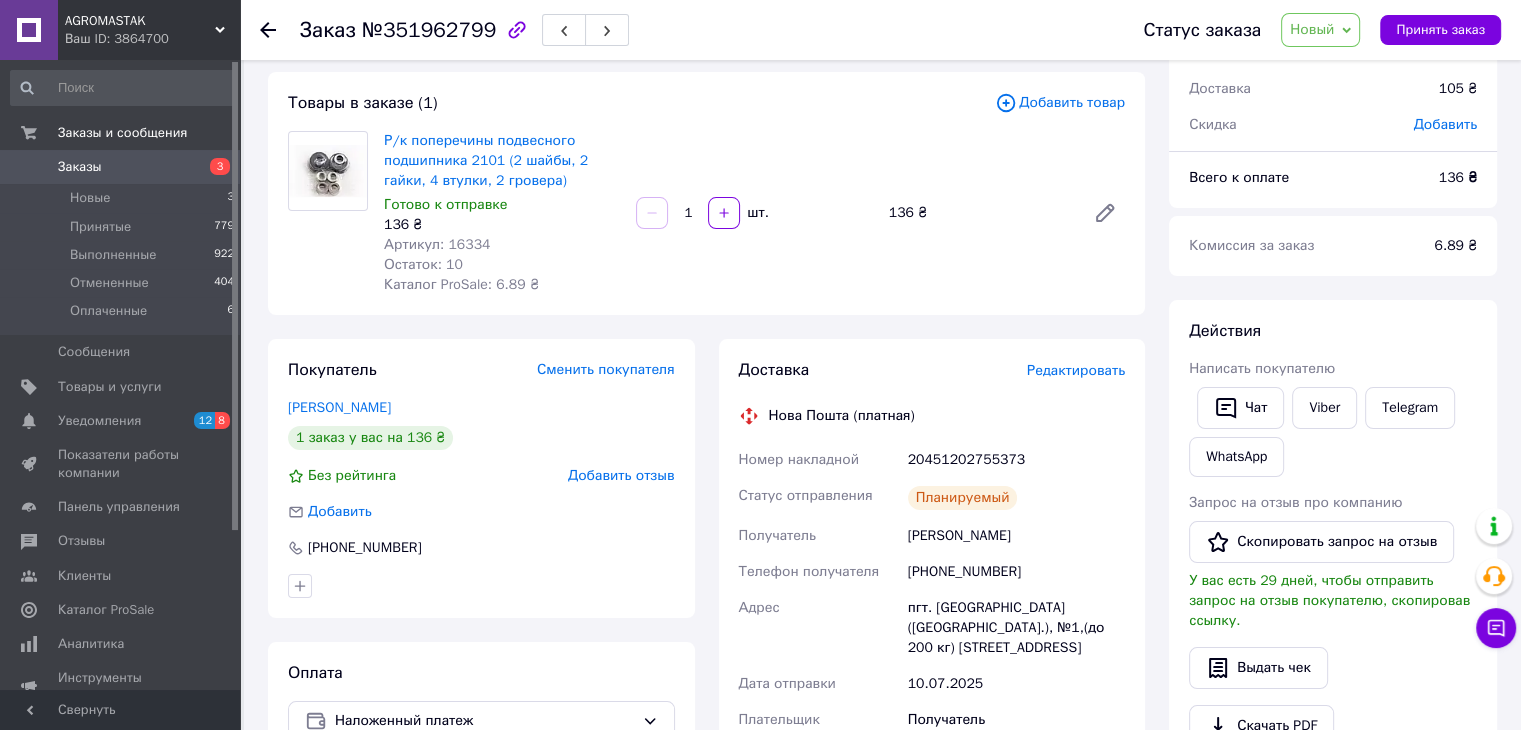 click on "Заказы" at bounding box center (121, 167) 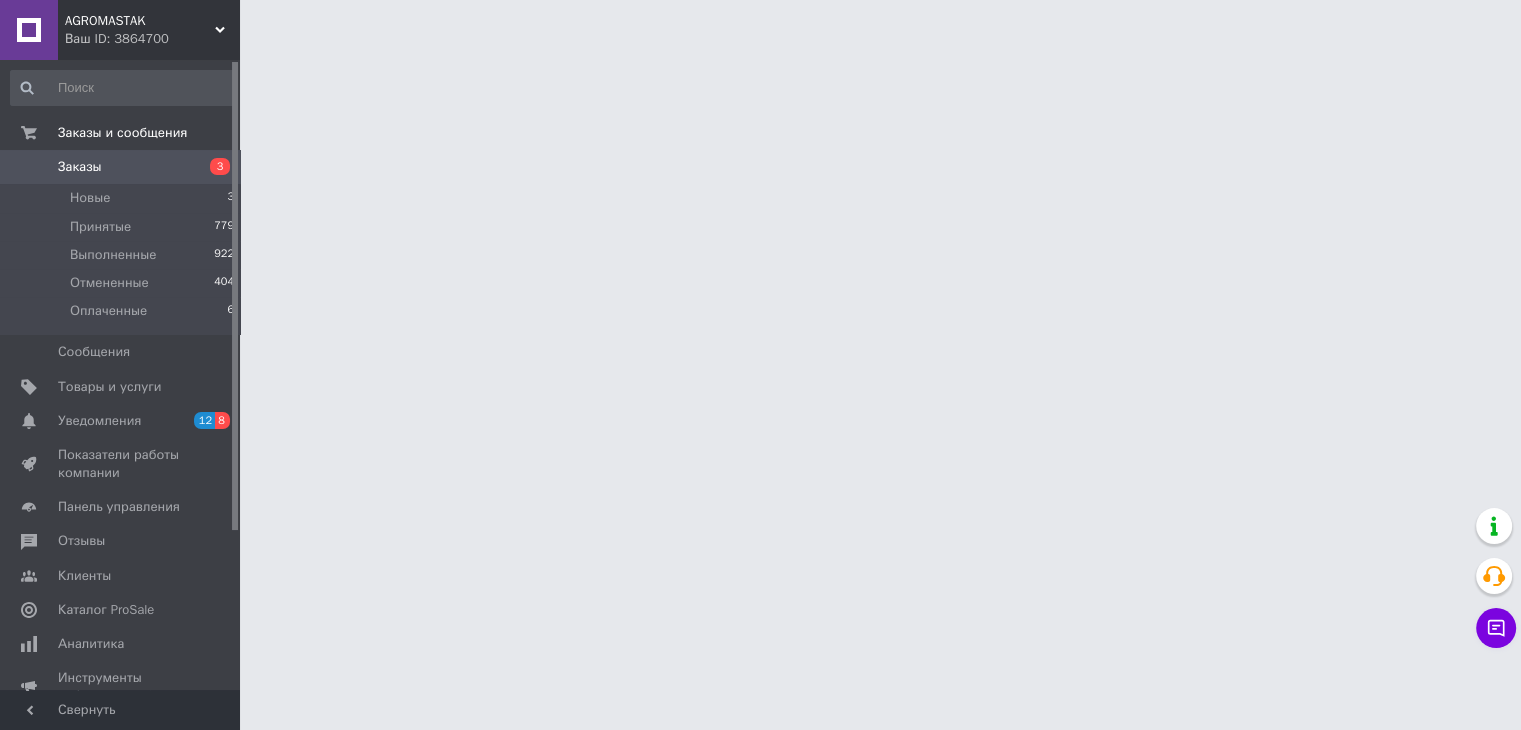 scroll, scrollTop: 0, scrollLeft: 0, axis: both 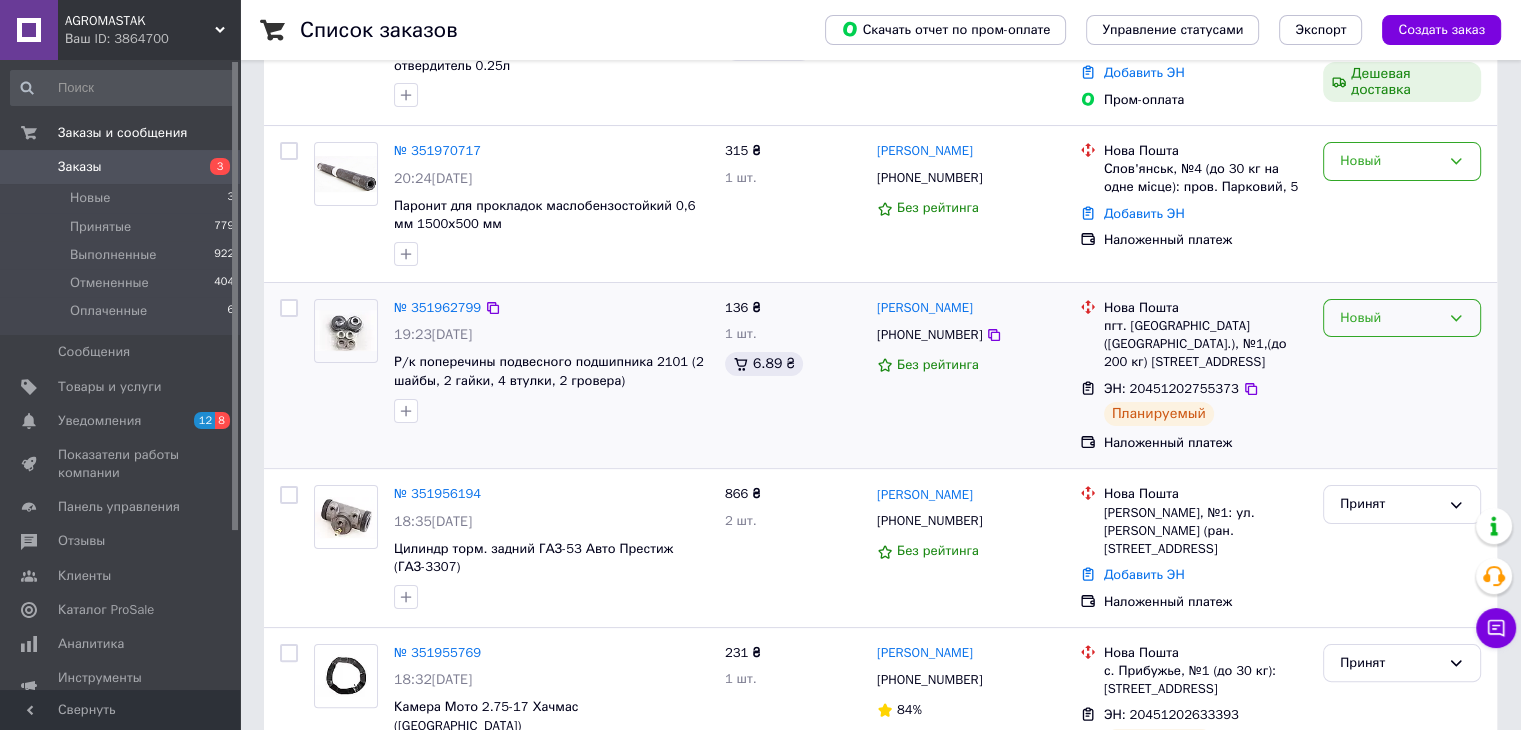 click on "Новый" at bounding box center (1390, 318) 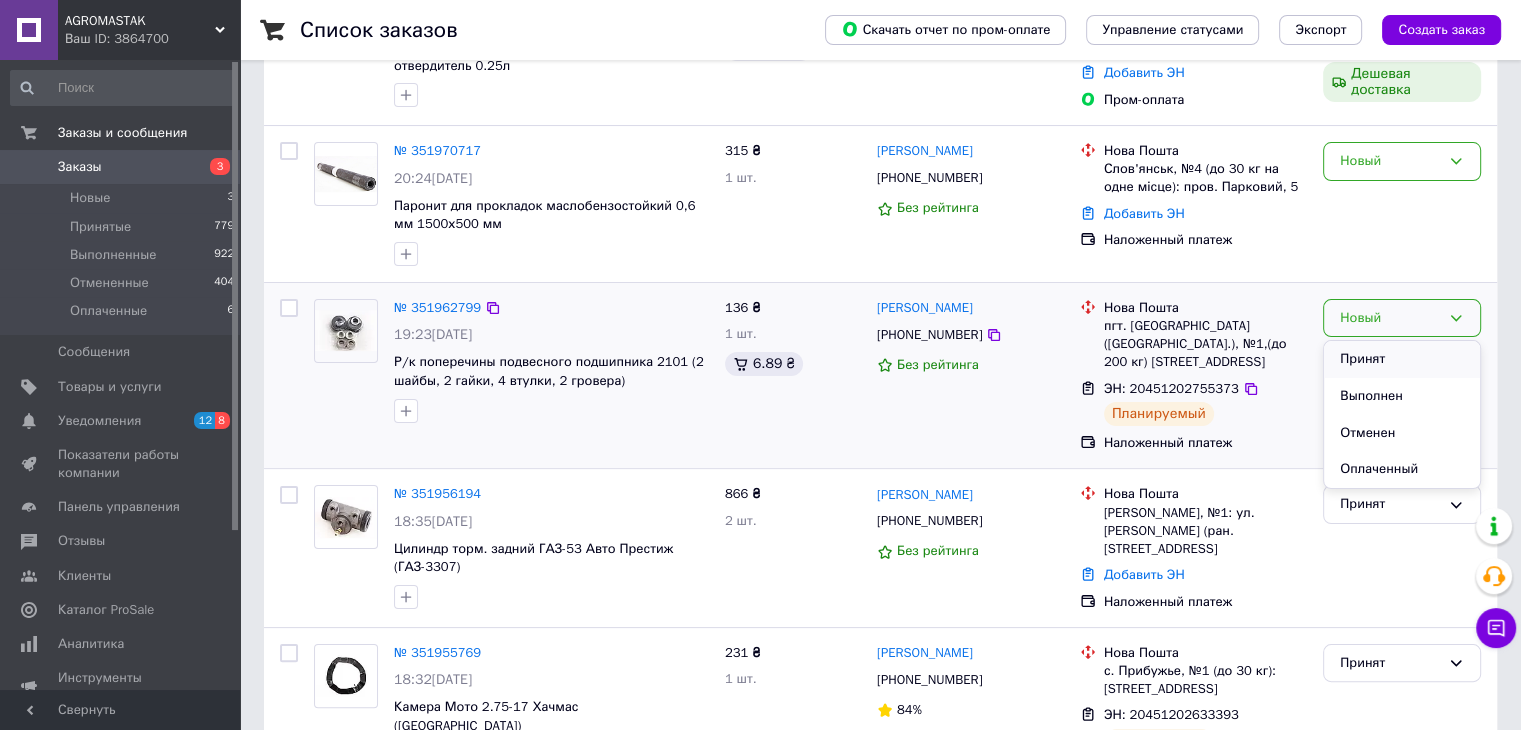 click on "Принят" at bounding box center (1402, 359) 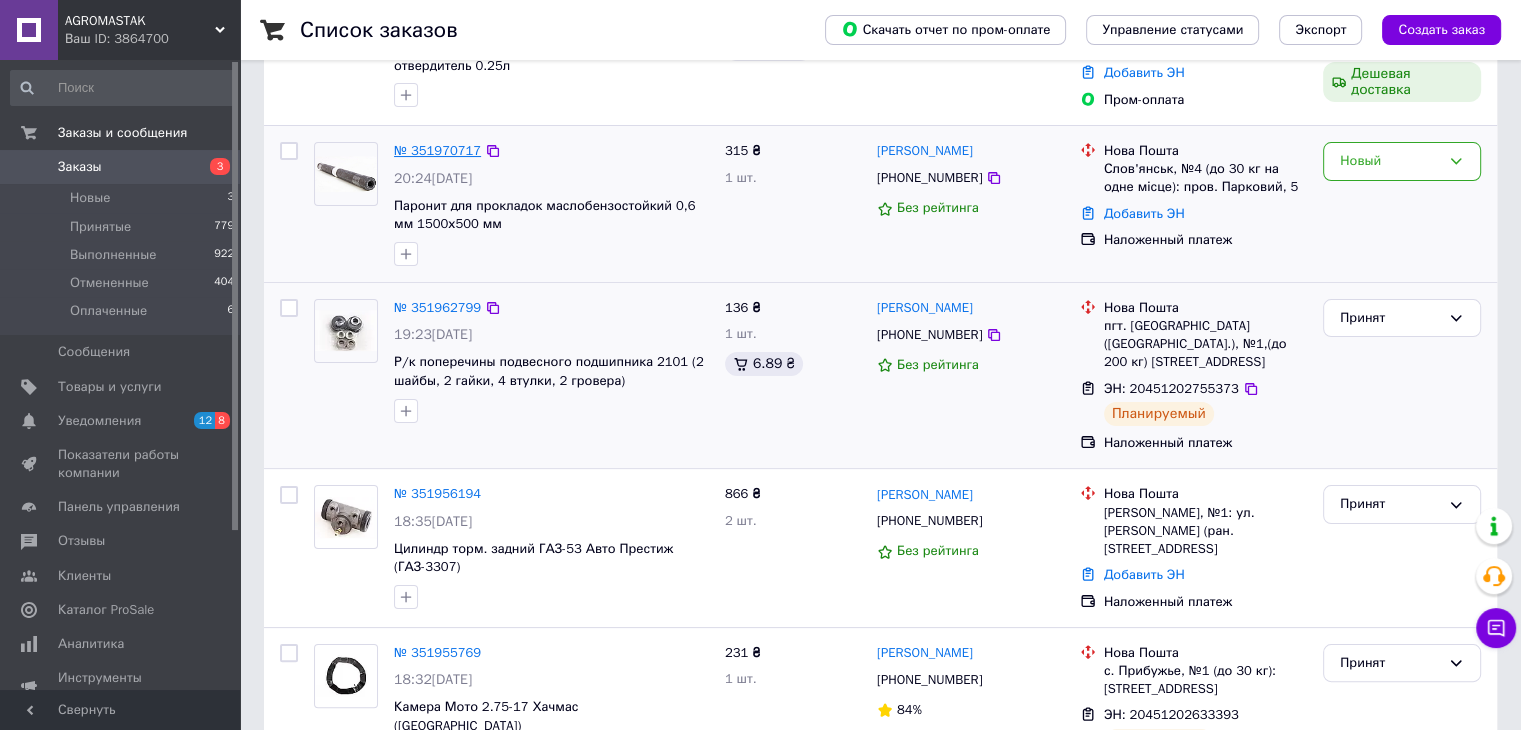 click on "№ 351970717" at bounding box center [437, 150] 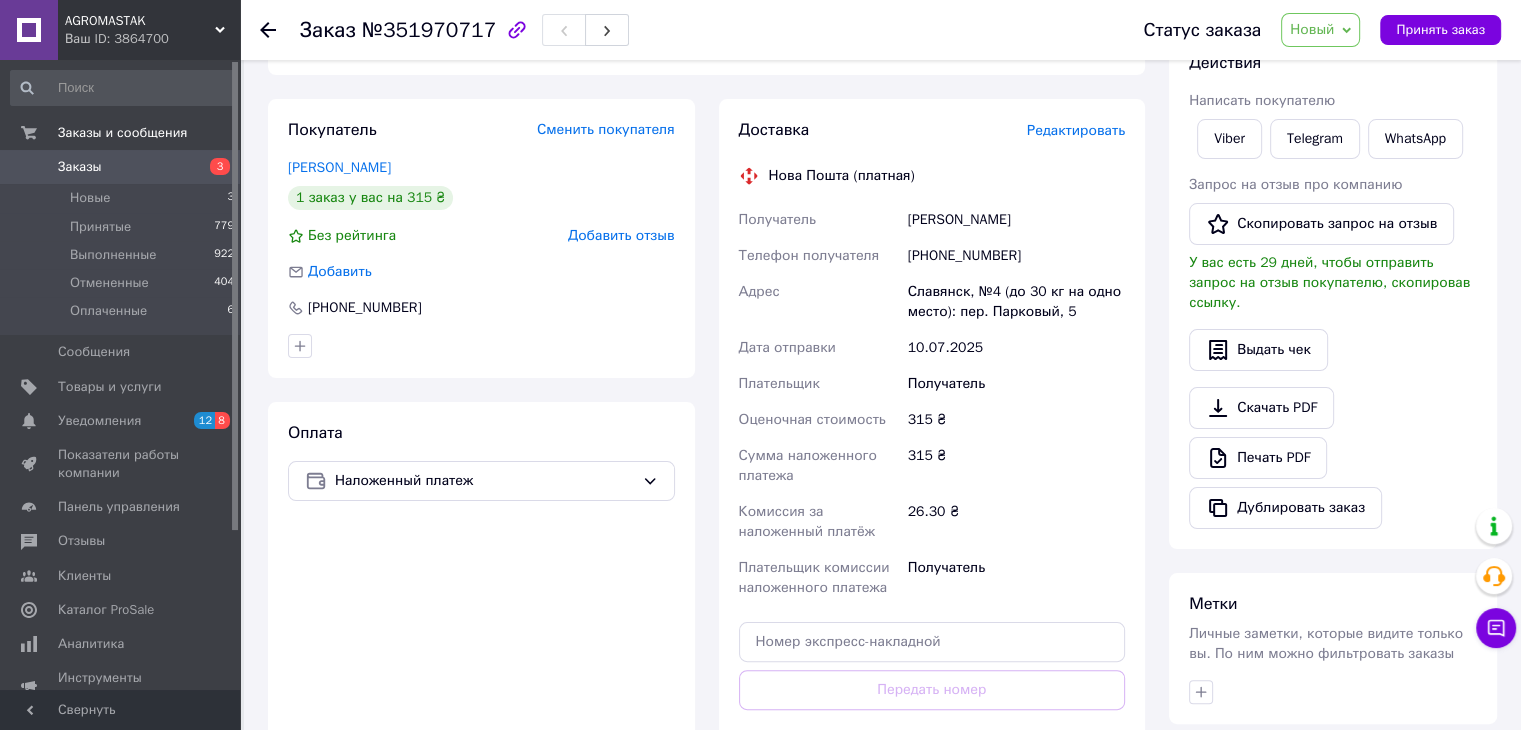 scroll, scrollTop: 0, scrollLeft: 0, axis: both 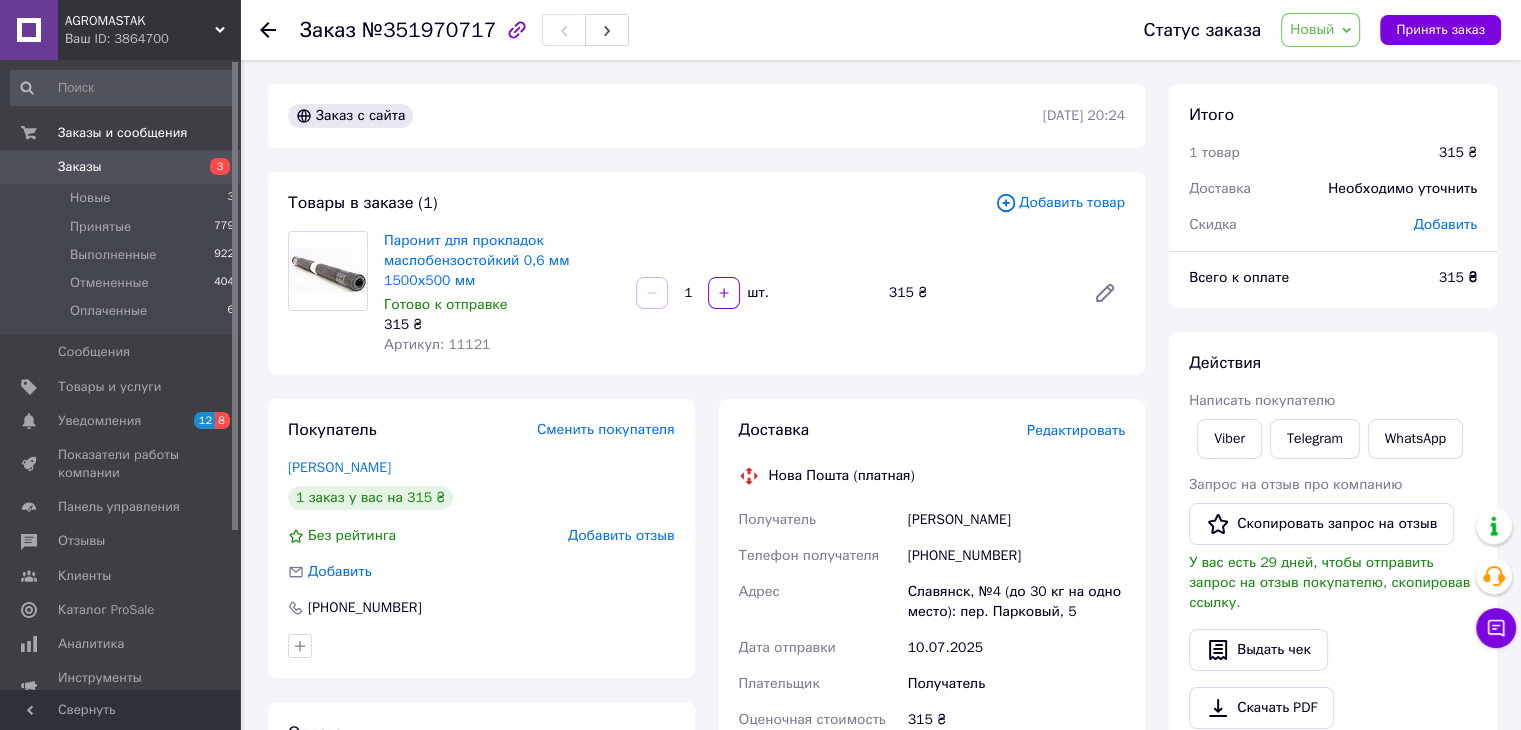 click on "Артикул: 11121" at bounding box center (437, 344) 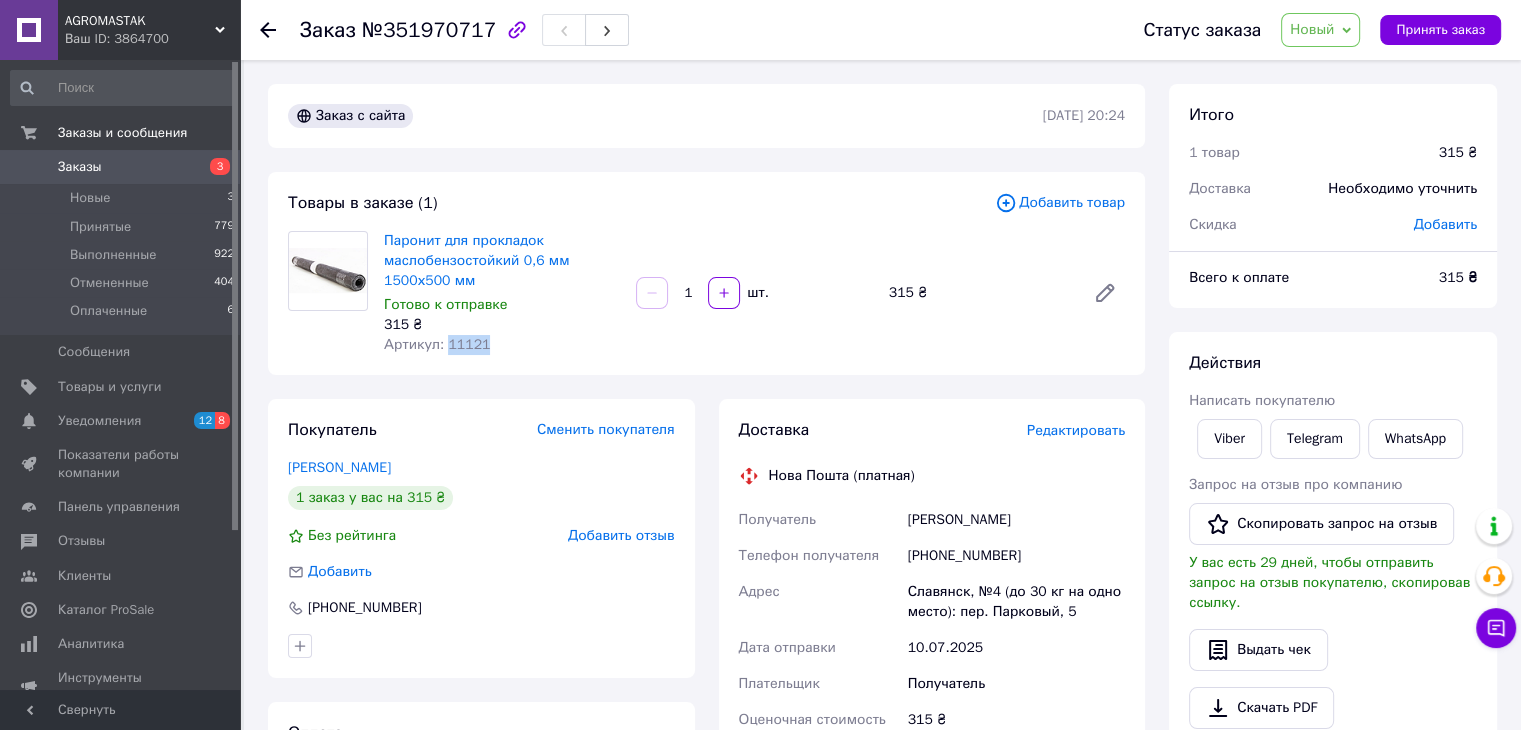 click on "Артикул: 11121" at bounding box center [437, 344] 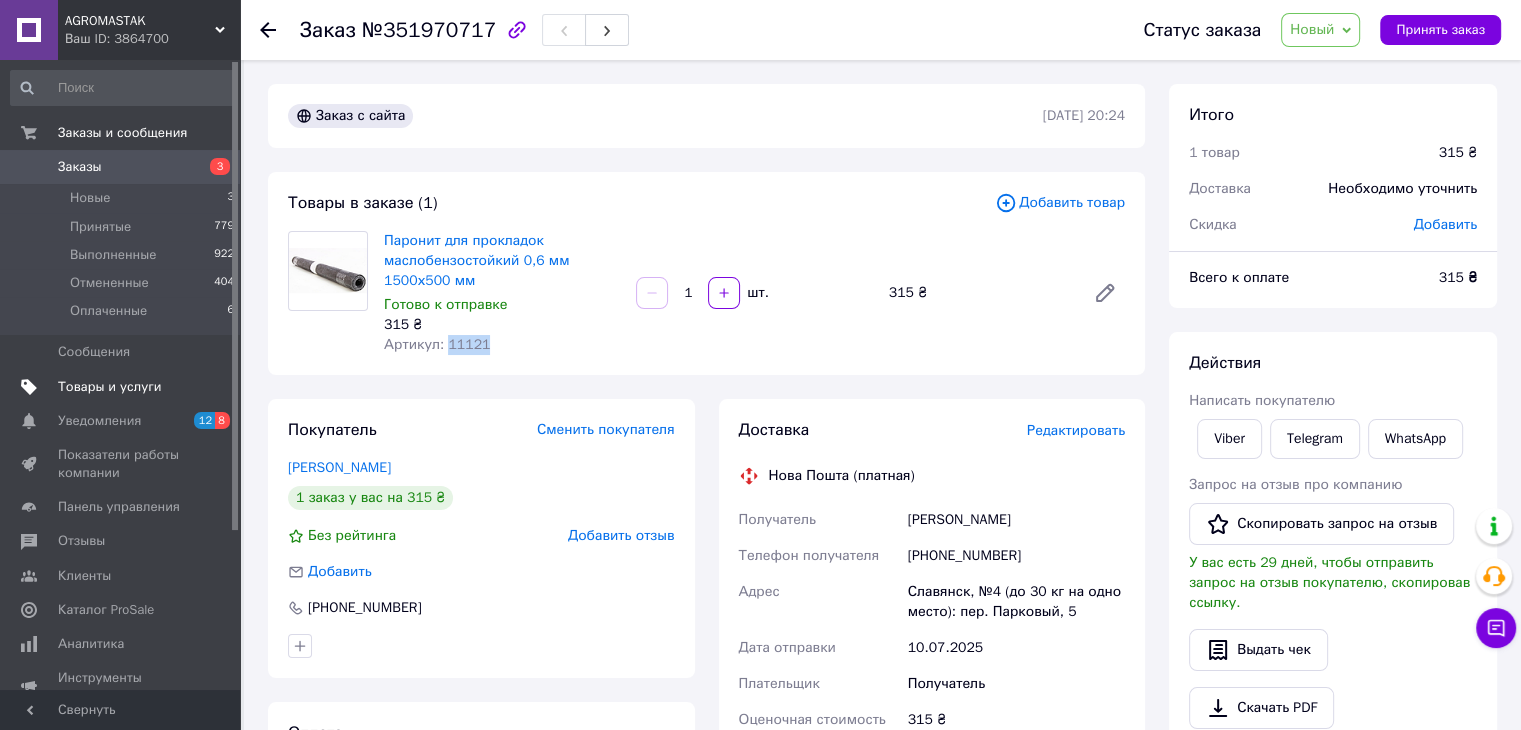 copy on "11121" 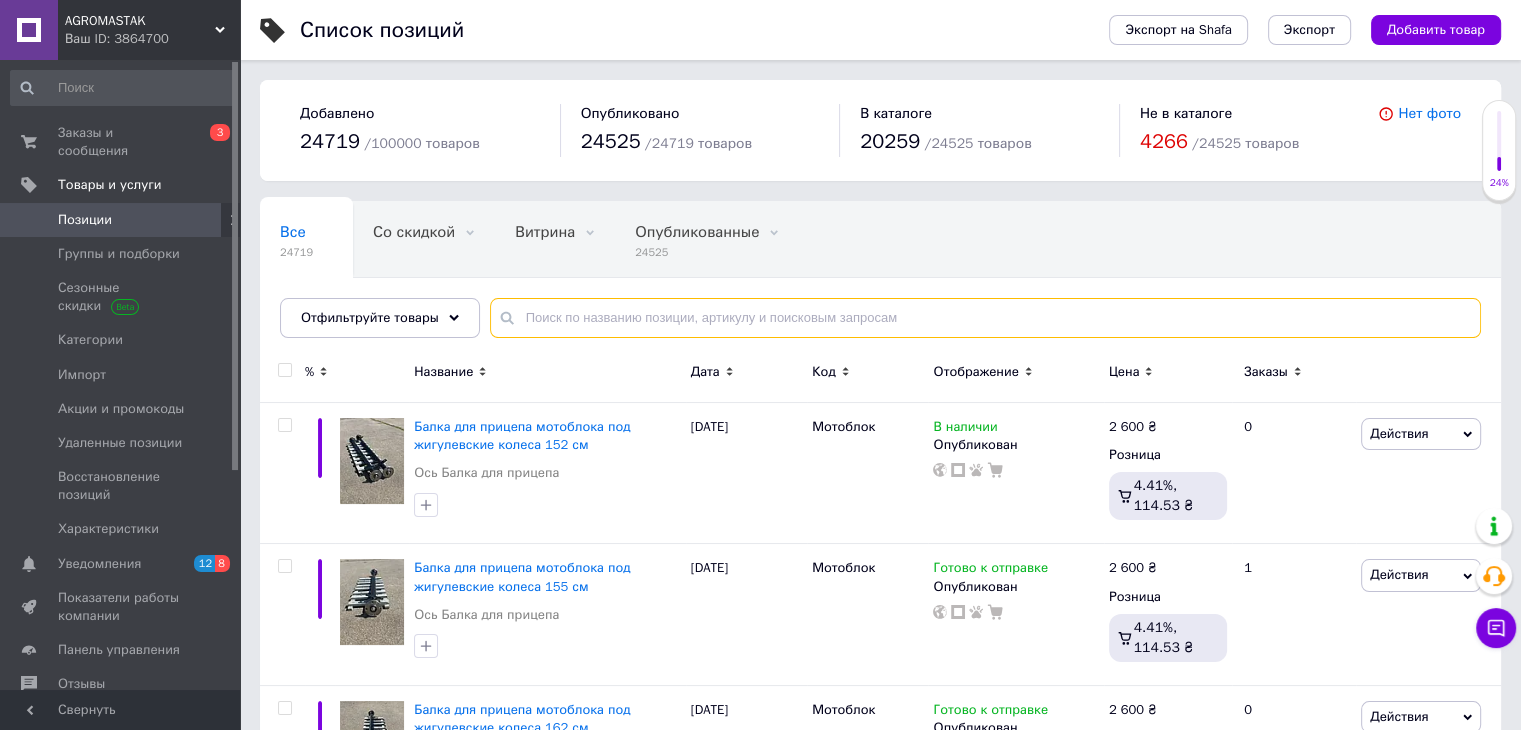 click at bounding box center [985, 318] 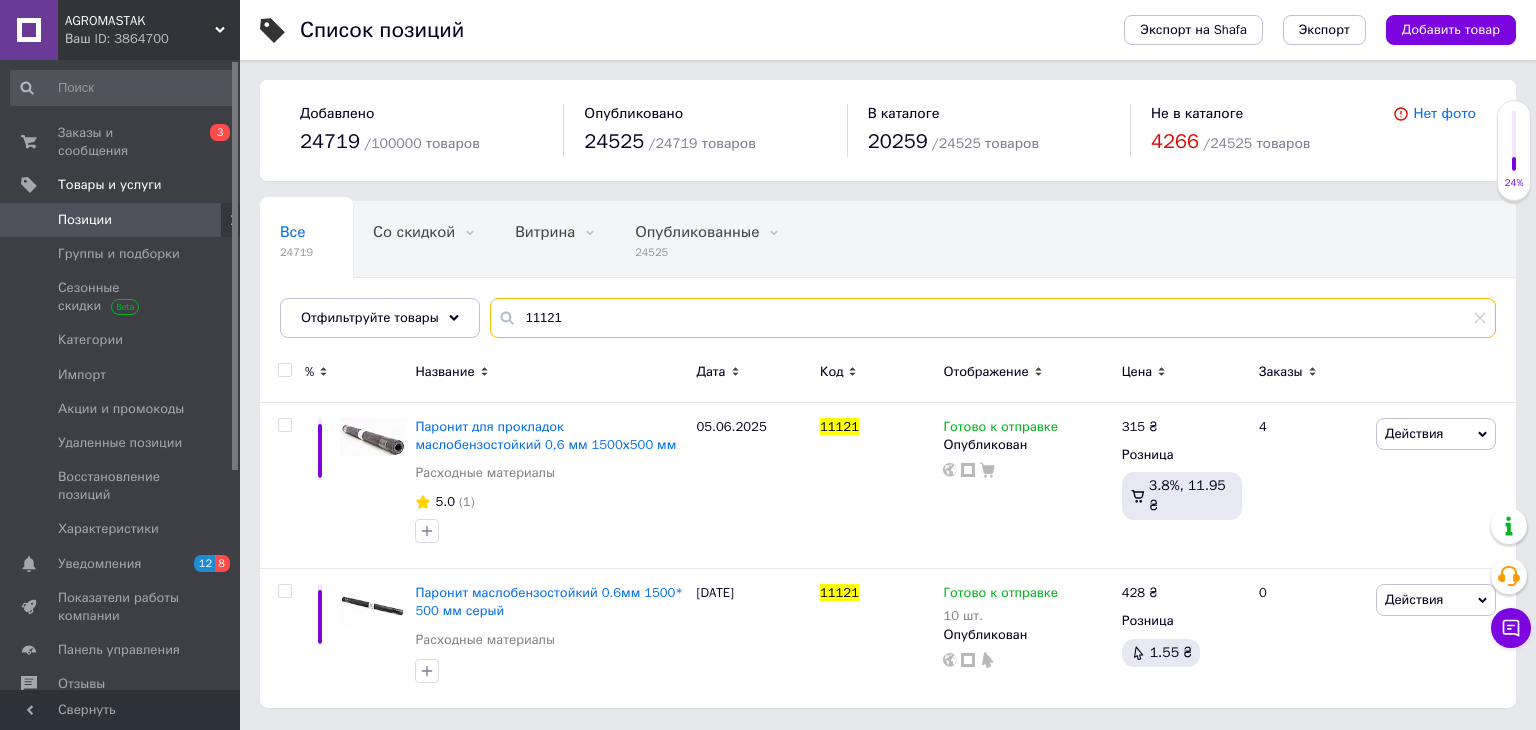 type on "11121" 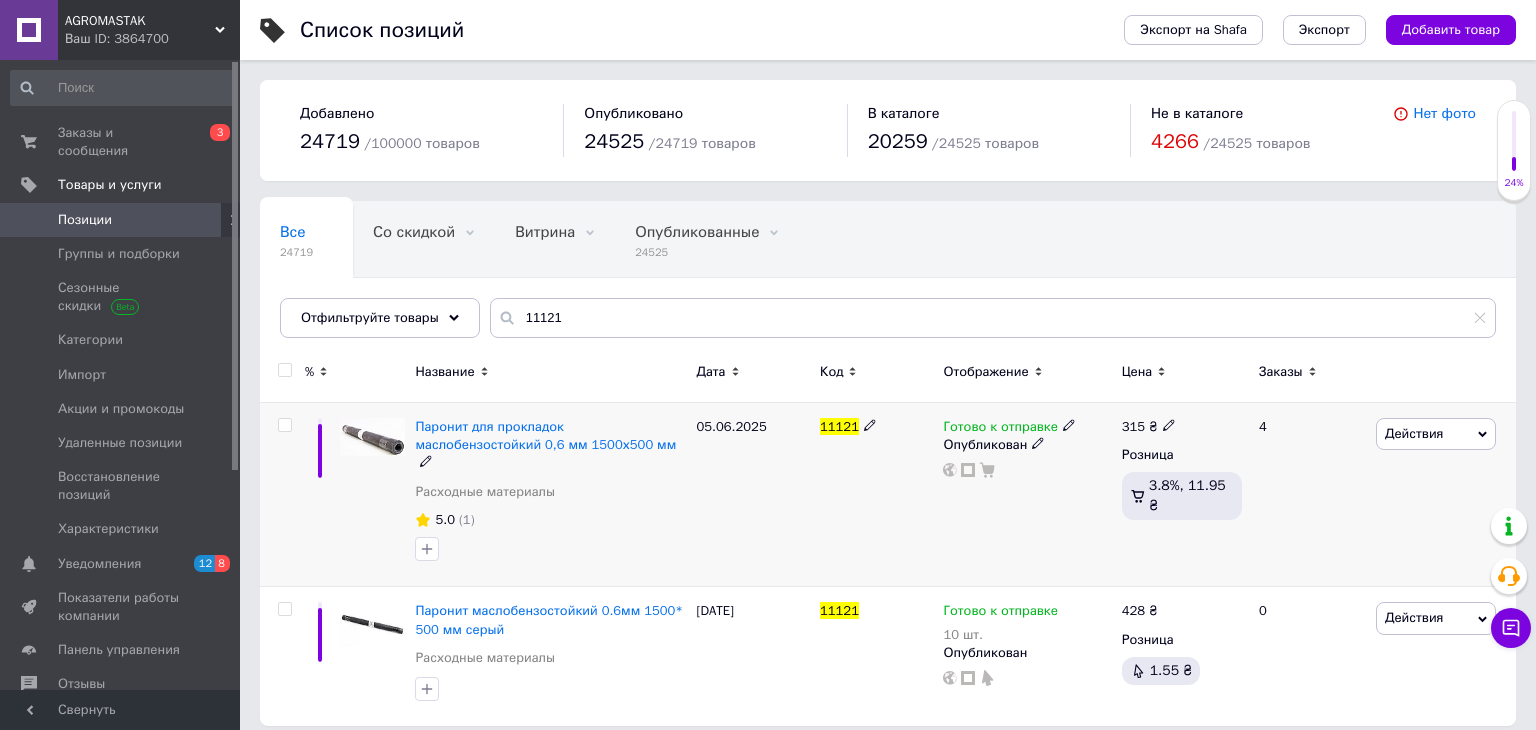 click on "Действия" at bounding box center (1436, 434) 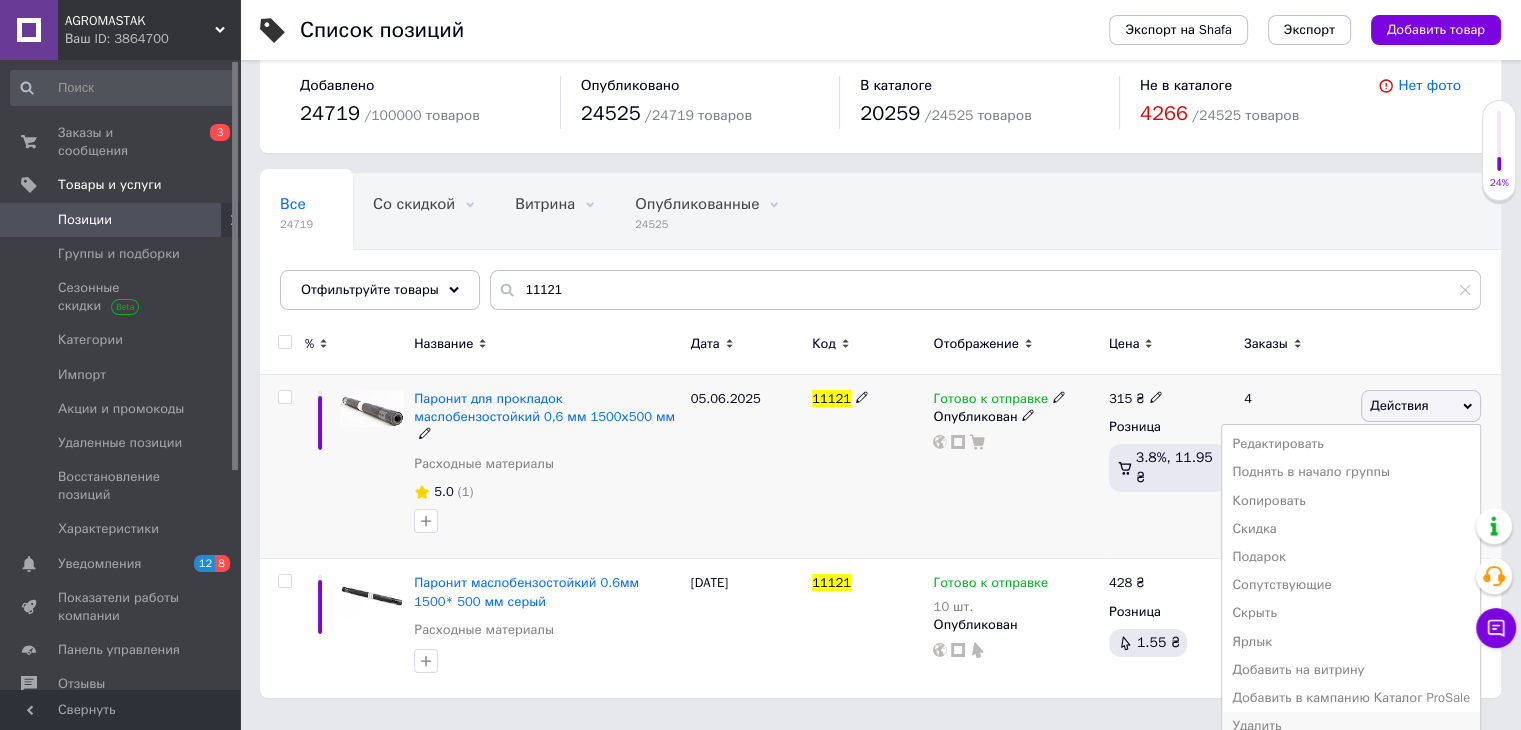 scroll, scrollTop: 43, scrollLeft: 0, axis: vertical 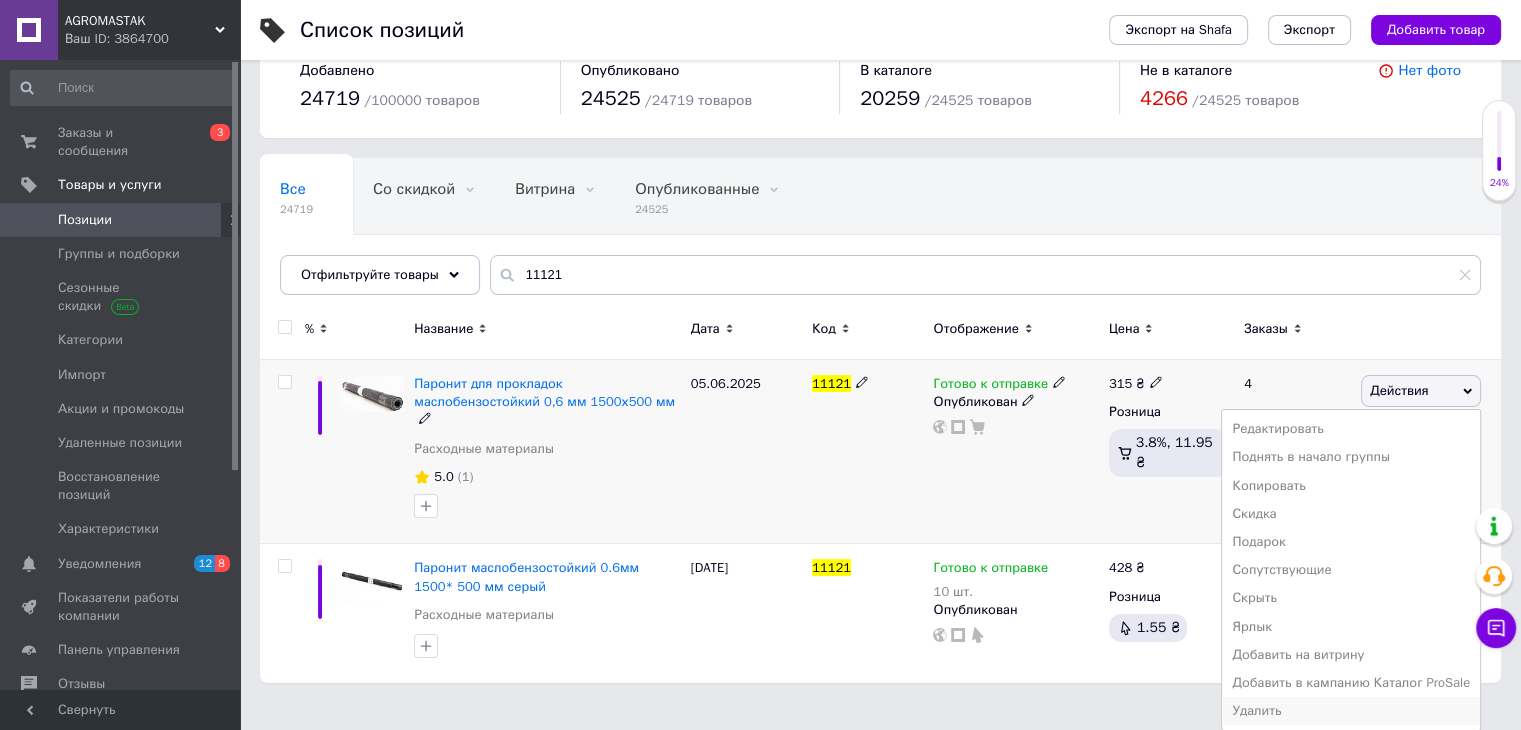 click on "Удалить" at bounding box center [1351, 711] 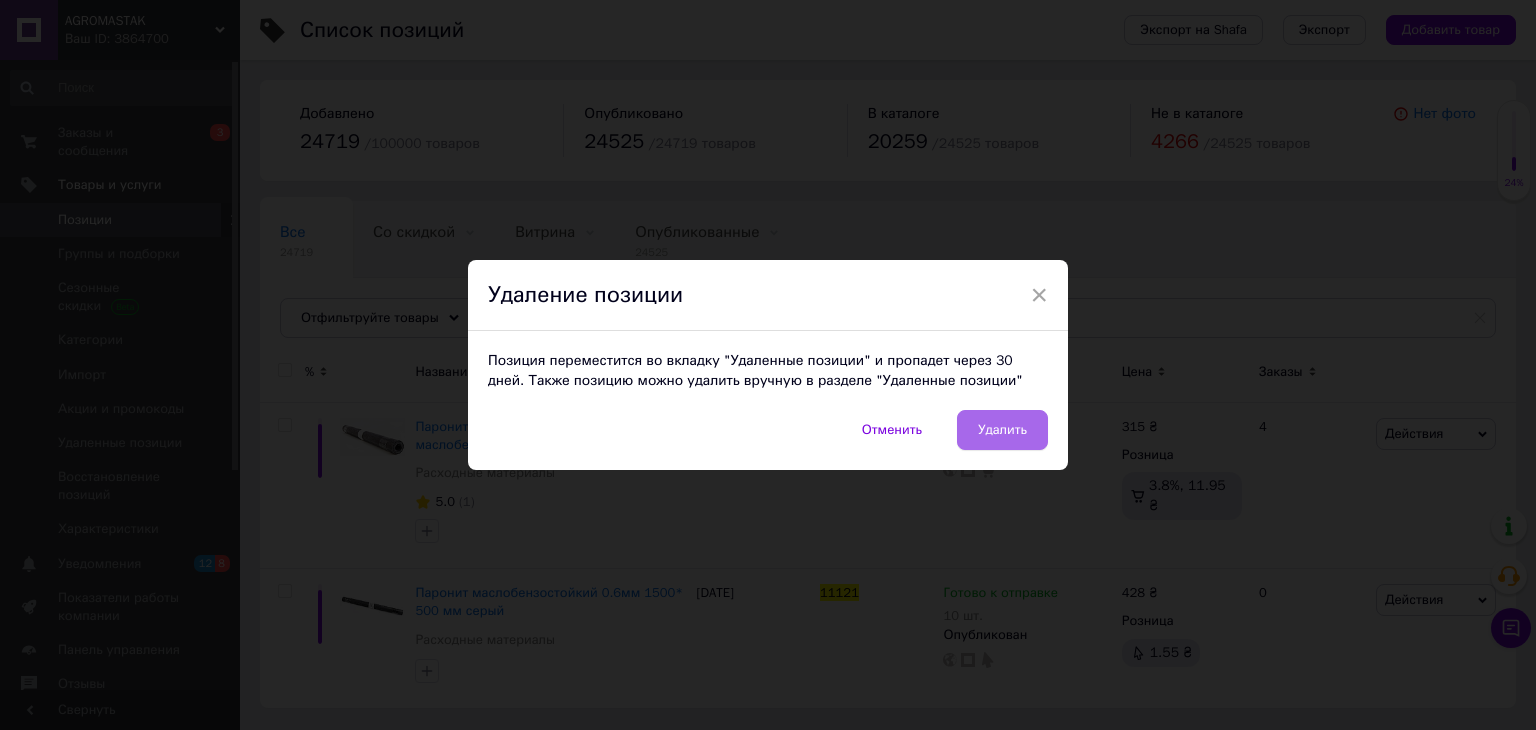 click on "Удалить" at bounding box center (1002, 430) 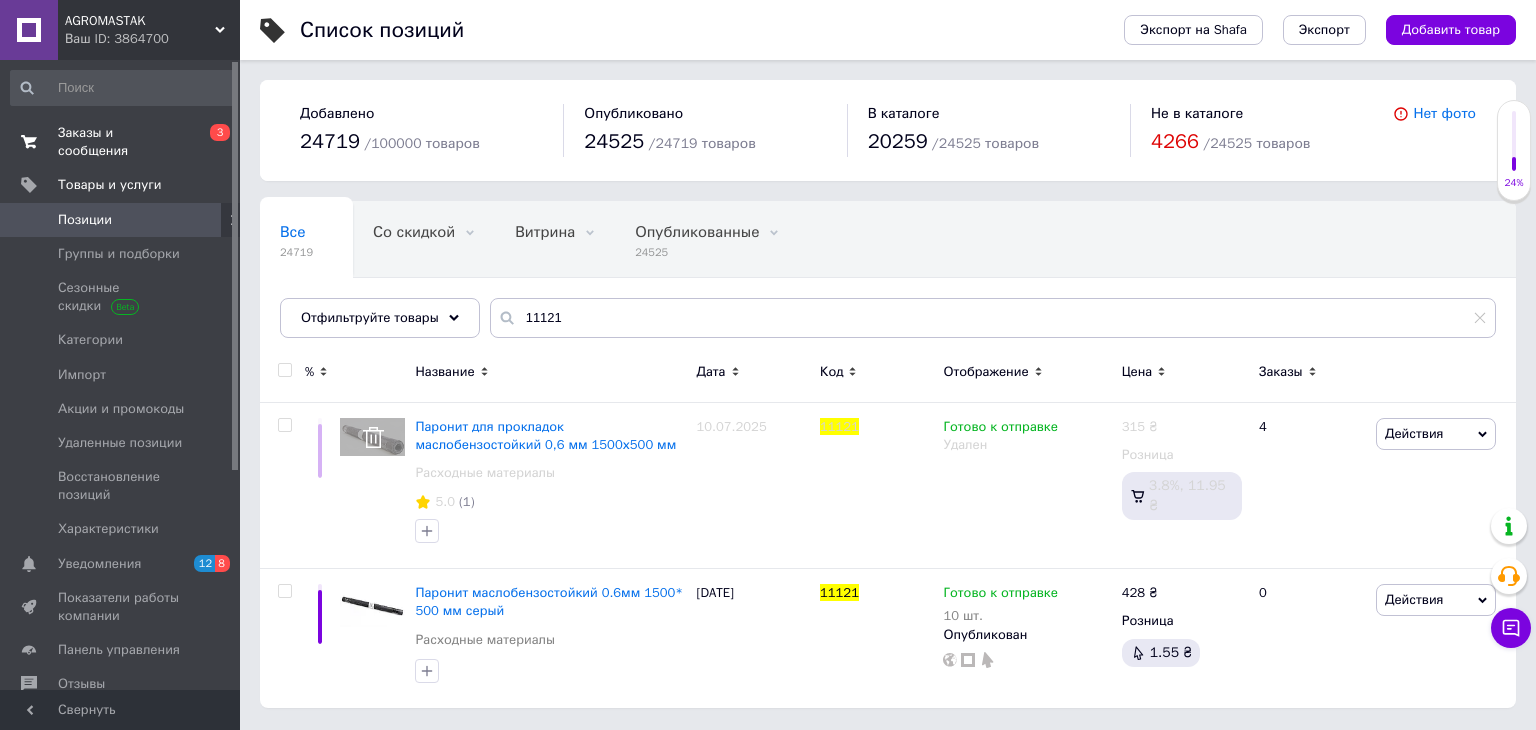 click on "Заказы и сообщения" at bounding box center [121, 142] 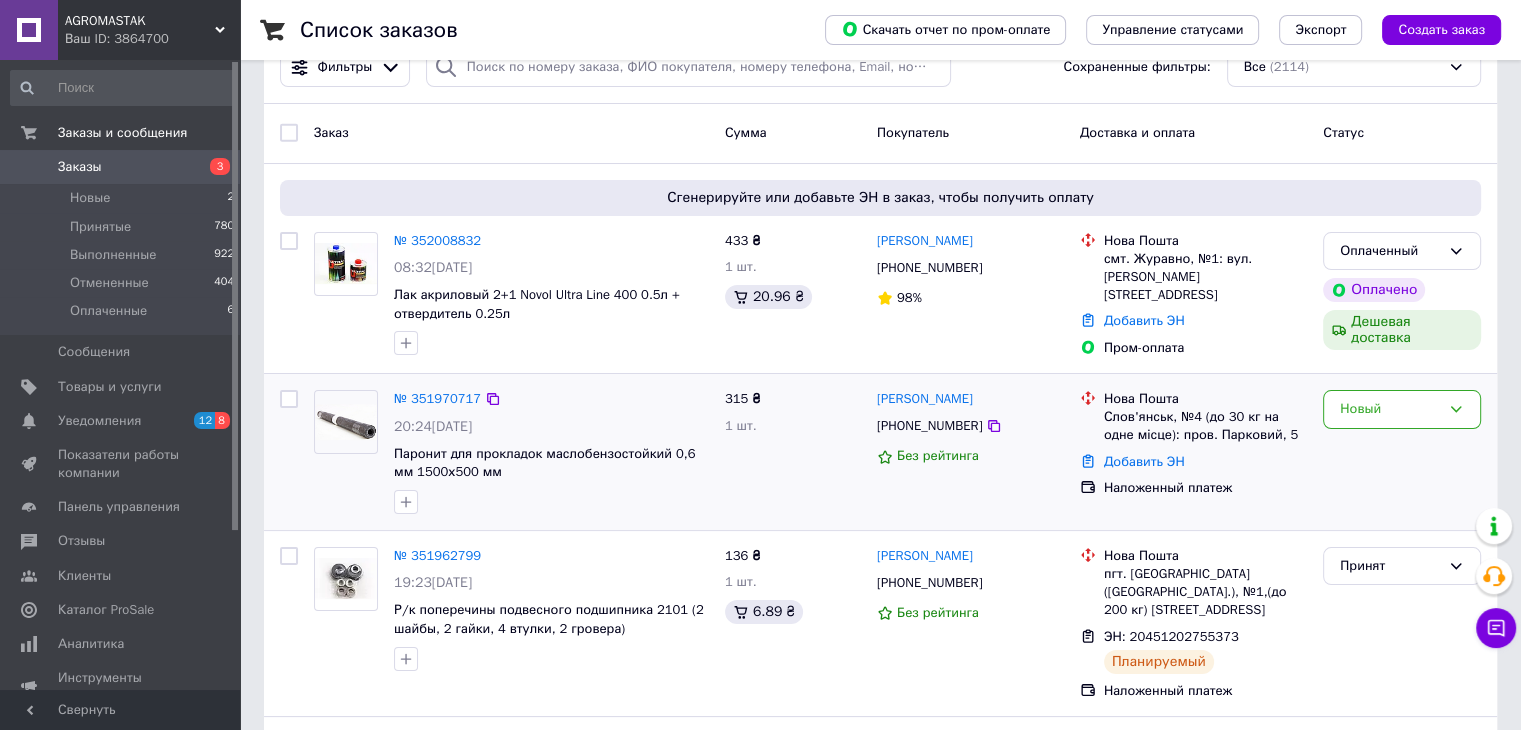 scroll, scrollTop: 100, scrollLeft: 0, axis: vertical 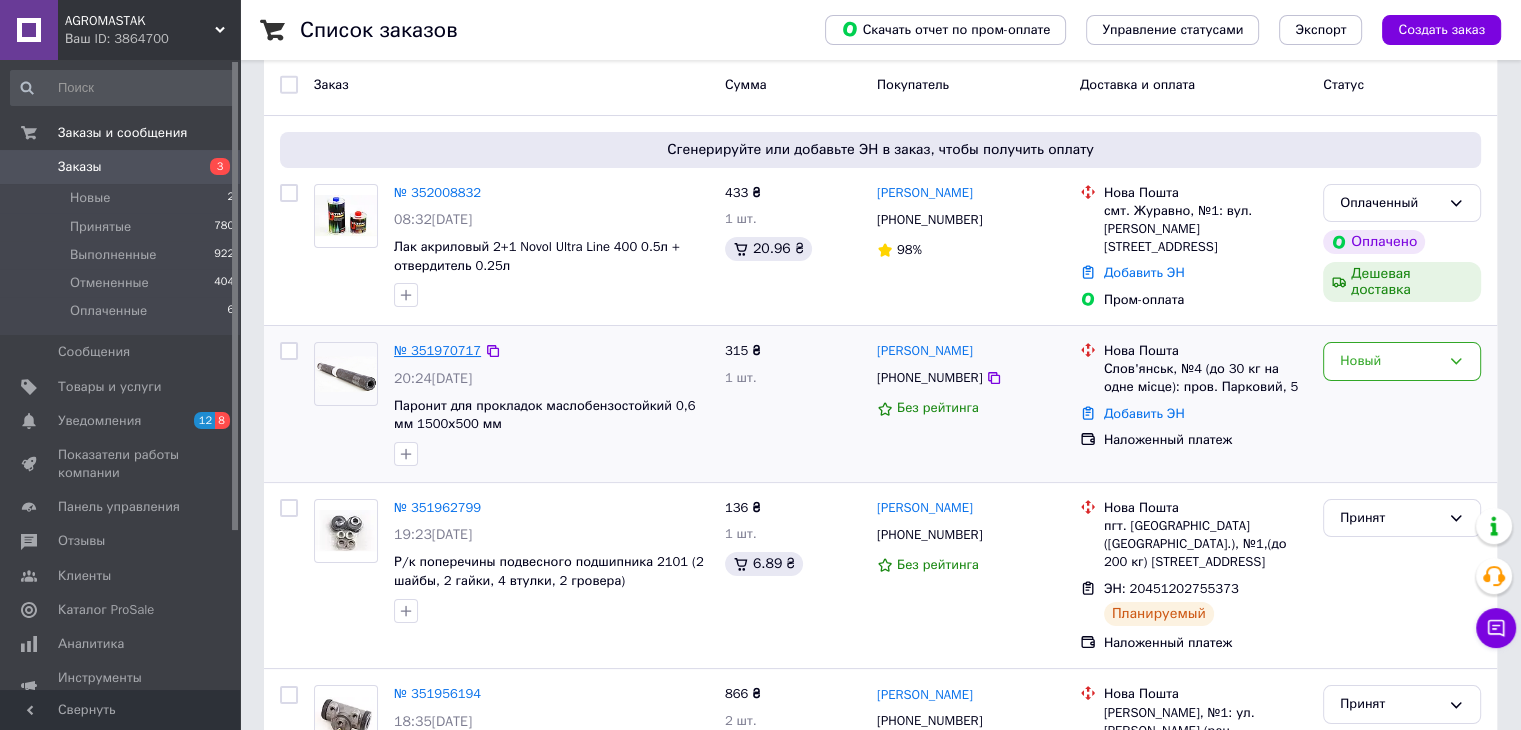 click on "№ 351970717" at bounding box center (437, 350) 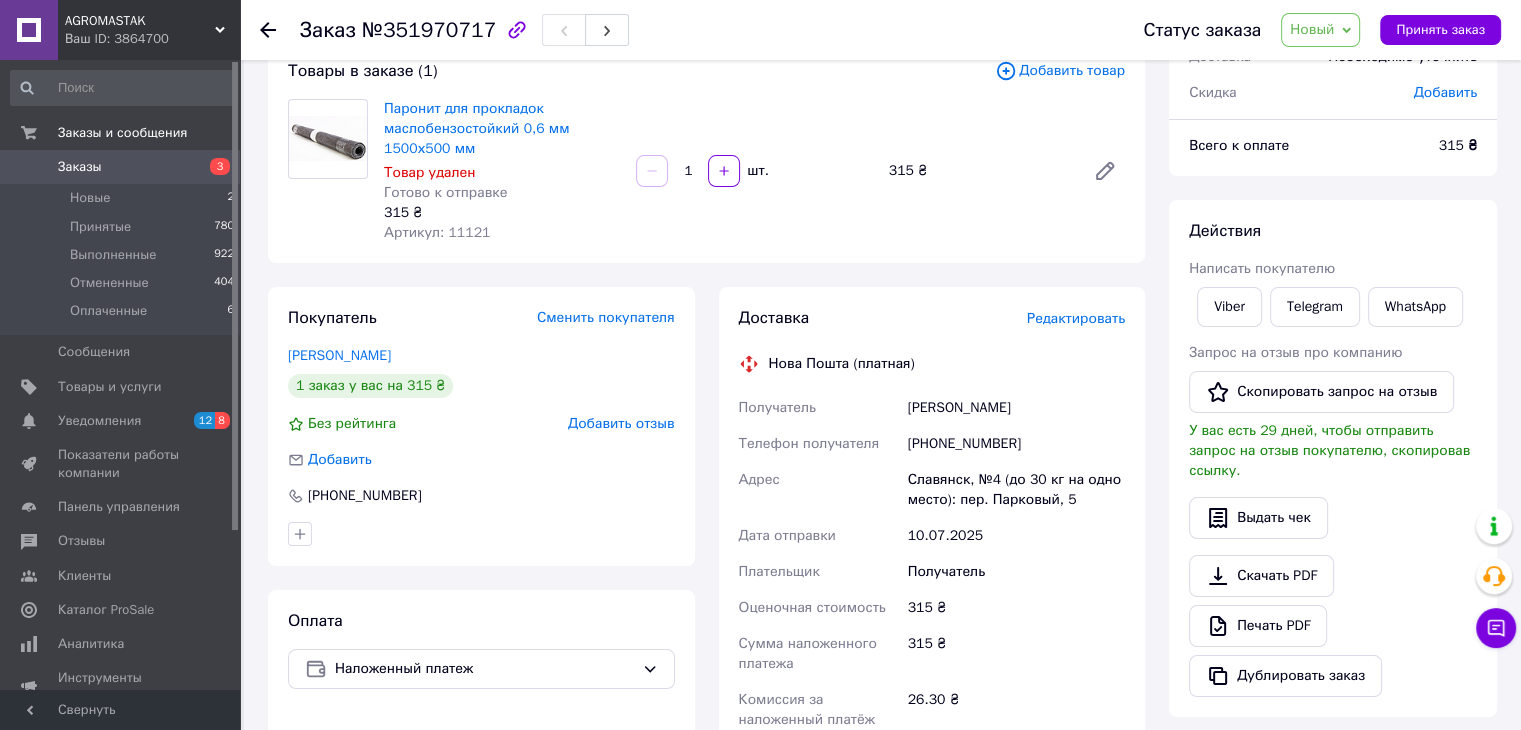 scroll, scrollTop: 0, scrollLeft: 0, axis: both 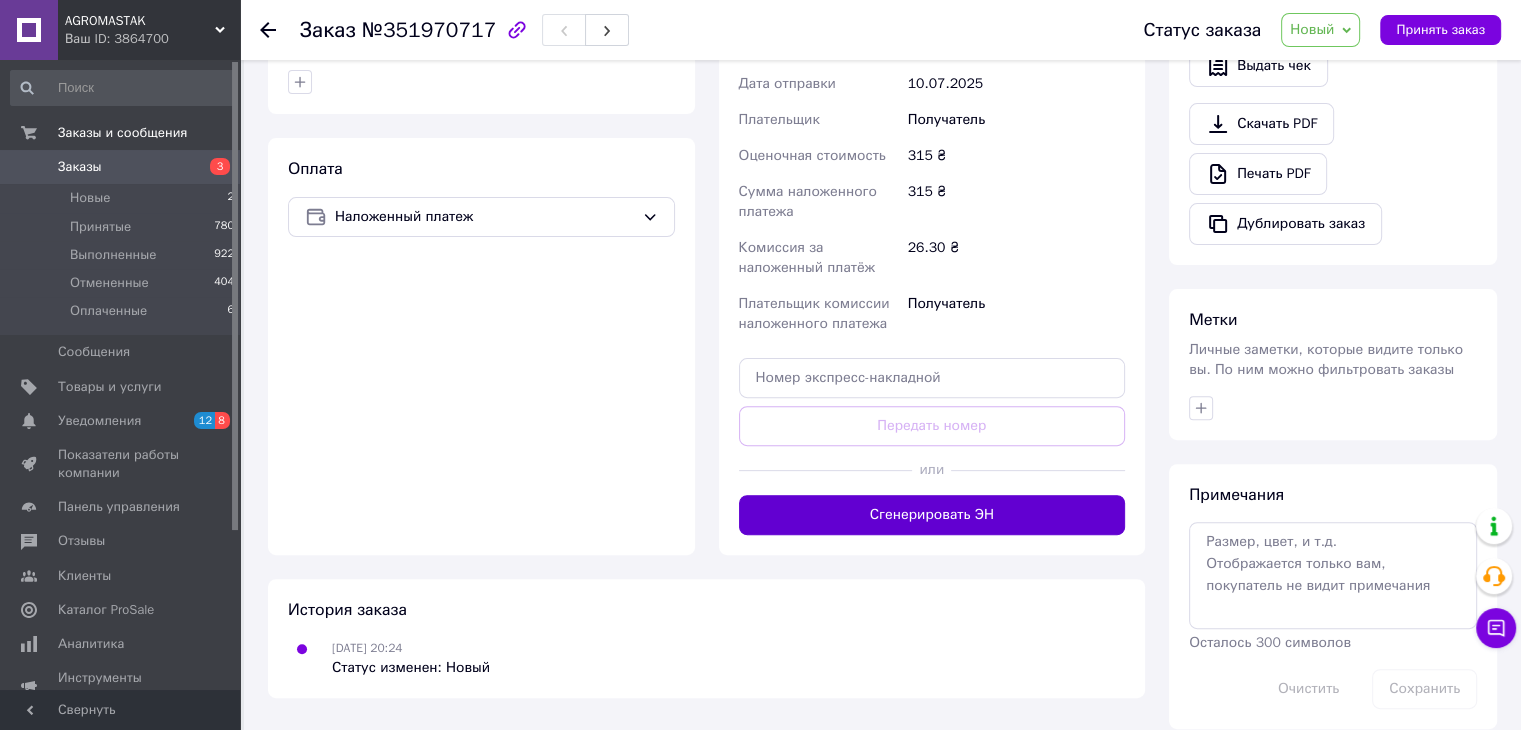 click on "Сгенерировать ЭН" at bounding box center [932, 515] 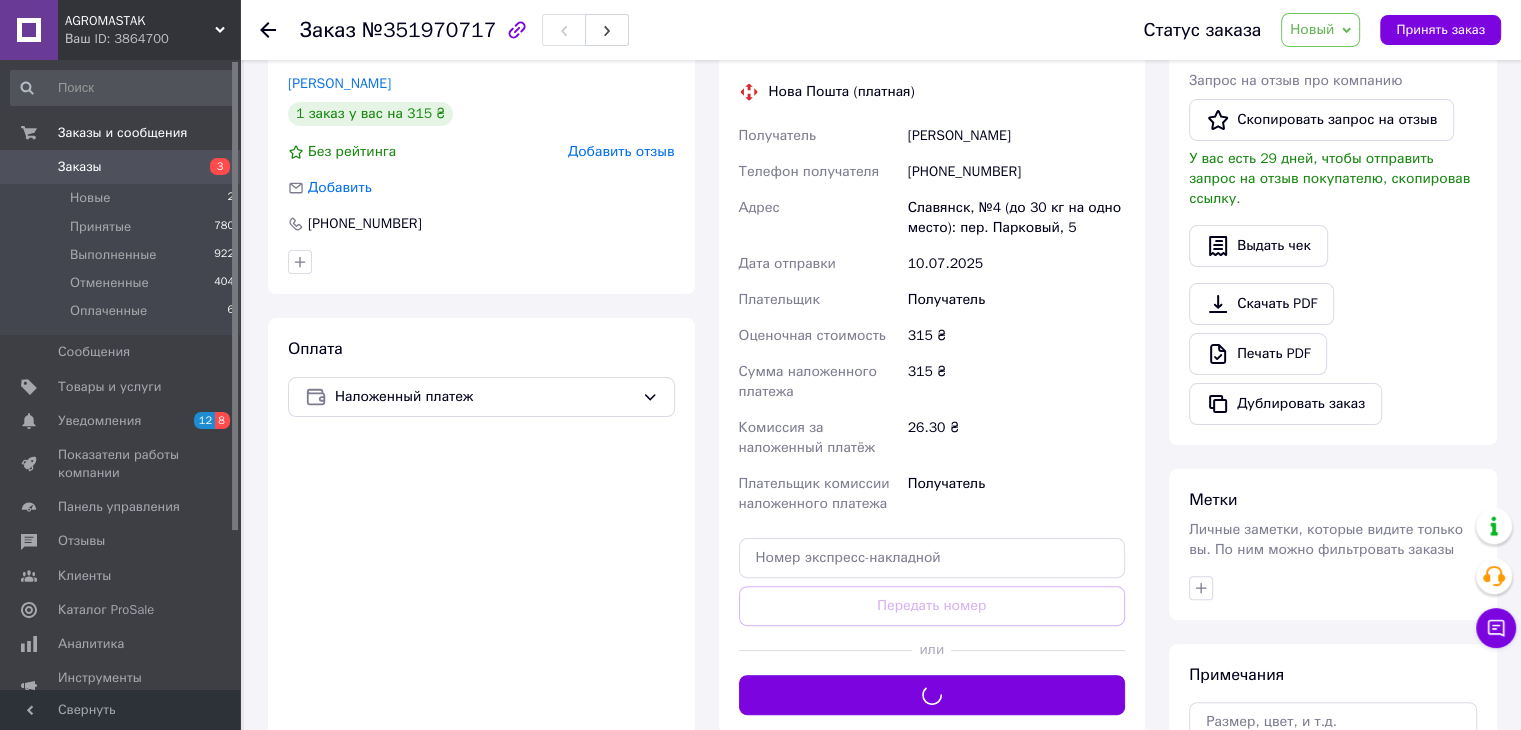 scroll, scrollTop: 184, scrollLeft: 0, axis: vertical 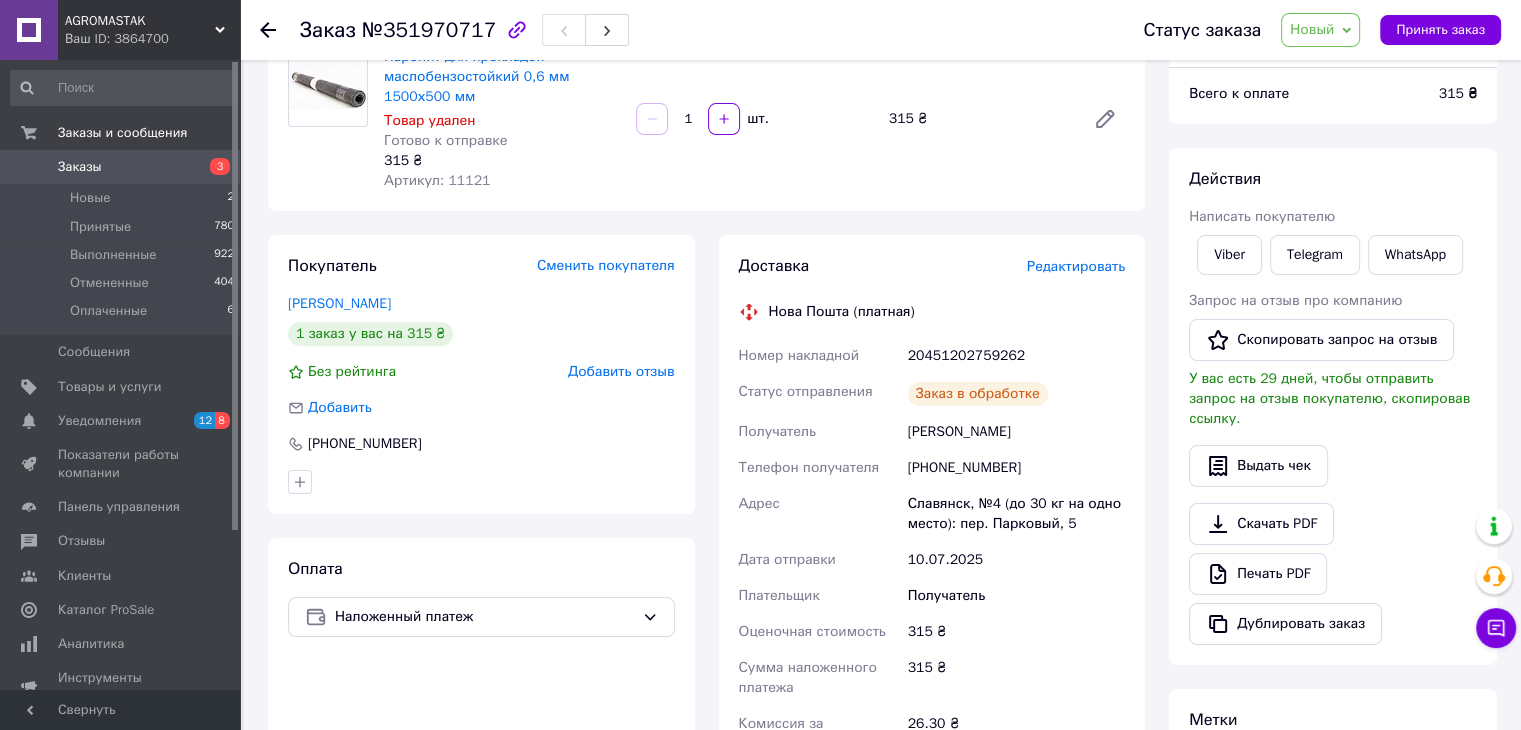 click on "20451202759262" at bounding box center [1016, 356] 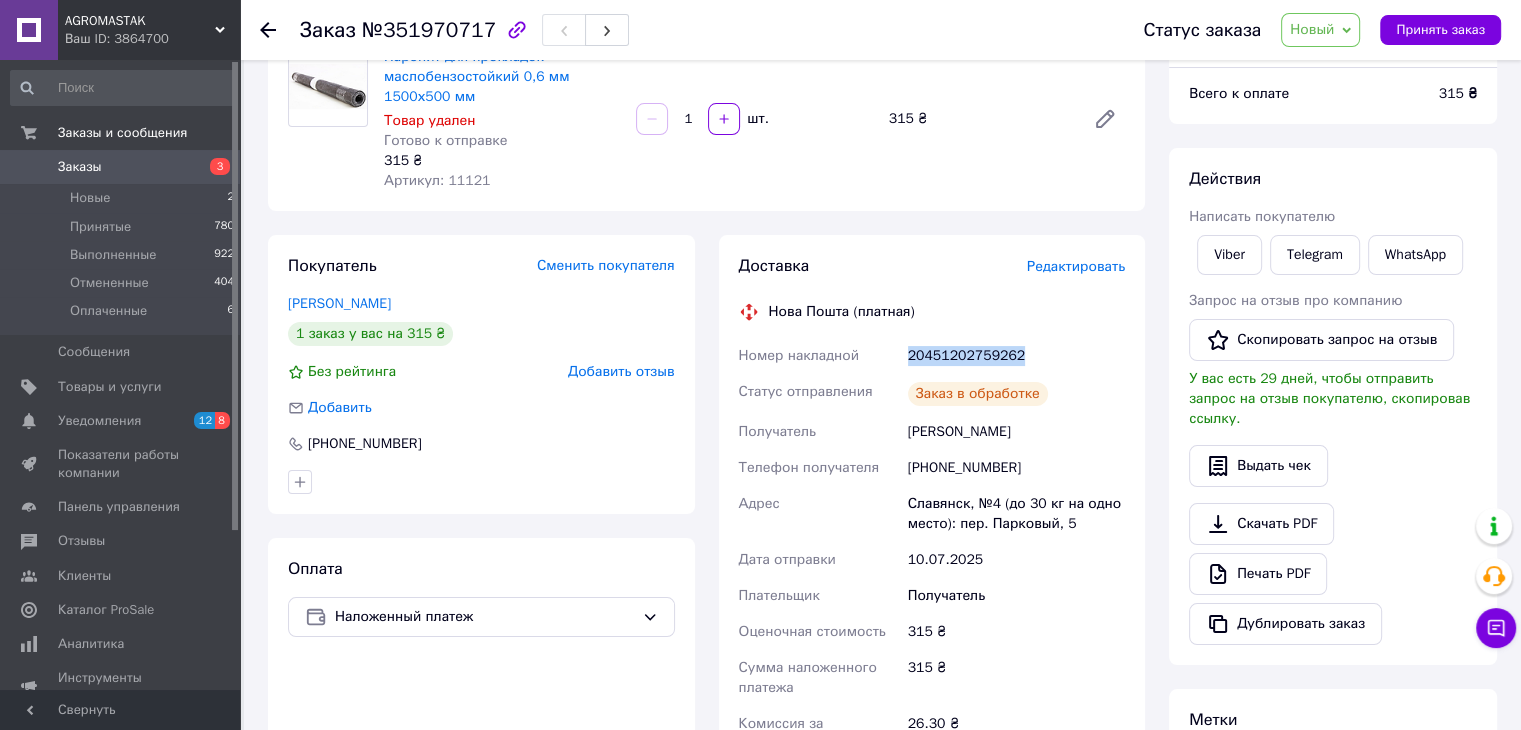 click on "20451202759262" at bounding box center (1016, 356) 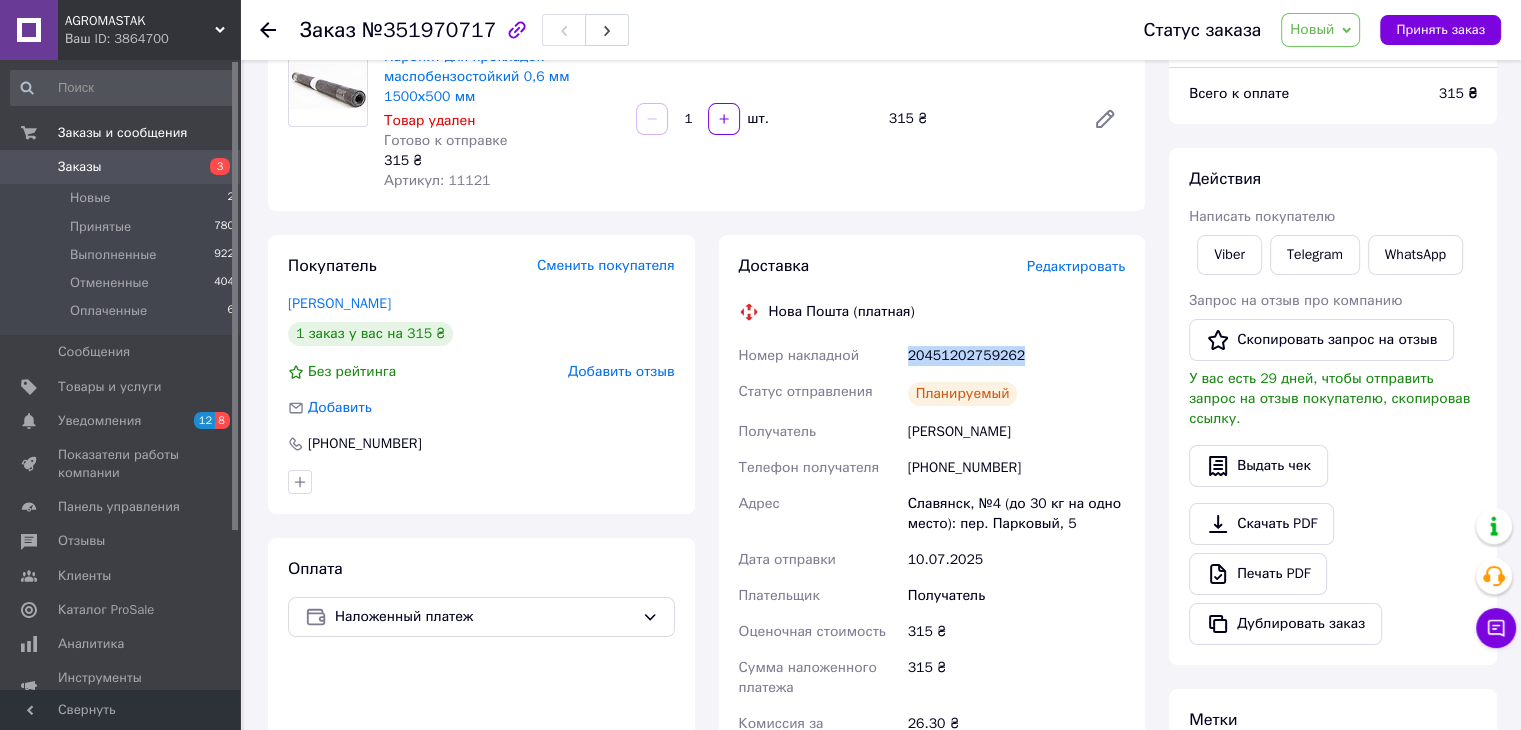 copy on "20451202759262" 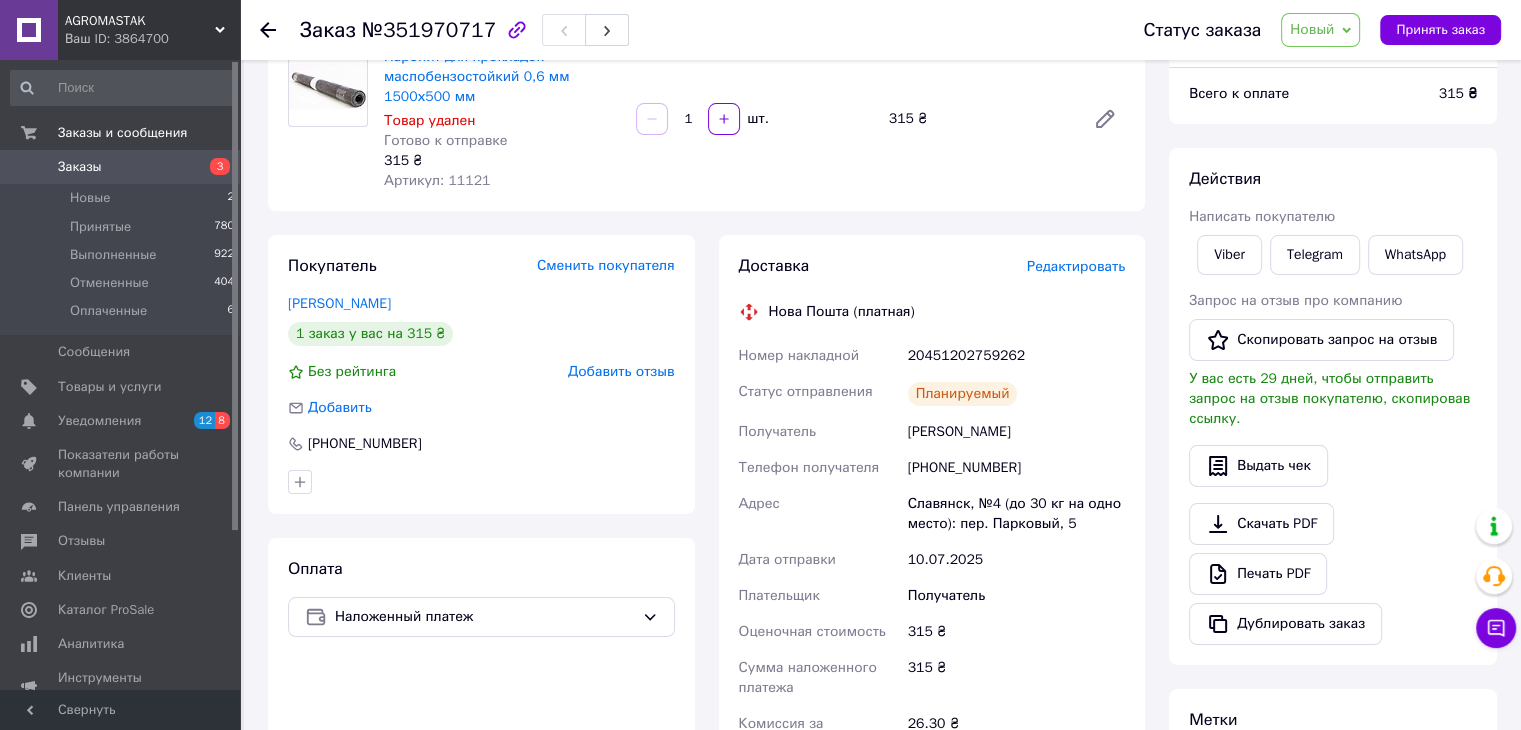 click on "Сумма наложенного платежа" at bounding box center (819, 678) 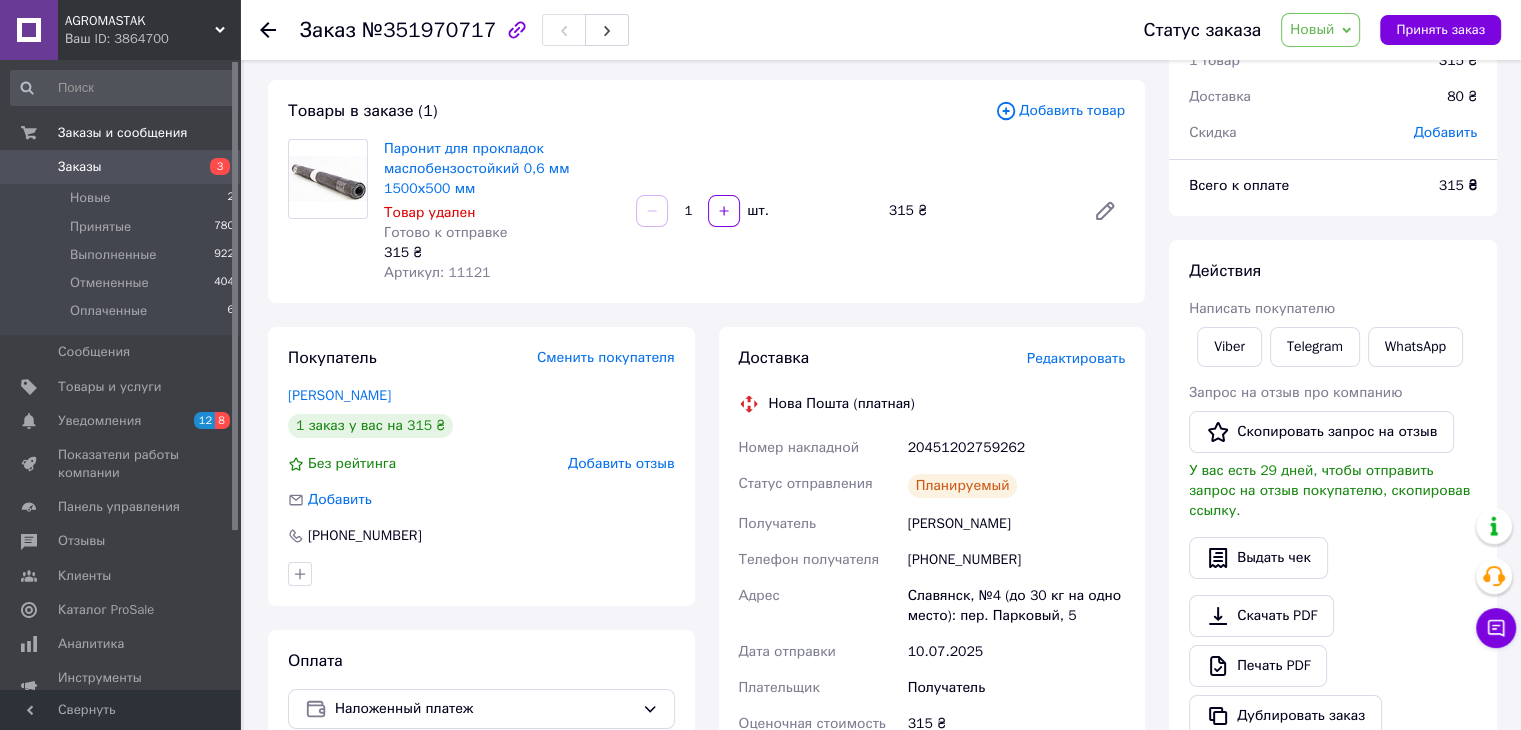 scroll, scrollTop: 0, scrollLeft: 0, axis: both 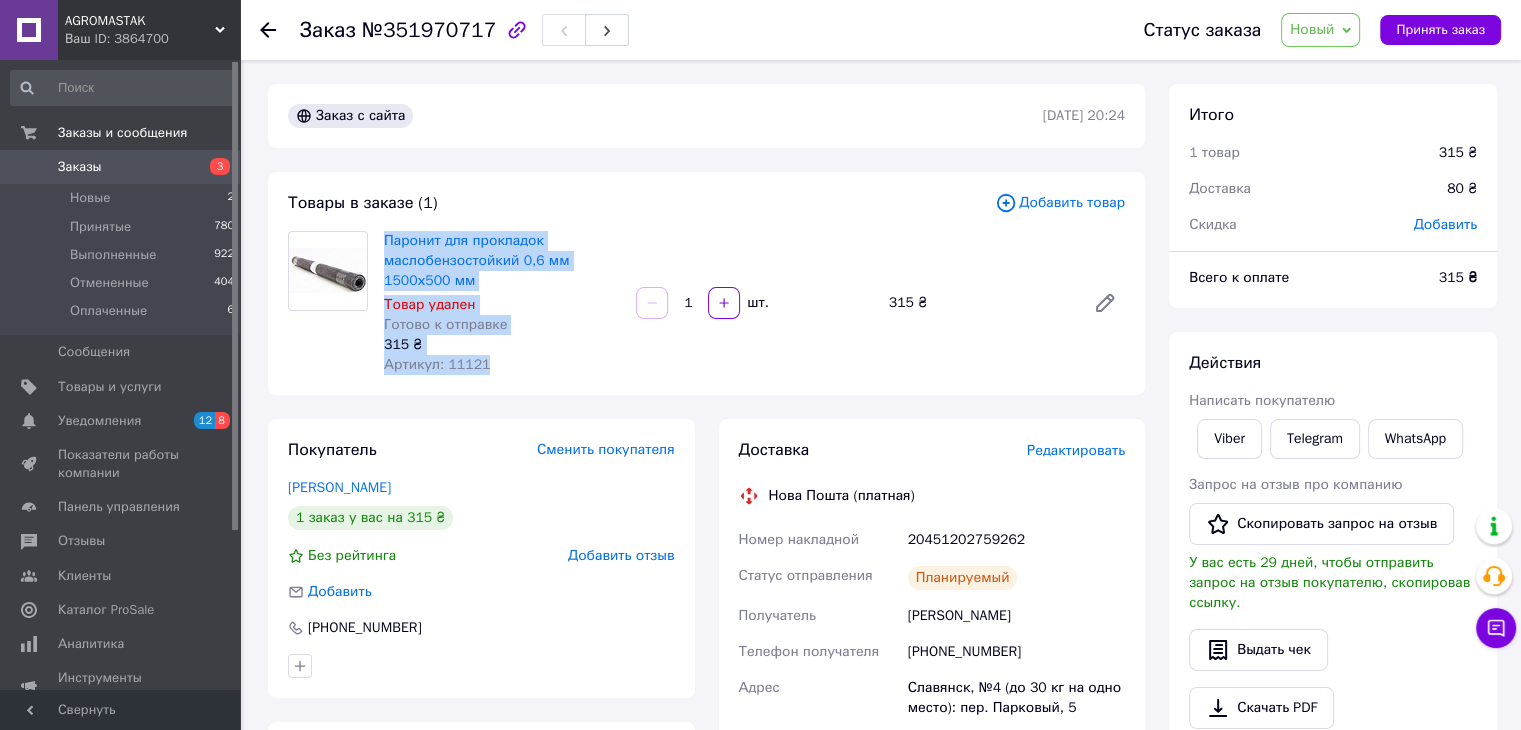 drag, startPoint x: 381, startPoint y: 226, endPoint x: 529, endPoint y: 370, distance: 206.49455 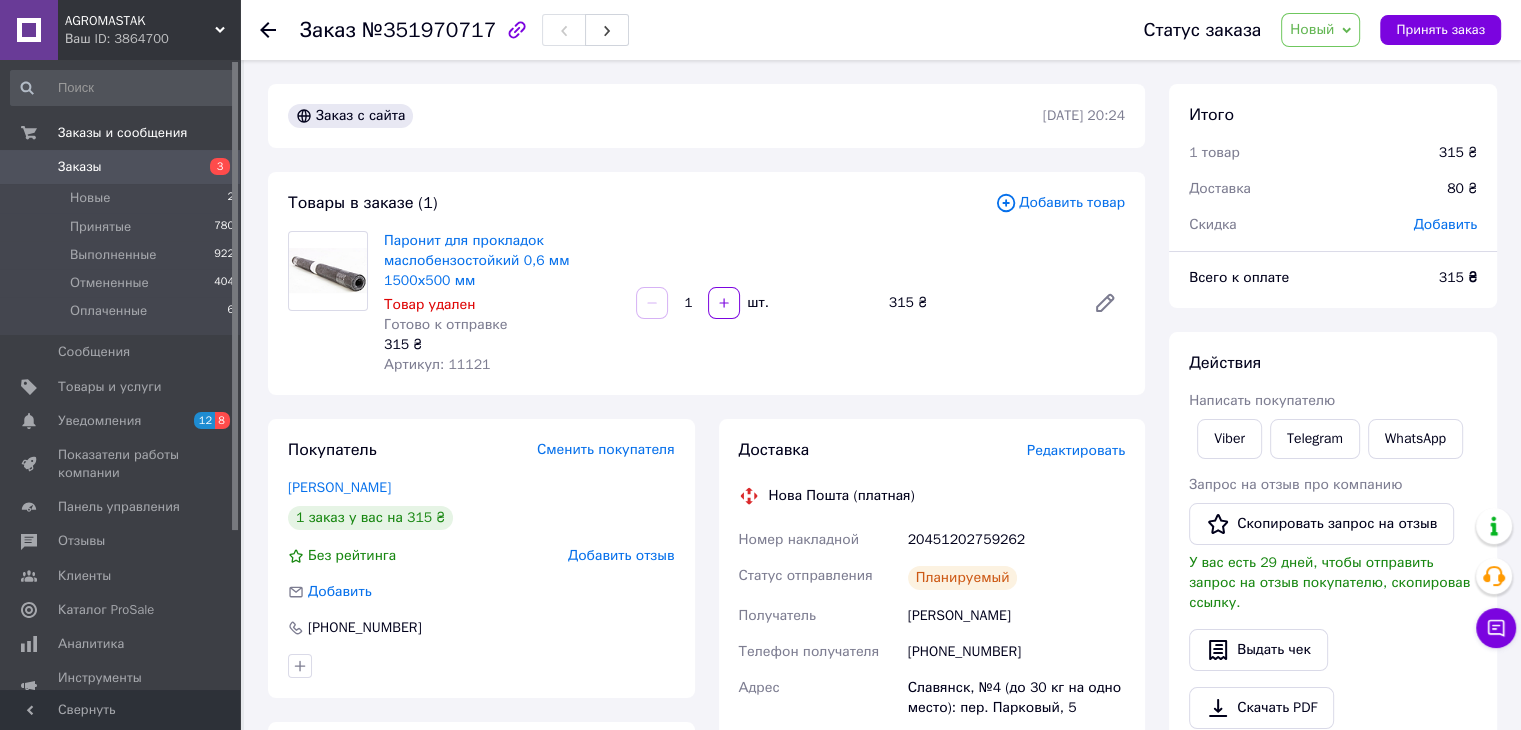 click on "Адрес" at bounding box center (819, 698) 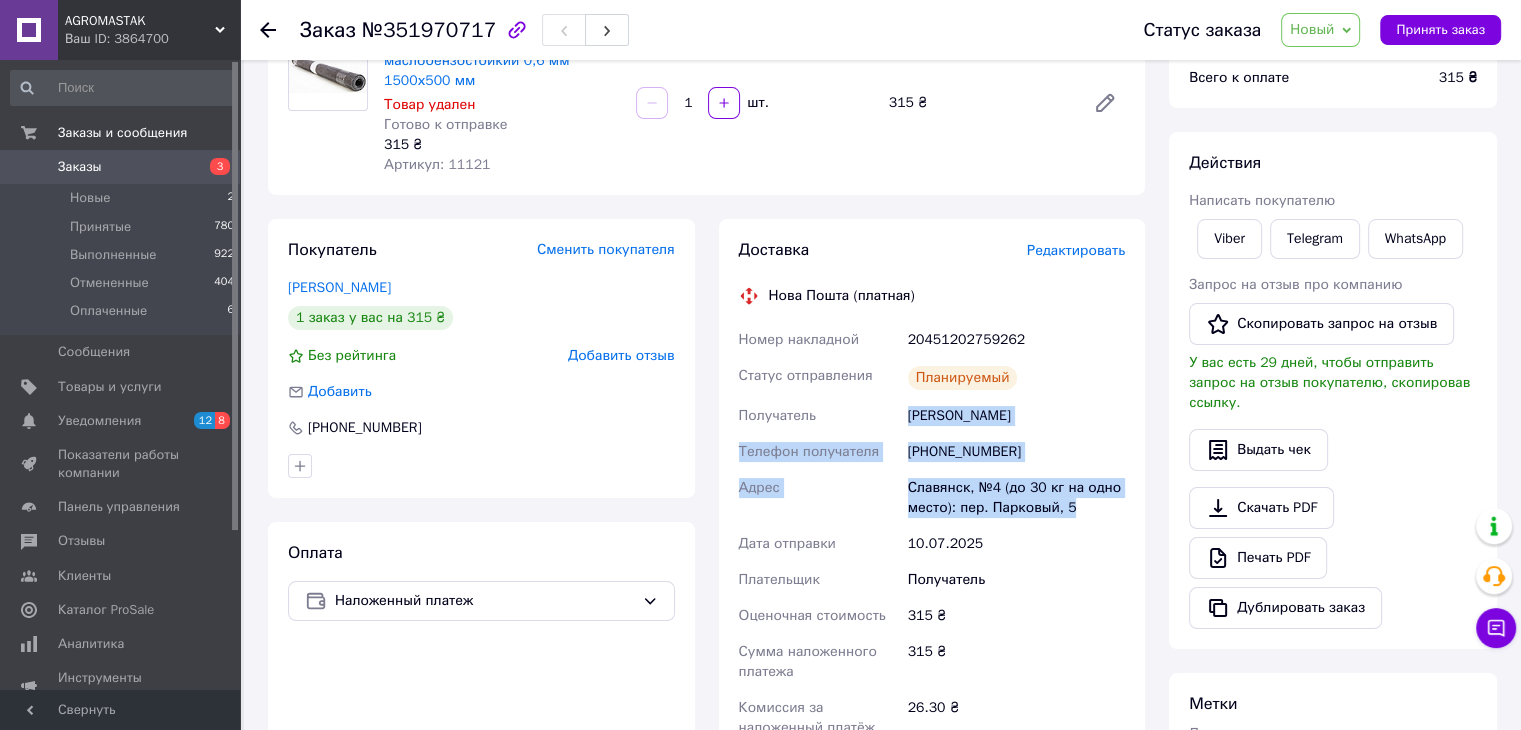 drag, startPoint x: 898, startPoint y: 417, endPoint x: 1096, endPoint y: 513, distance: 220.04546 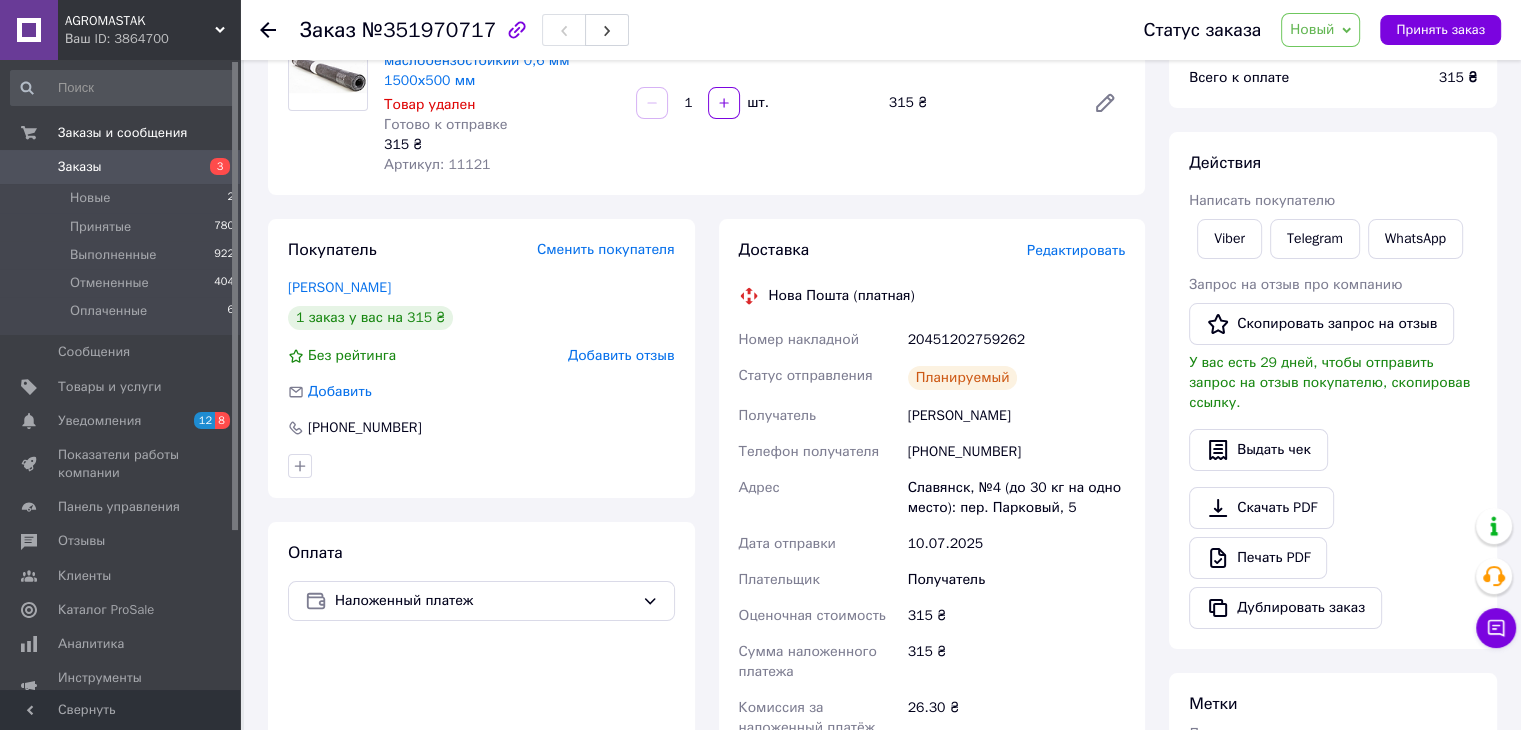 click on "Доставка Редактировать Нова Пошта (платная) Номер накладной 20451202759262 Статус отправления Планируемый Получатель Соколов Сергій Телефон получателя +380991995818 Адрес Славянск, №4 (до 30 кг на одно место): пер. Парковый, 5 Дата отправки 10.07.2025 Плательщик Получатель Оценочная стоимость 315 ₴ Сумма наложенного платежа 315 ₴ Комиссия за наложенный платёж 26.30 ₴ Плательщик комиссии наложенного платежа Получатель Стоимость доставки 80 ₴ Распечатать ЭН Плательщик Получатель Отправитель Фамилия получателя Соколов Имя получателя Сергій Отчество получателя +380991995818 Груз" at bounding box center [932, 566] 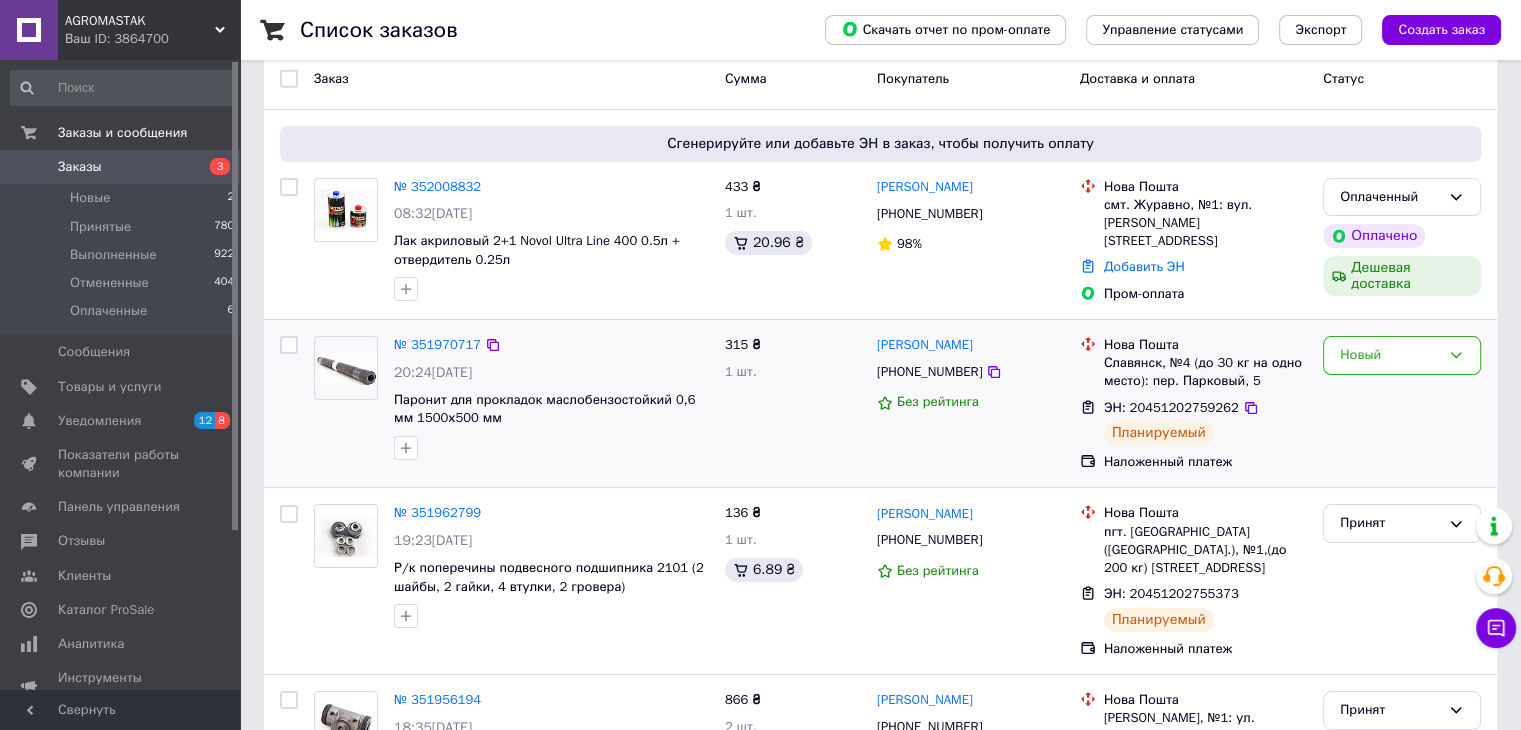 scroll, scrollTop: 200, scrollLeft: 0, axis: vertical 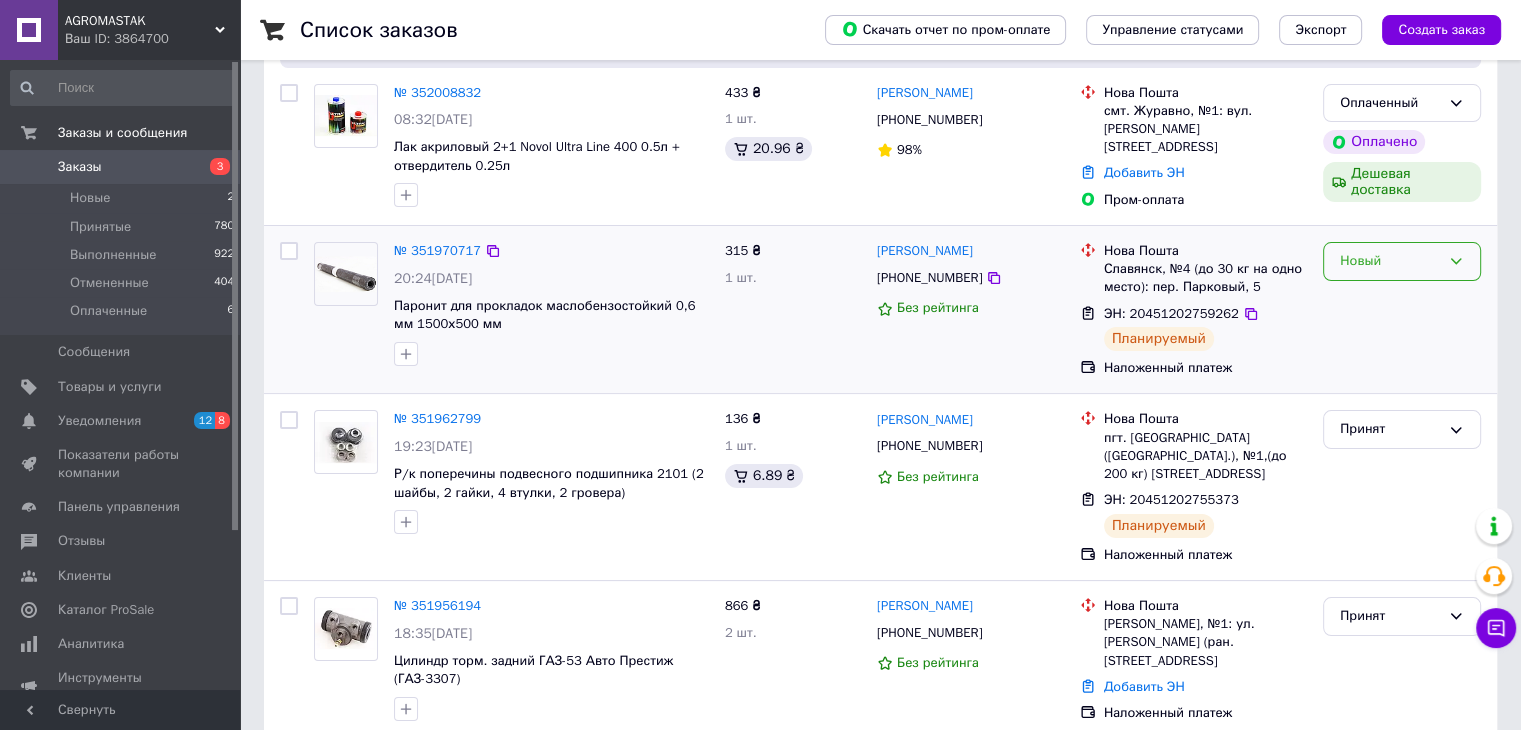 click on "Новый" at bounding box center [1390, 261] 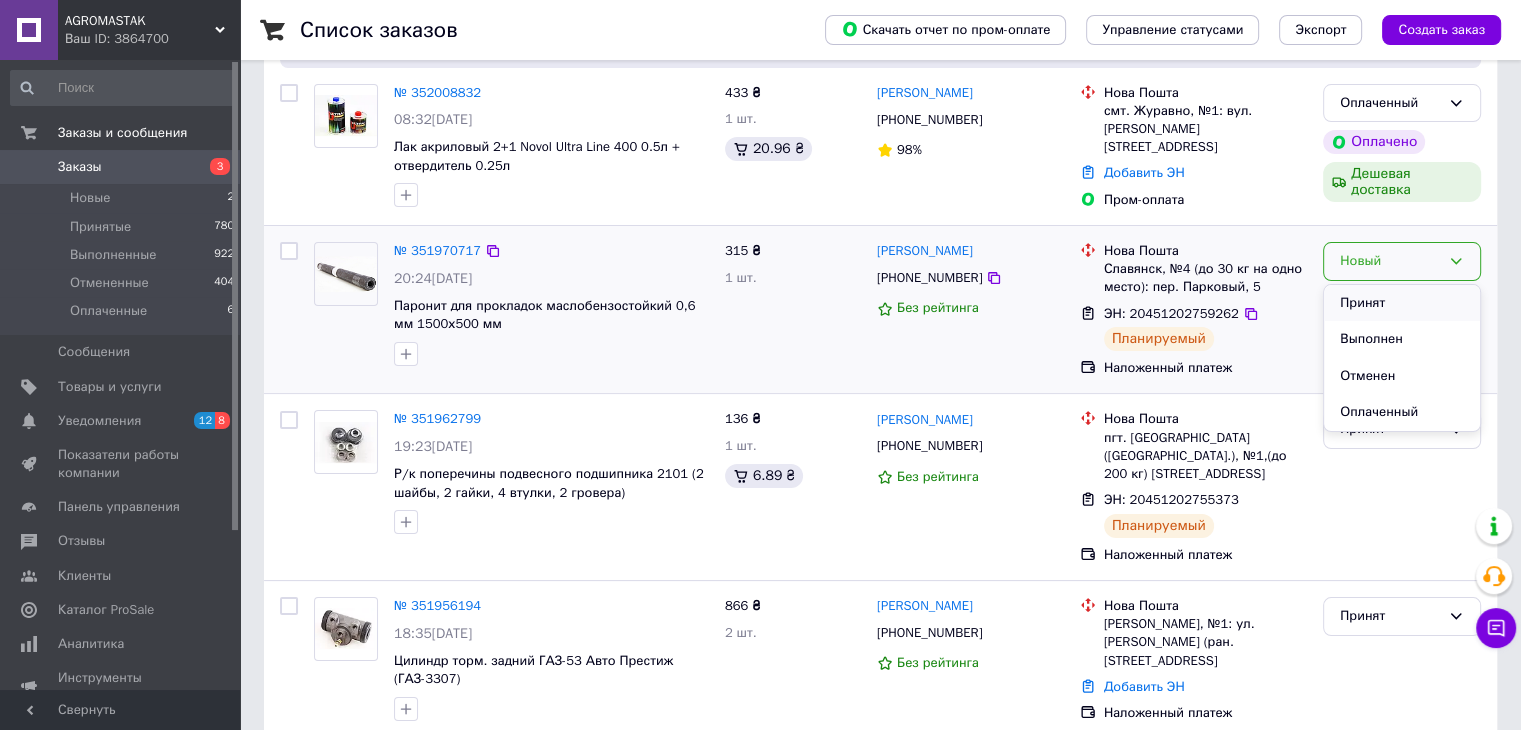 click on "Принят" at bounding box center (1402, 303) 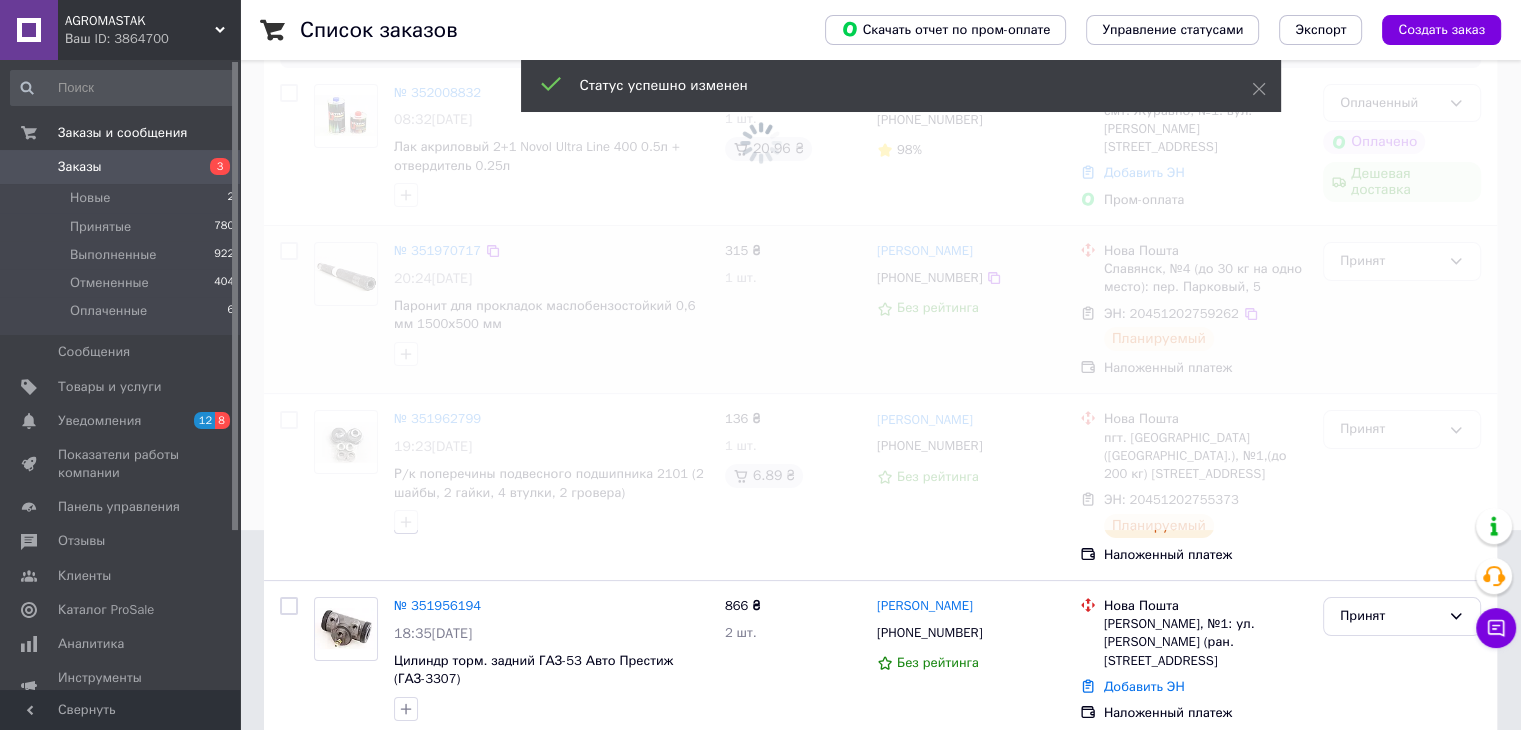 scroll, scrollTop: 0, scrollLeft: 0, axis: both 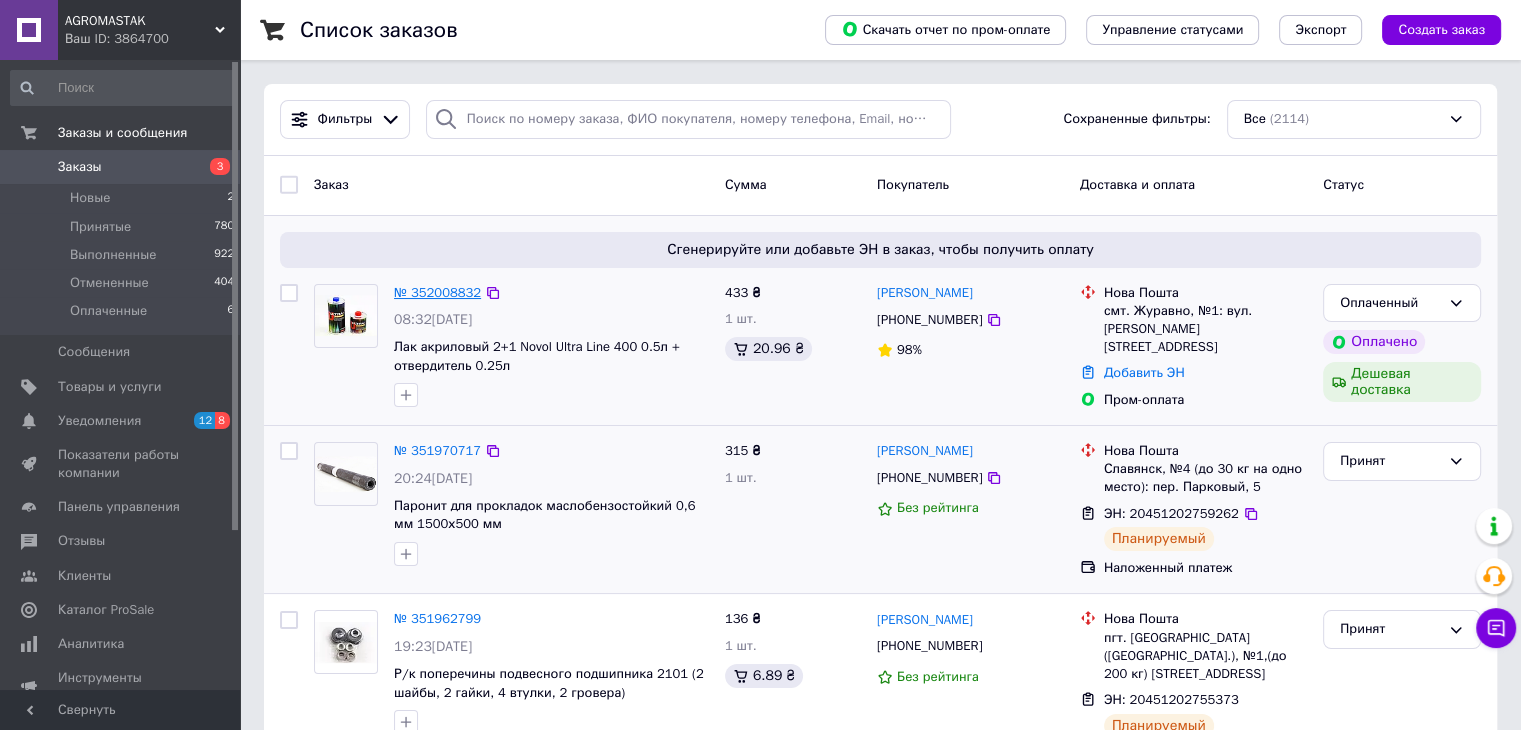 click on "№ 352008832" at bounding box center [437, 292] 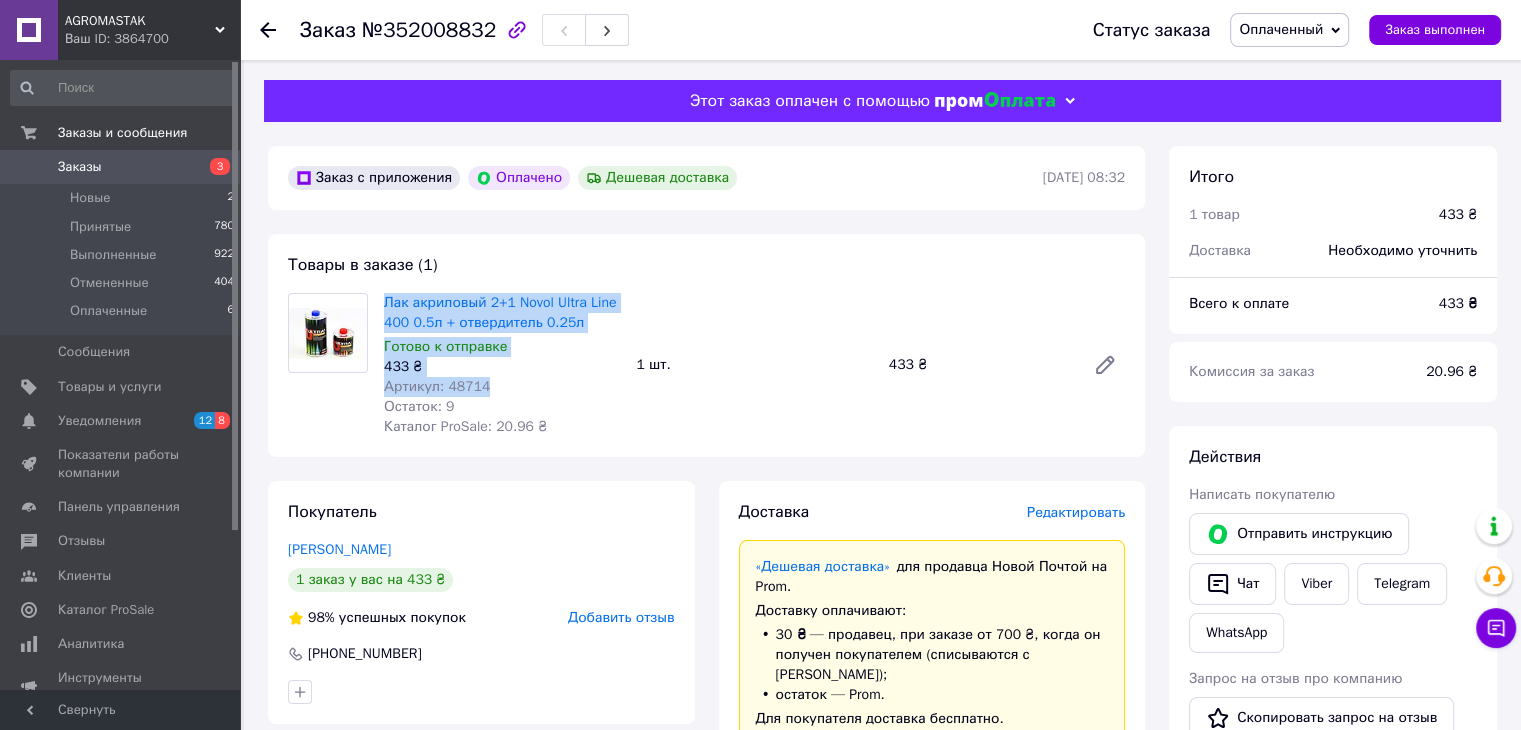 drag, startPoint x: 383, startPoint y: 292, endPoint x: 542, endPoint y: 393, distance: 188.36667 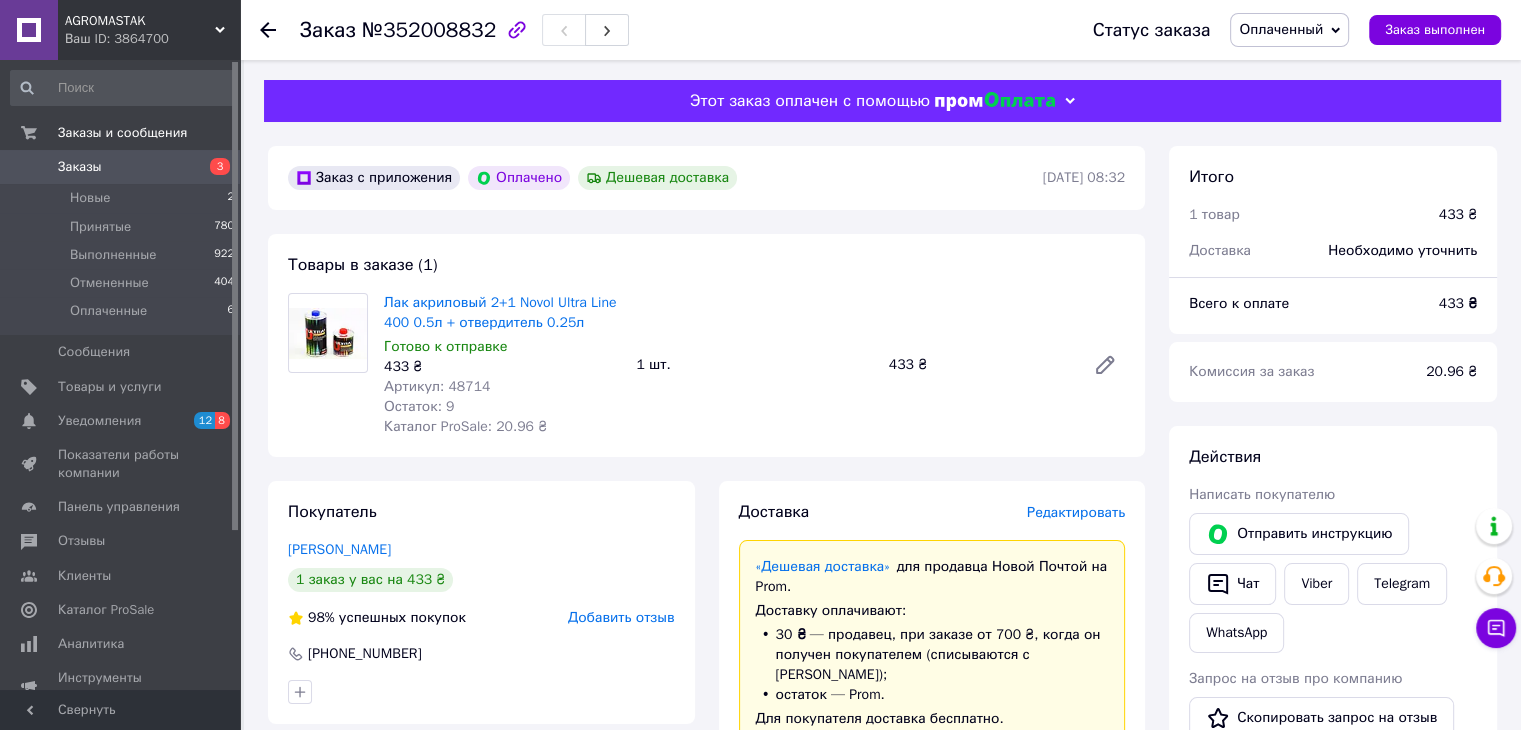 click on "Для покупателя доставка бесплатно." at bounding box center (932, 719) 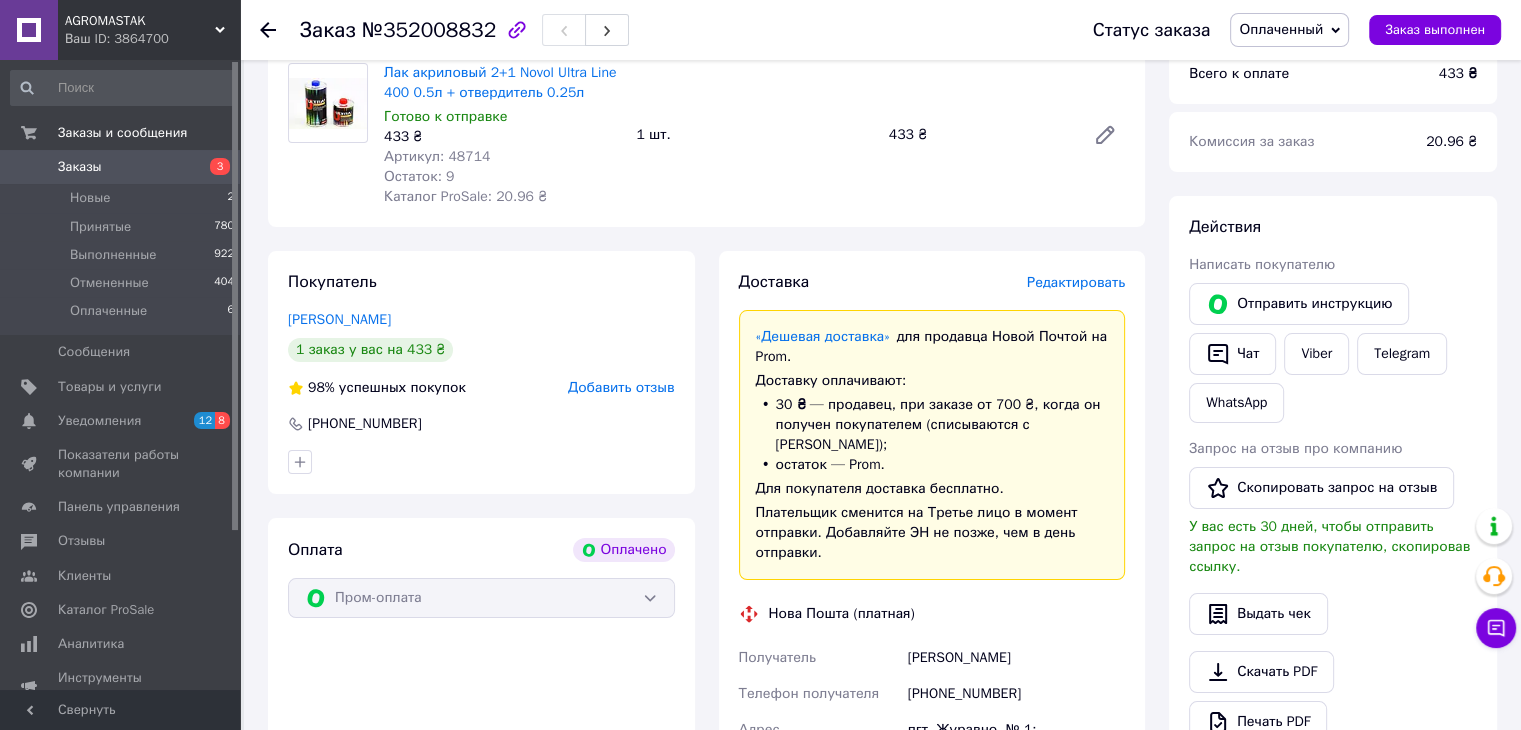 scroll, scrollTop: 400, scrollLeft: 0, axis: vertical 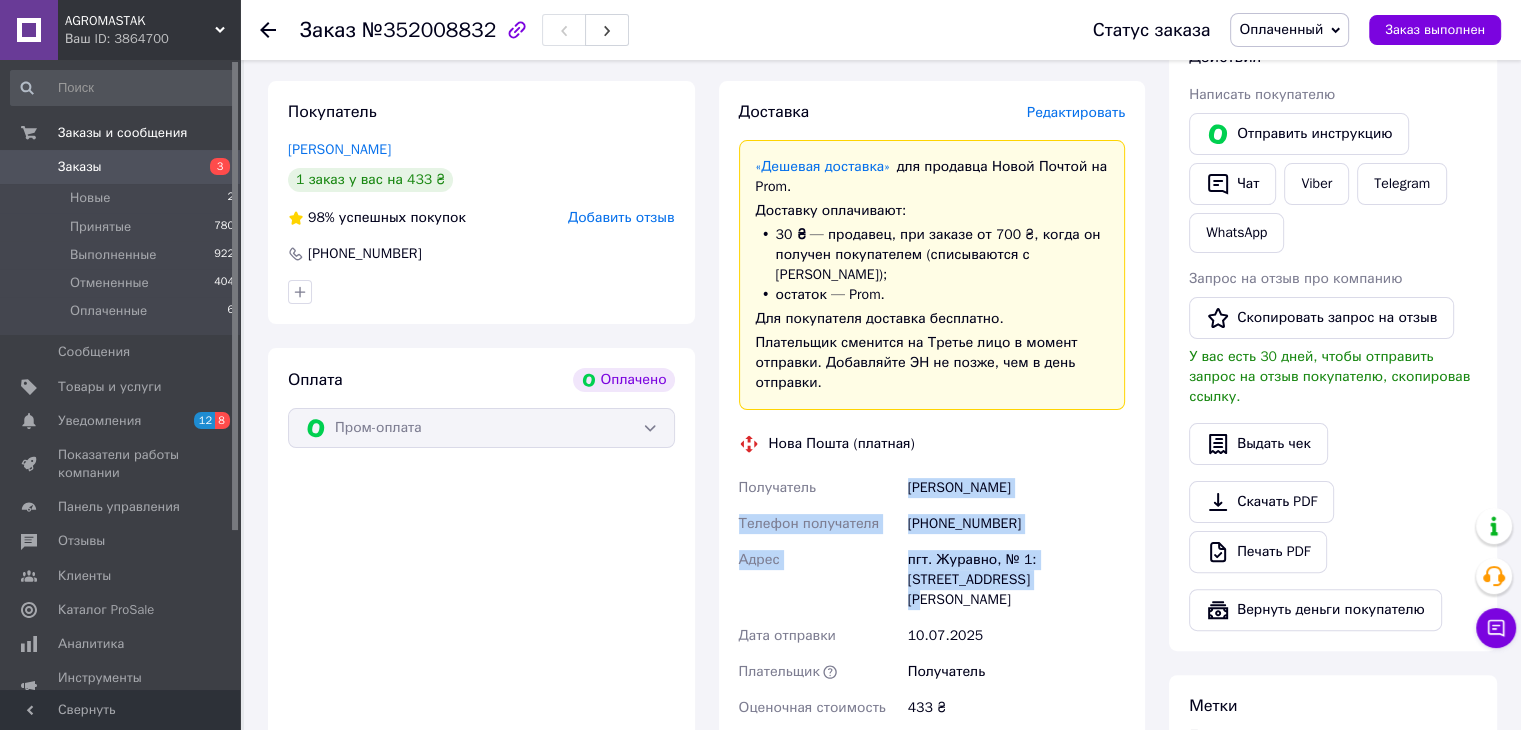 drag, startPoint x: 904, startPoint y: 465, endPoint x: 1066, endPoint y: 569, distance: 192.50974 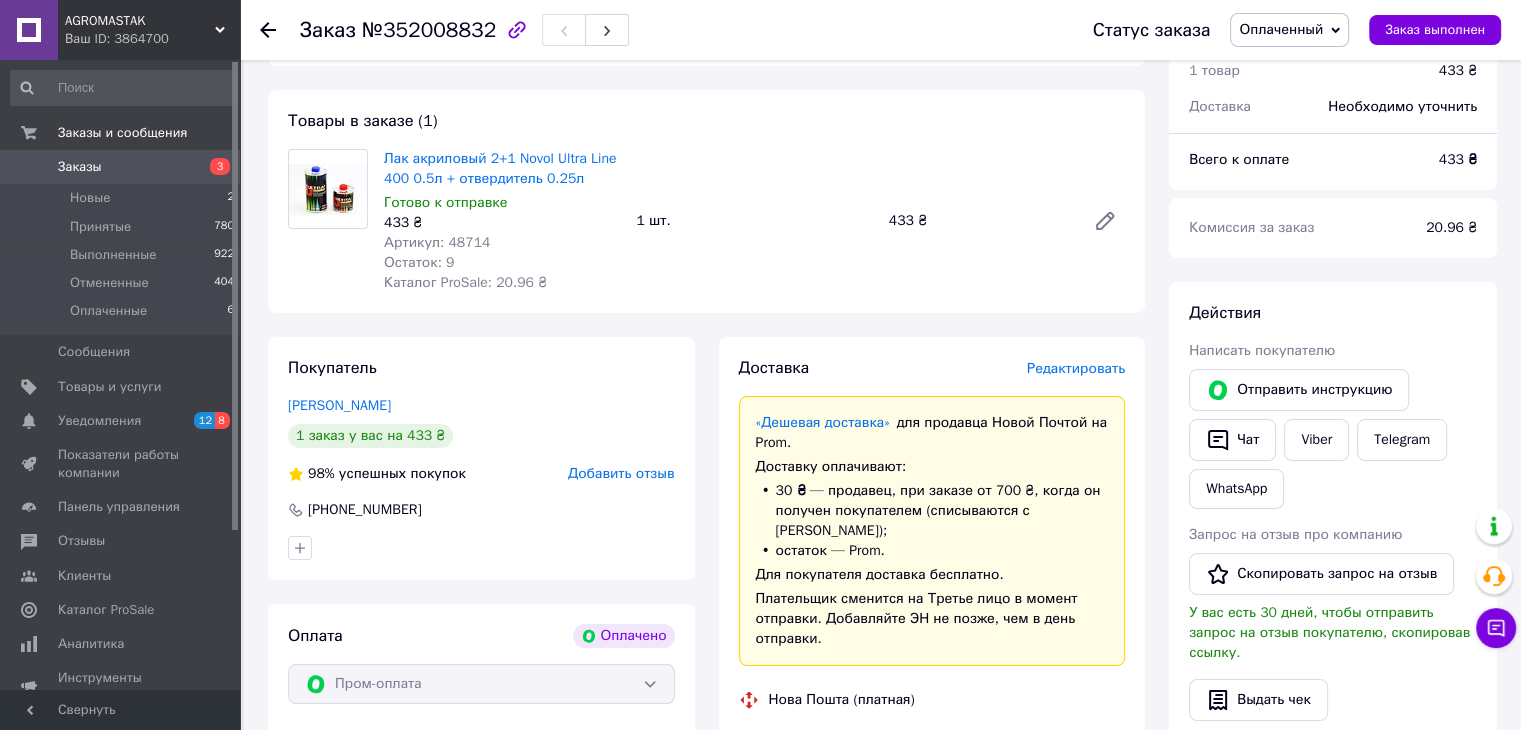 scroll, scrollTop: 0, scrollLeft: 0, axis: both 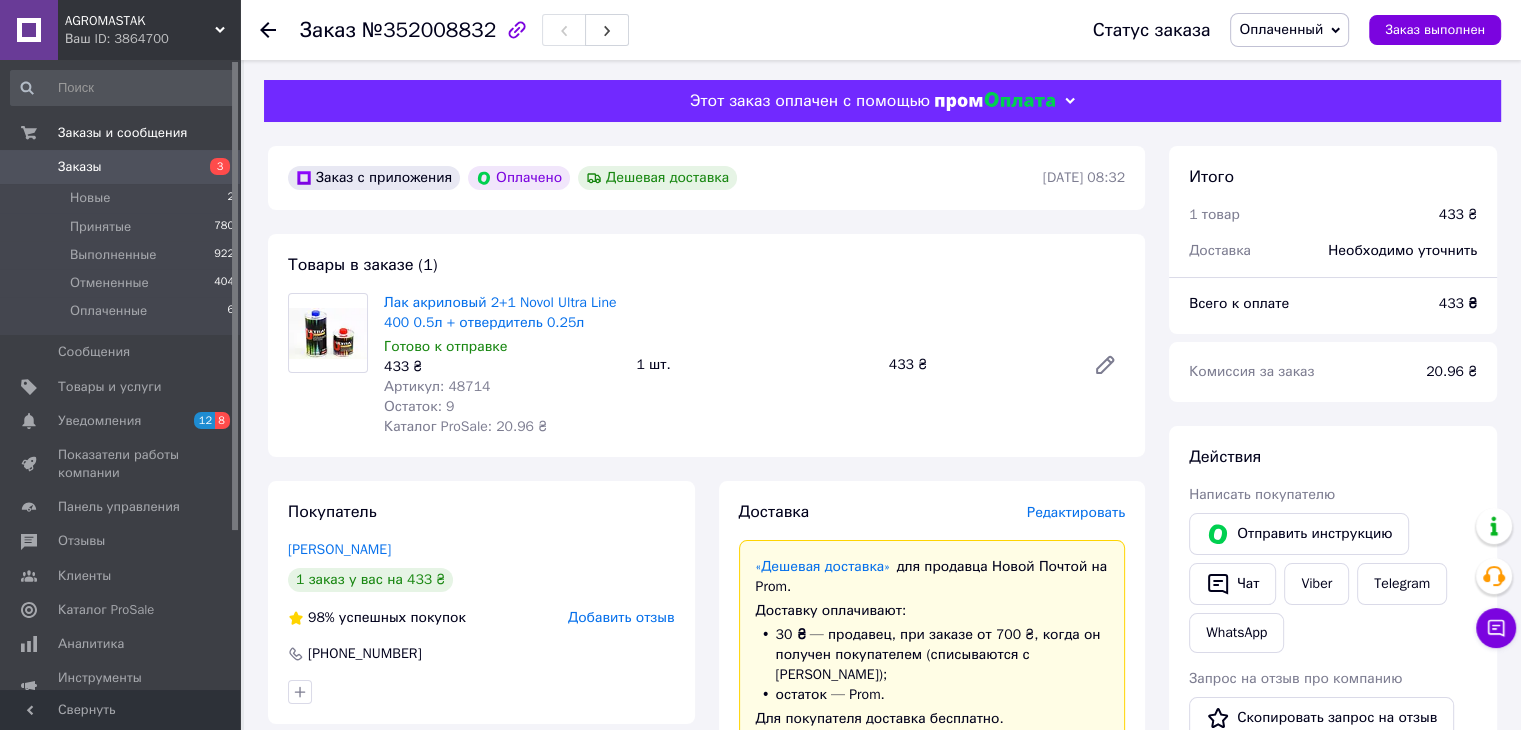 click on "Итого 1 товар 433 ₴ Доставка Необходимо уточнить Всего к оплате 433 ₴ Комиссия за заказ 20.96 ₴ Действия Написать покупателю   Отправить инструкцию   Чат Viber Telegram WhatsApp Запрос на отзыв про компанию   Скопировать запрос на отзыв У вас есть 30 дней, чтобы отправить запрос на отзыв покупателю, скопировав ссылку.   Выдать чек   Скачать PDF   Печать PDF   Вернуть деньги покупателю Метки Личные заметки, которые видите только вы. По ним можно фильтровать заказы Примечания Осталось 300 символов Очистить Сохранить" at bounding box center [1333, 830] 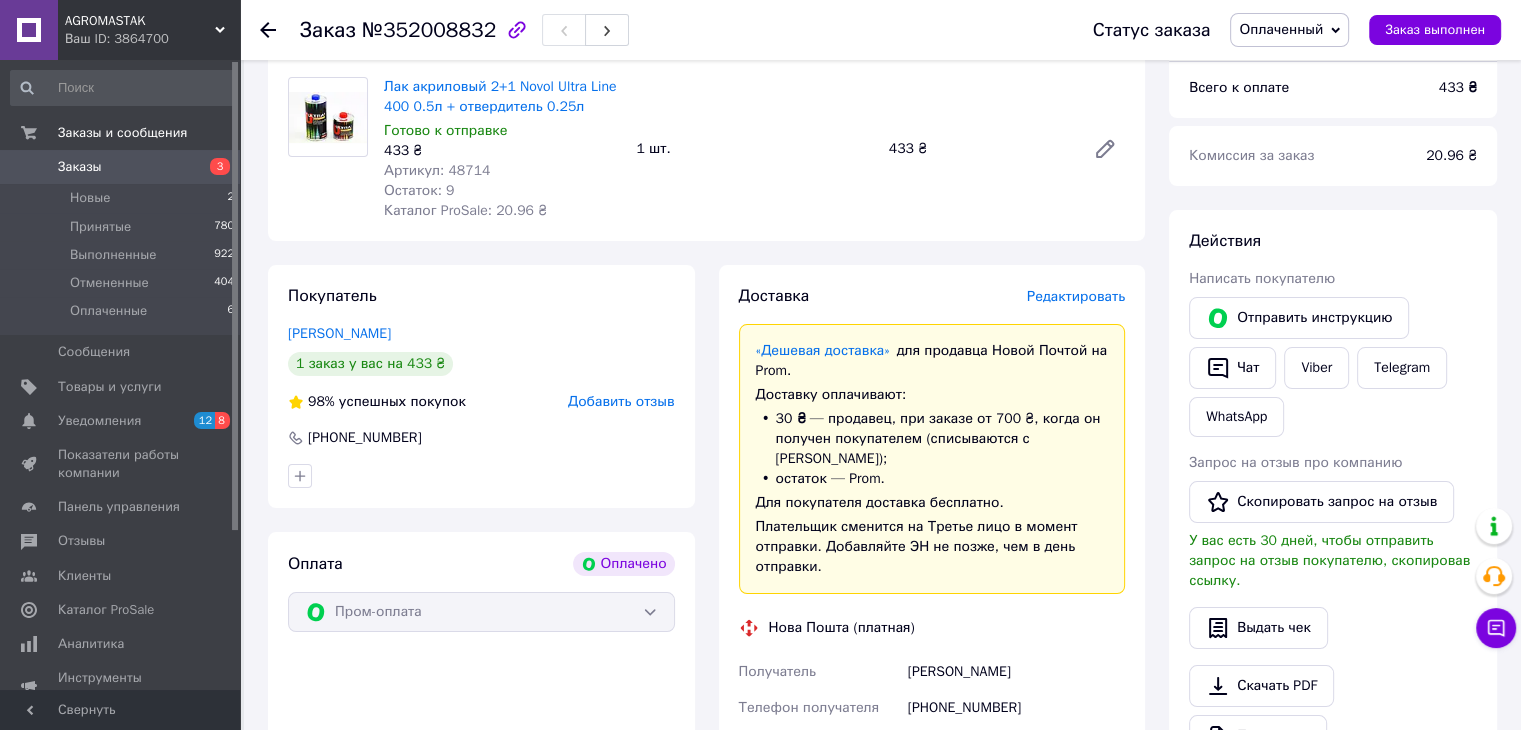 scroll, scrollTop: 0, scrollLeft: 0, axis: both 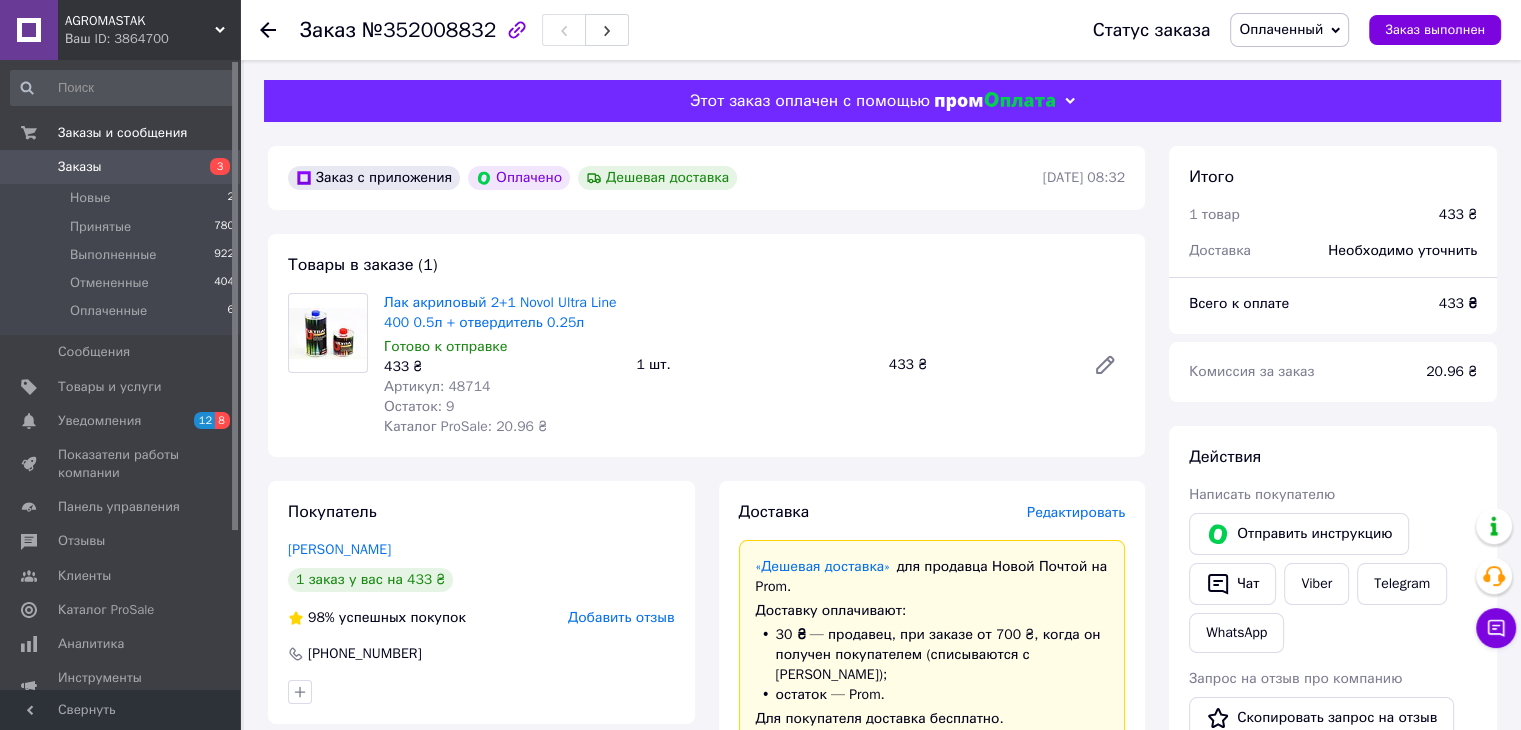 click on "Лак акриловый 2+1 Novol Ultra Line 400 0.5л + отвердитель 0.25л Готово к отправке 433 ₴ Артикул: 48714 Остаток: 9 Каталог ProSale: 20.96 ₴  1 шт. 433 ₴" at bounding box center [754, 365] 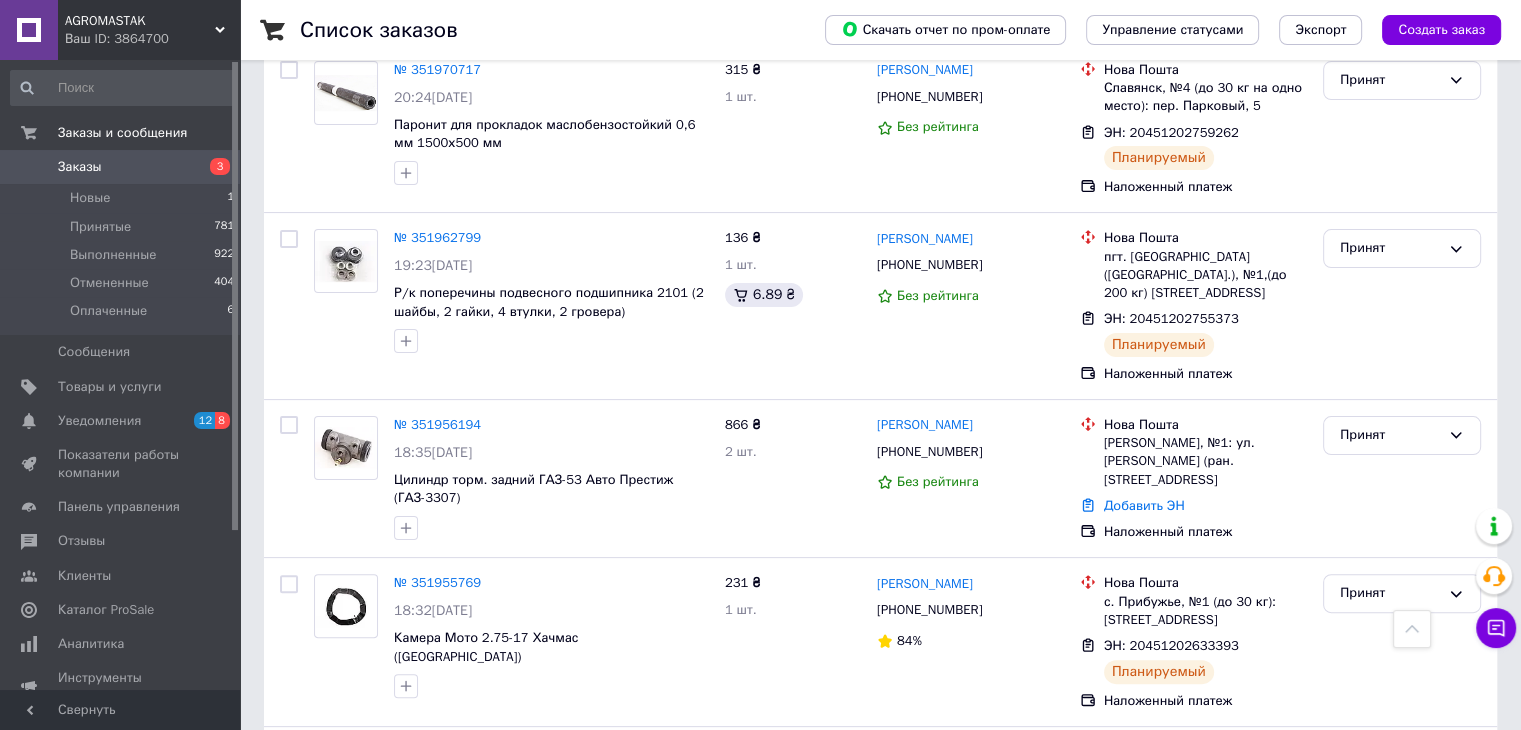 scroll, scrollTop: 0, scrollLeft: 0, axis: both 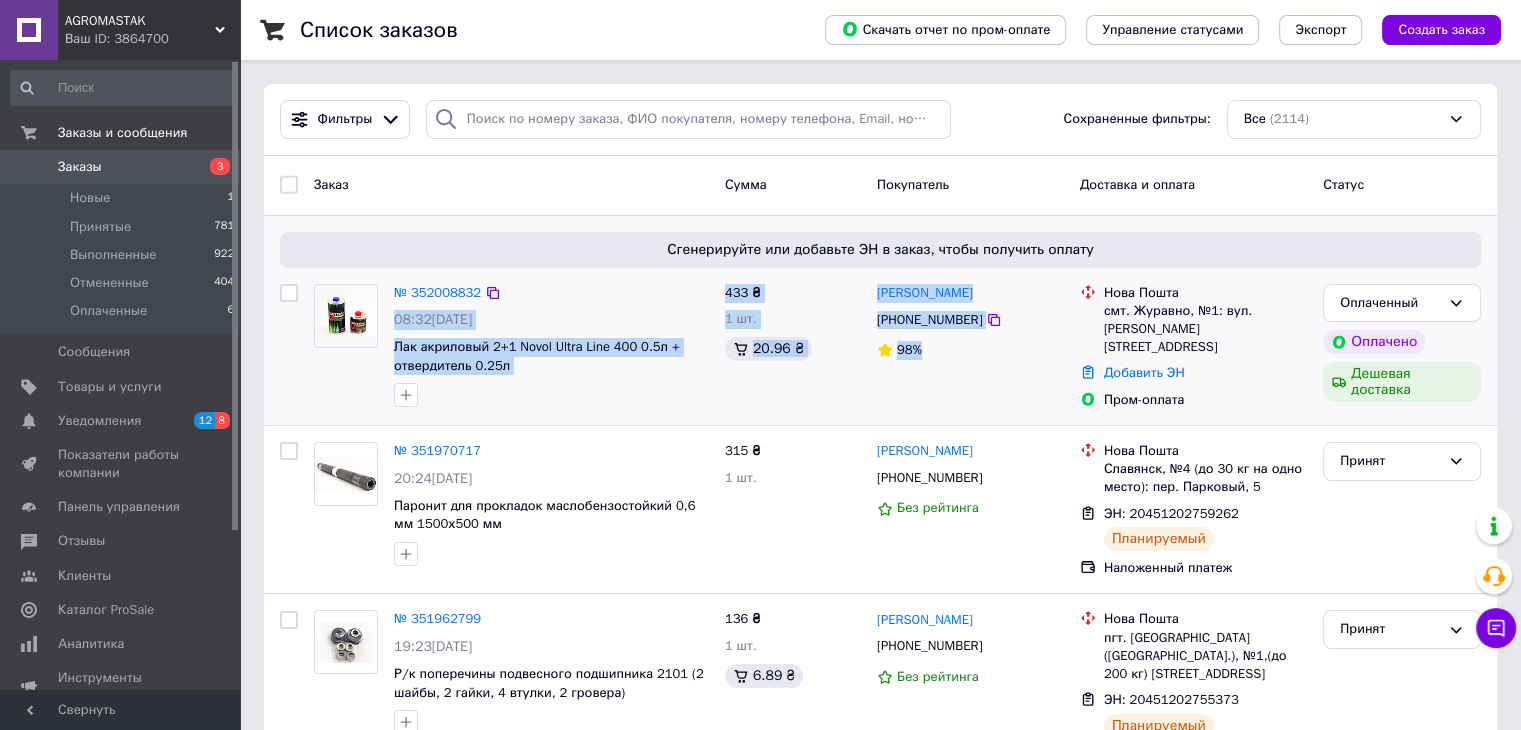 drag, startPoint x: 972, startPoint y: 371, endPoint x: 603, endPoint y: 284, distance: 379.1174 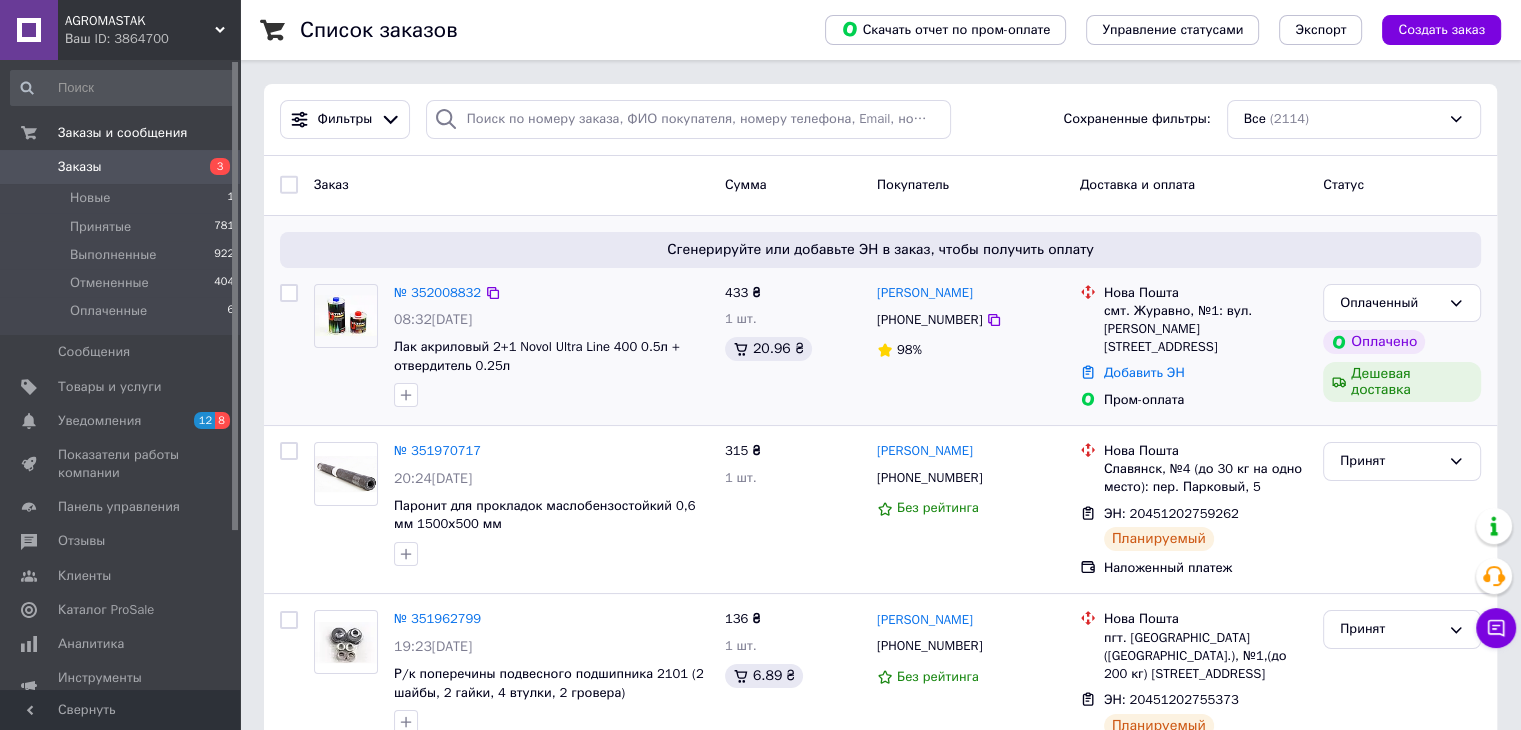 click on "№ 352008832" at bounding box center [551, 293] 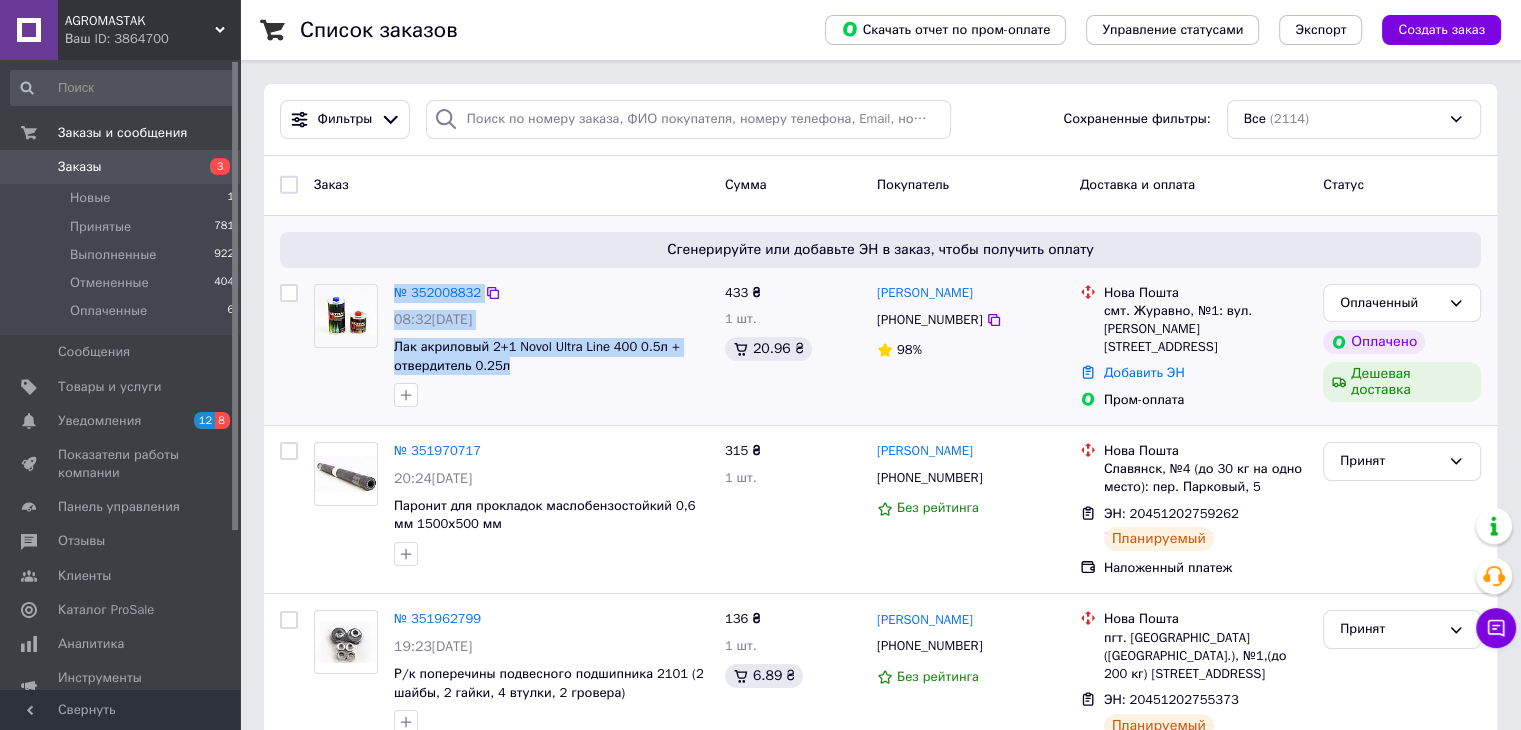 drag, startPoint x: 669, startPoint y: 380, endPoint x: 365, endPoint y: 291, distance: 316.76016 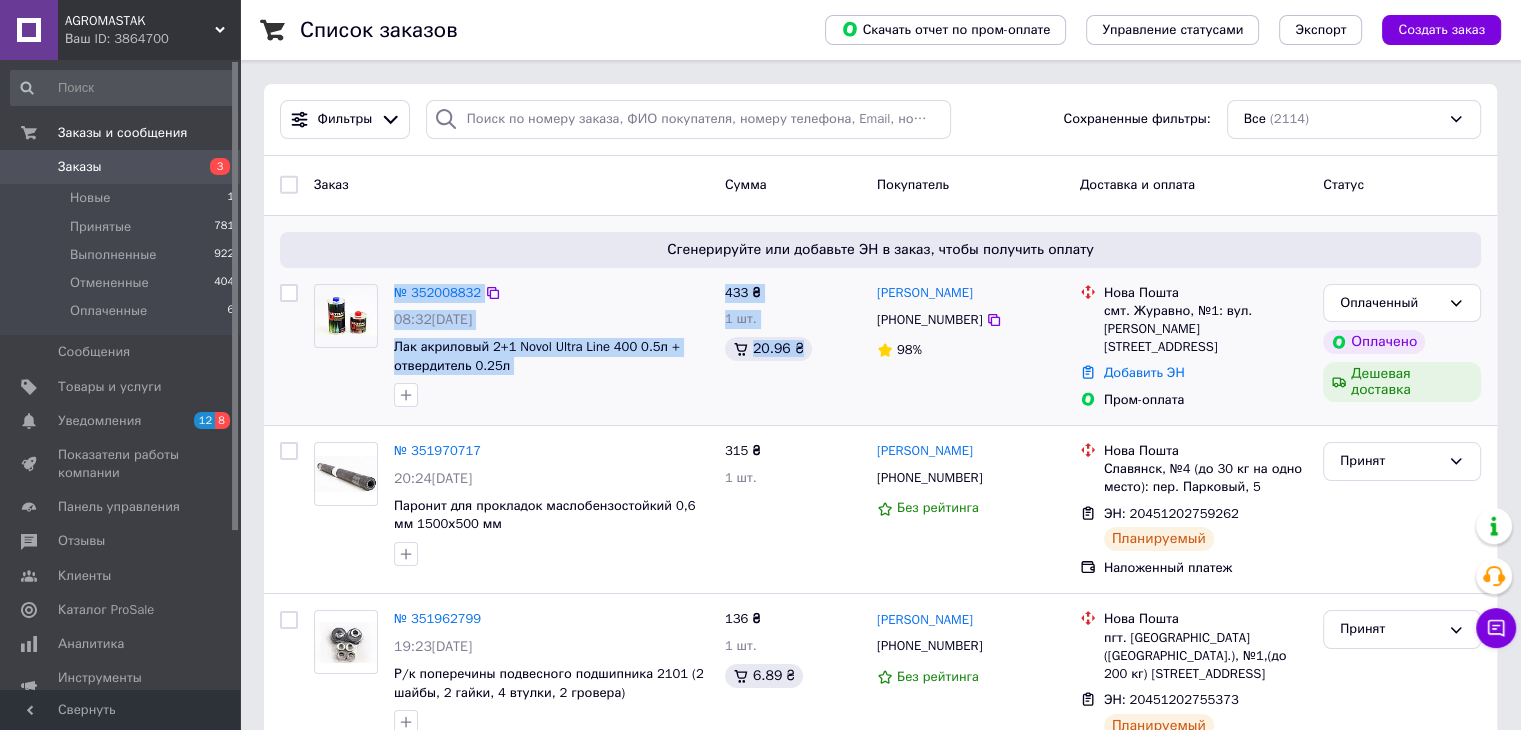 drag, startPoint x: 781, startPoint y: 348, endPoint x: 368, endPoint y: 309, distance: 414.8373 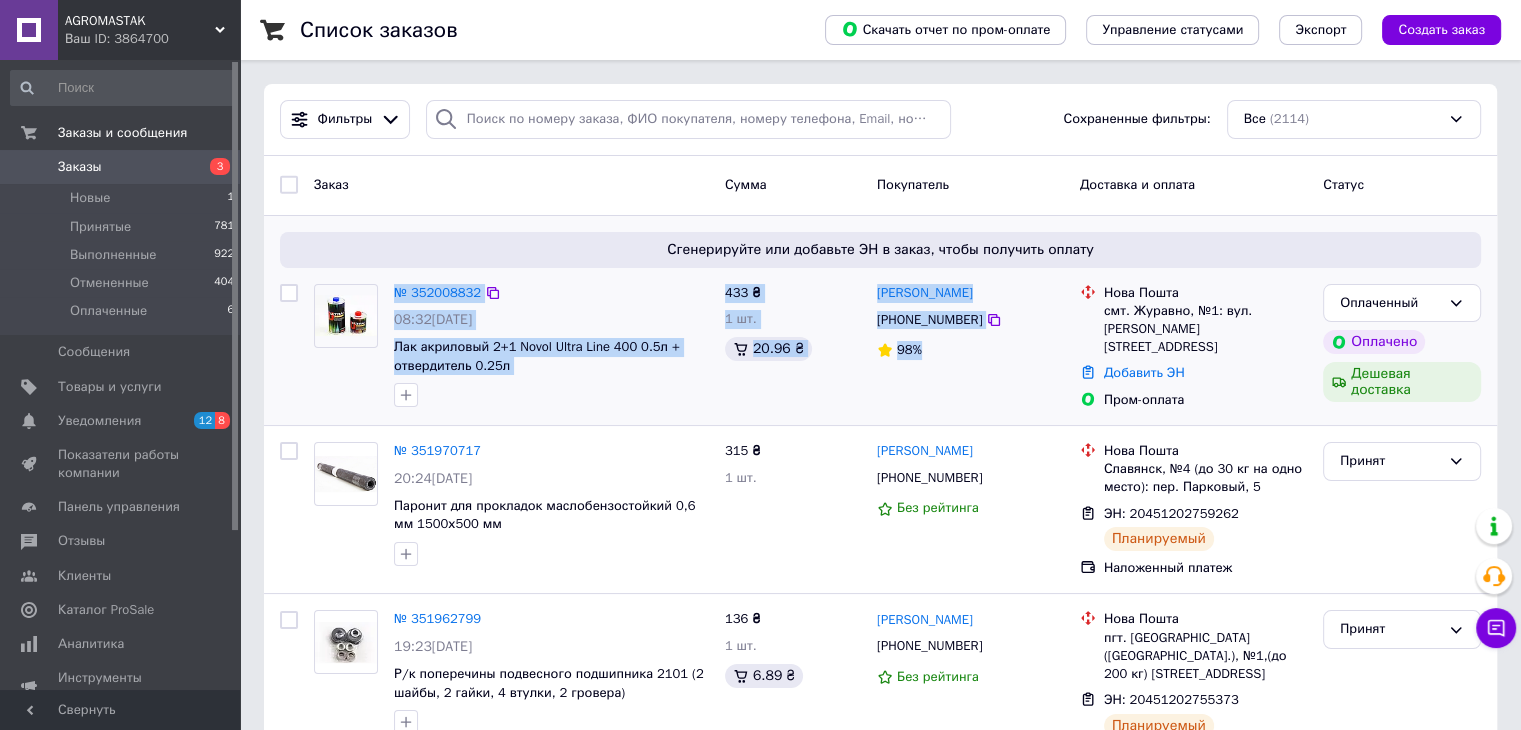 drag, startPoint x: 971, startPoint y: 360, endPoint x: 382, endPoint y: 289, distance: 593.26385 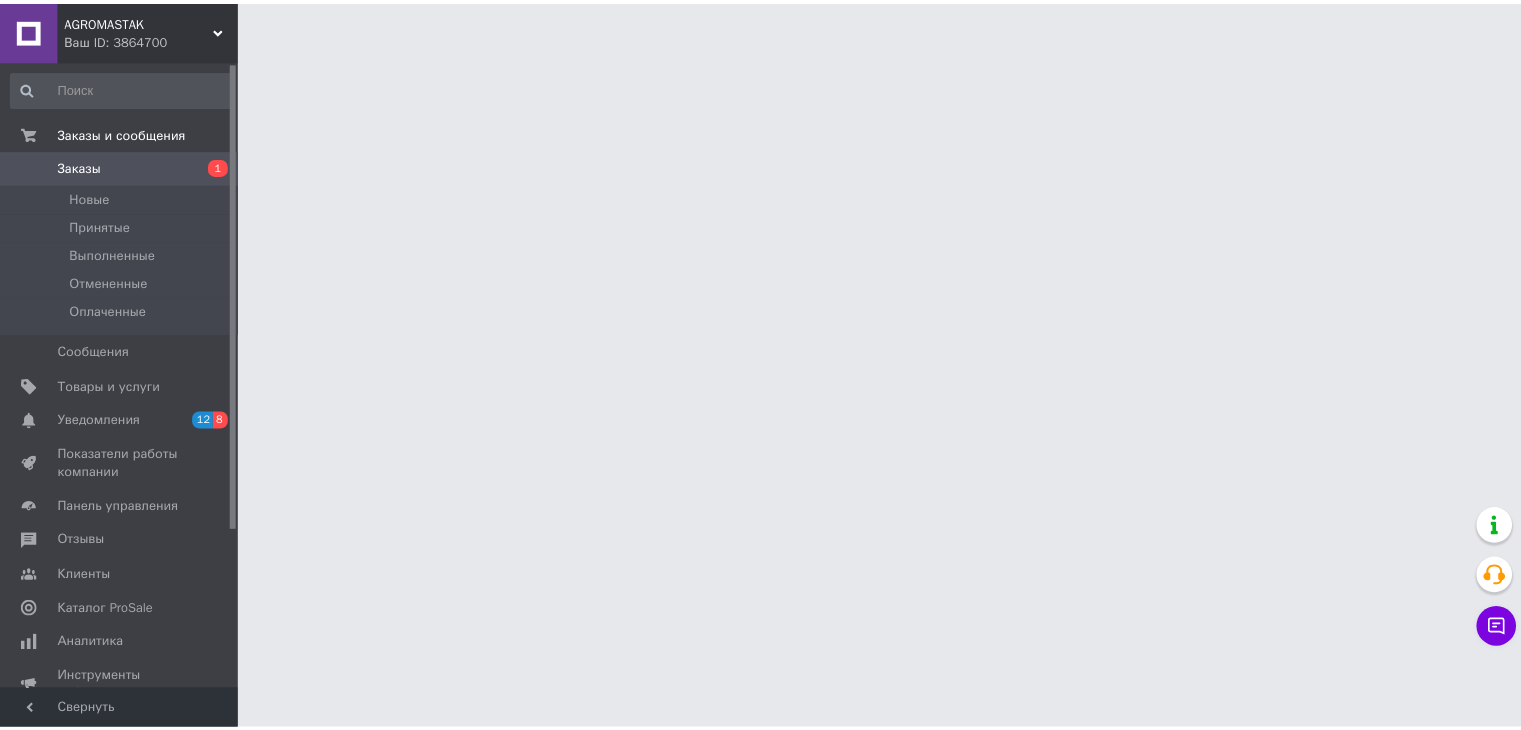 scroll, scrollTop: 0, scrollLeft: 0, axis: both 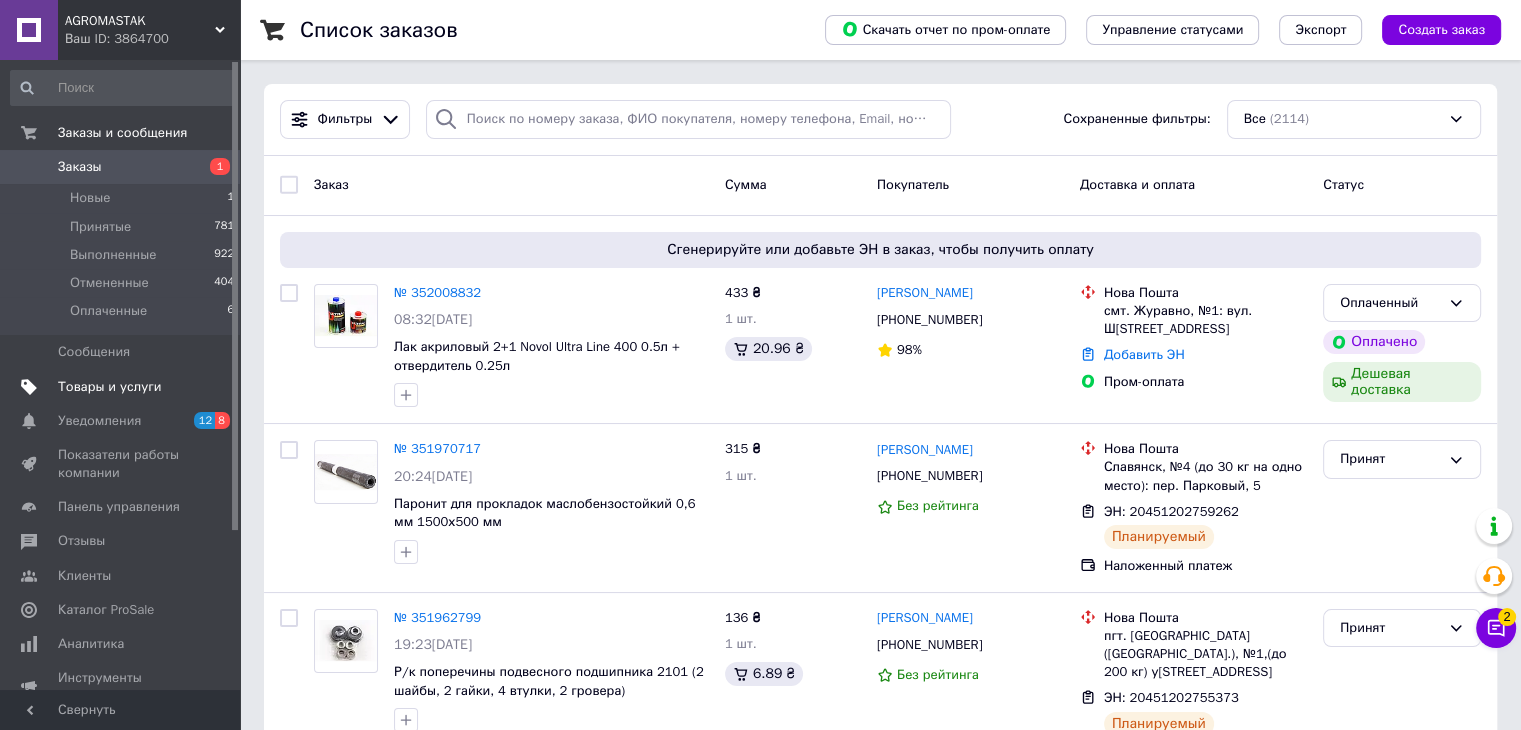 click on "Товары и услуги" at bounding box center [110, 387] 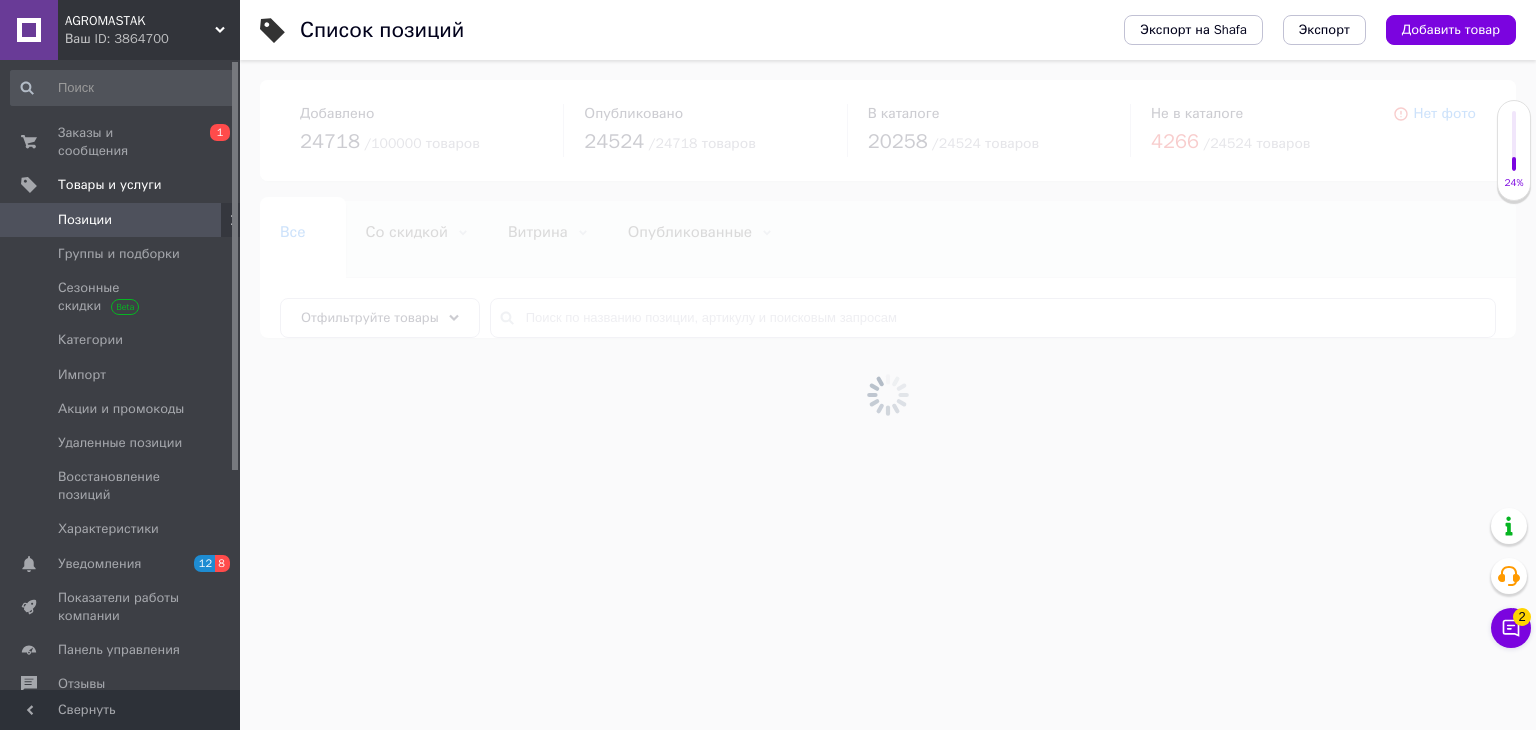 click at bounding box center [235, 266] 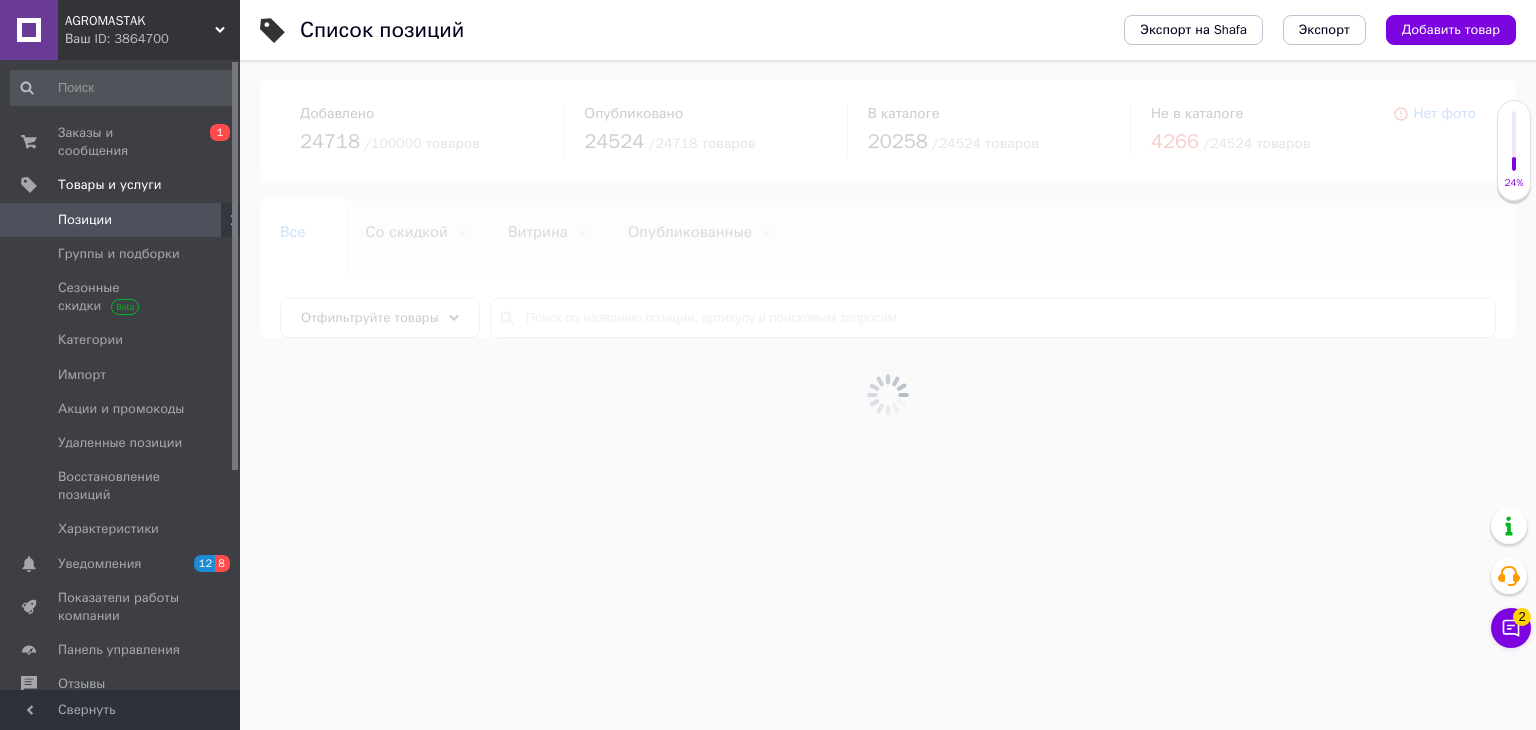 click 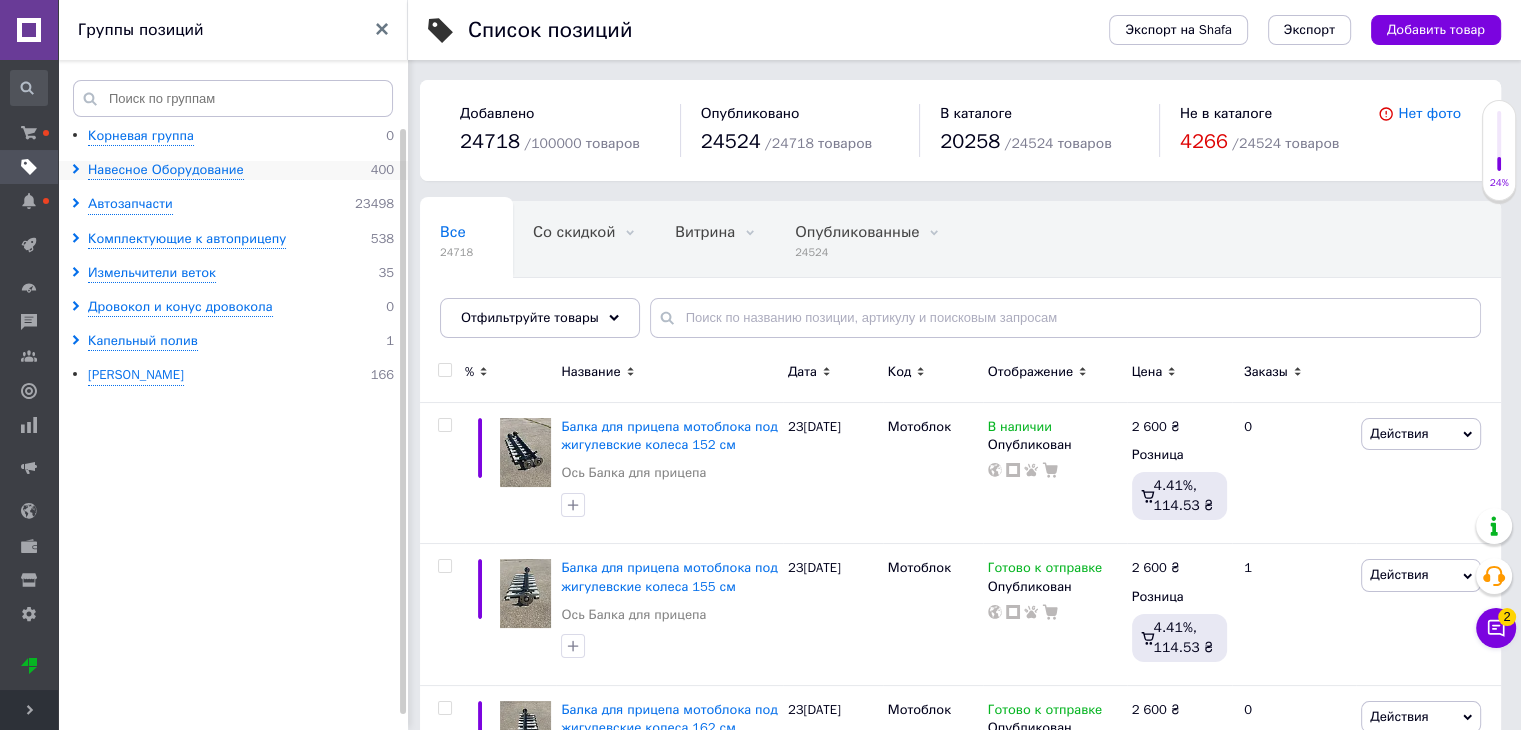 click 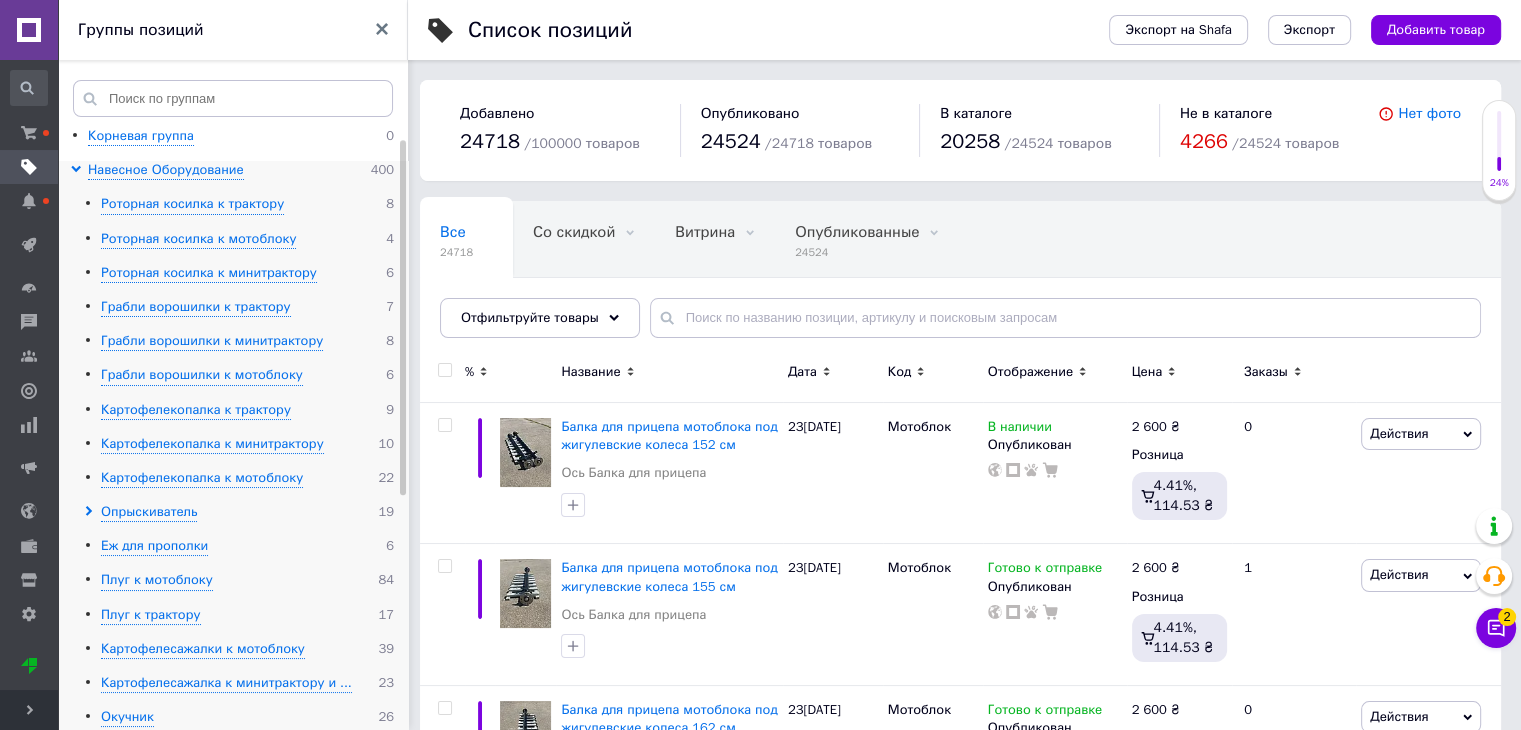 scroll, scrollTop: 0, scrollLeft: 0, axis: both 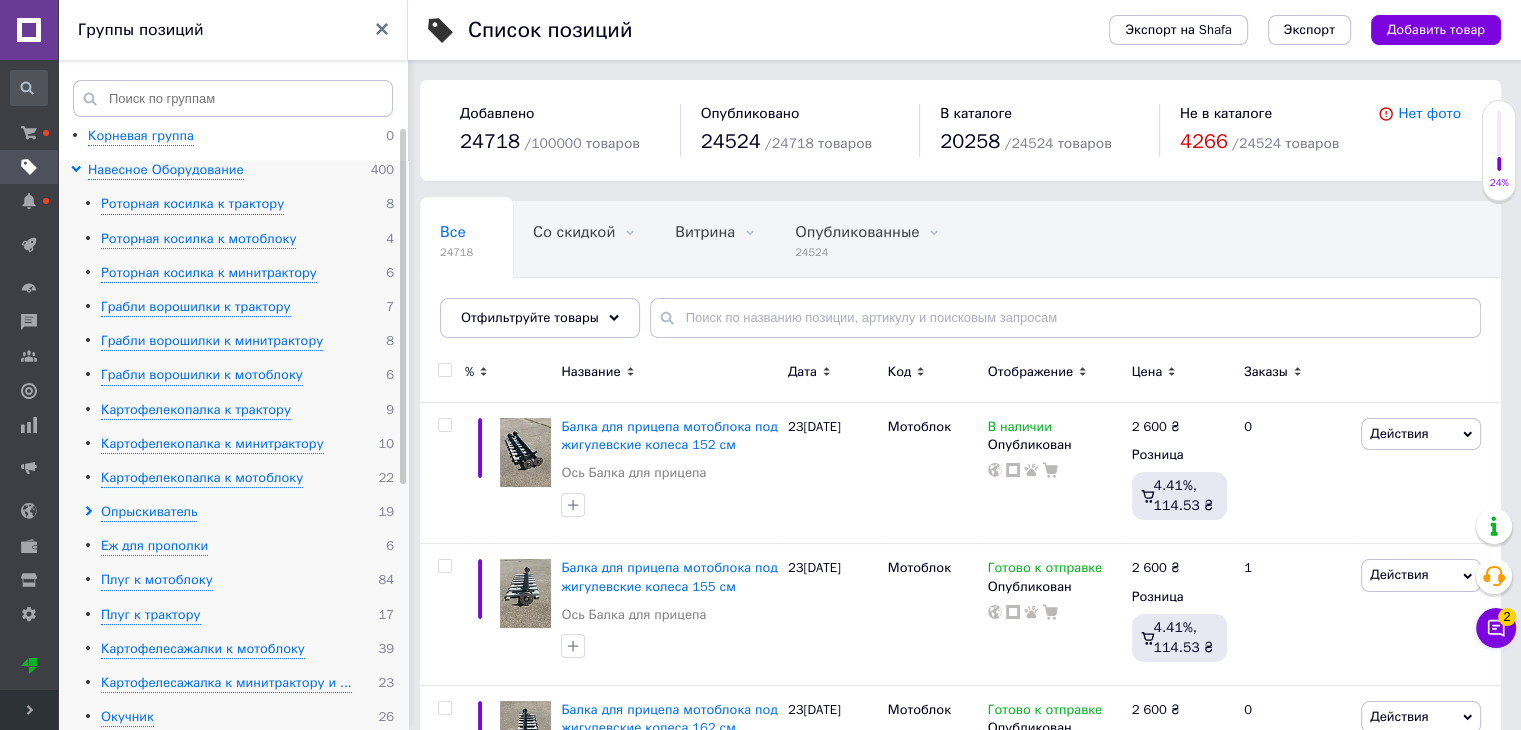 click 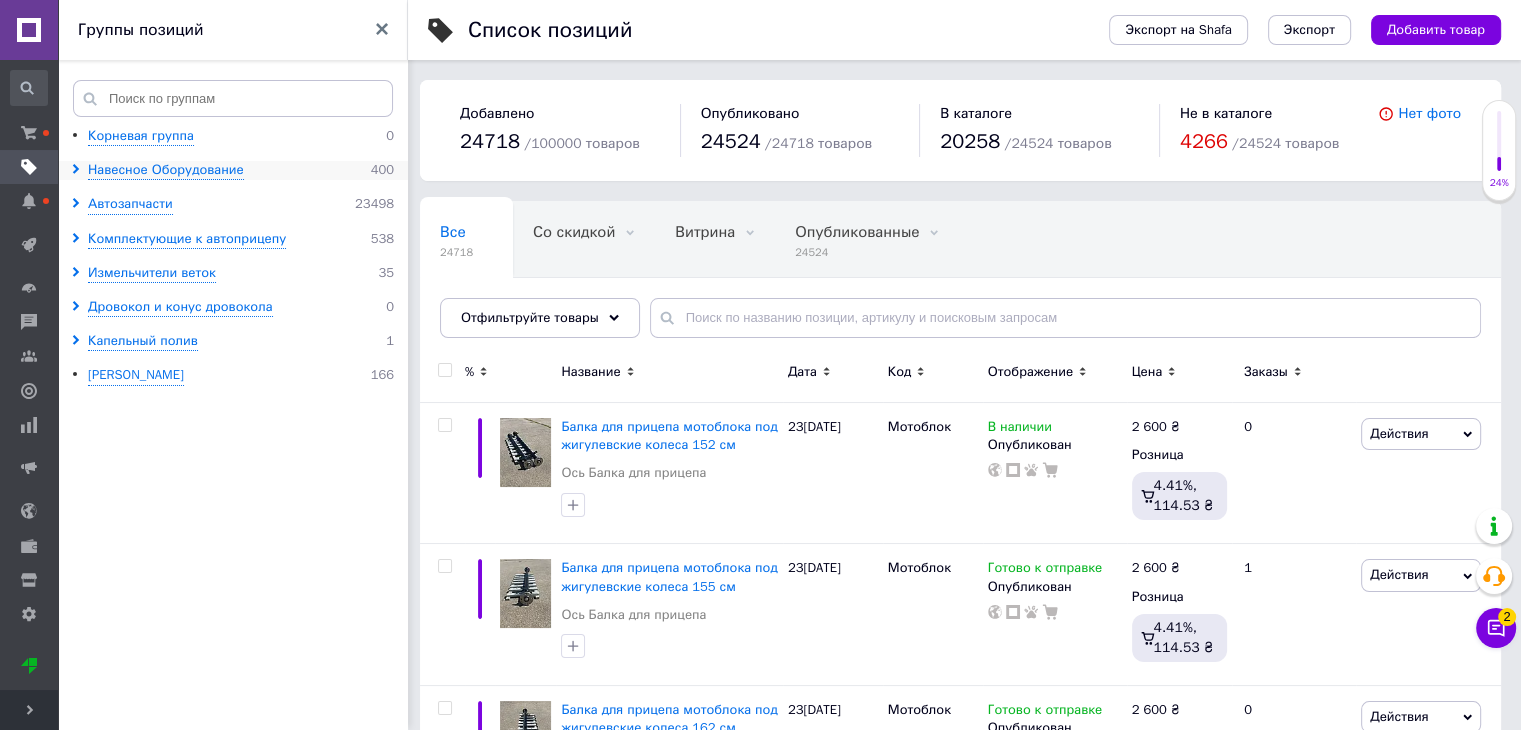 click 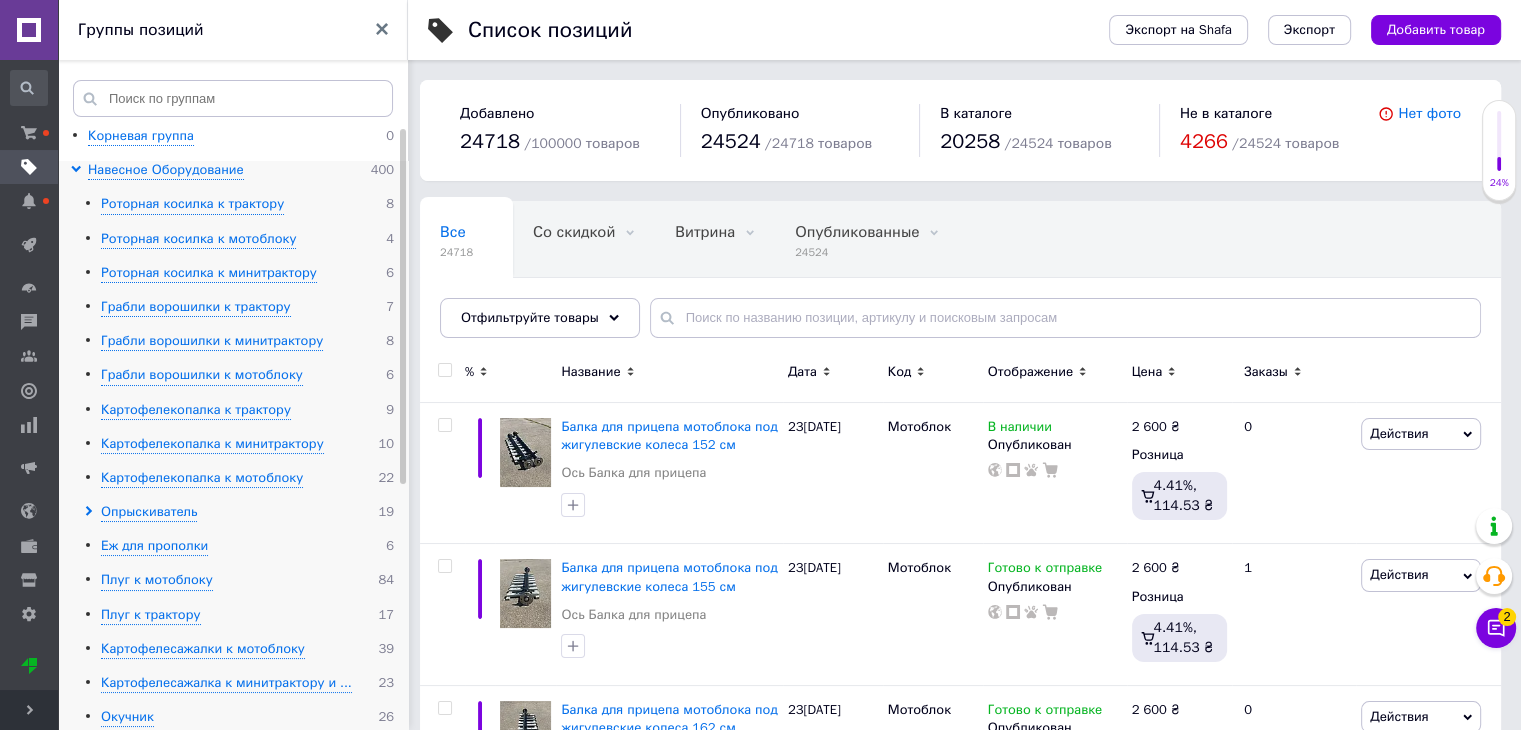 click 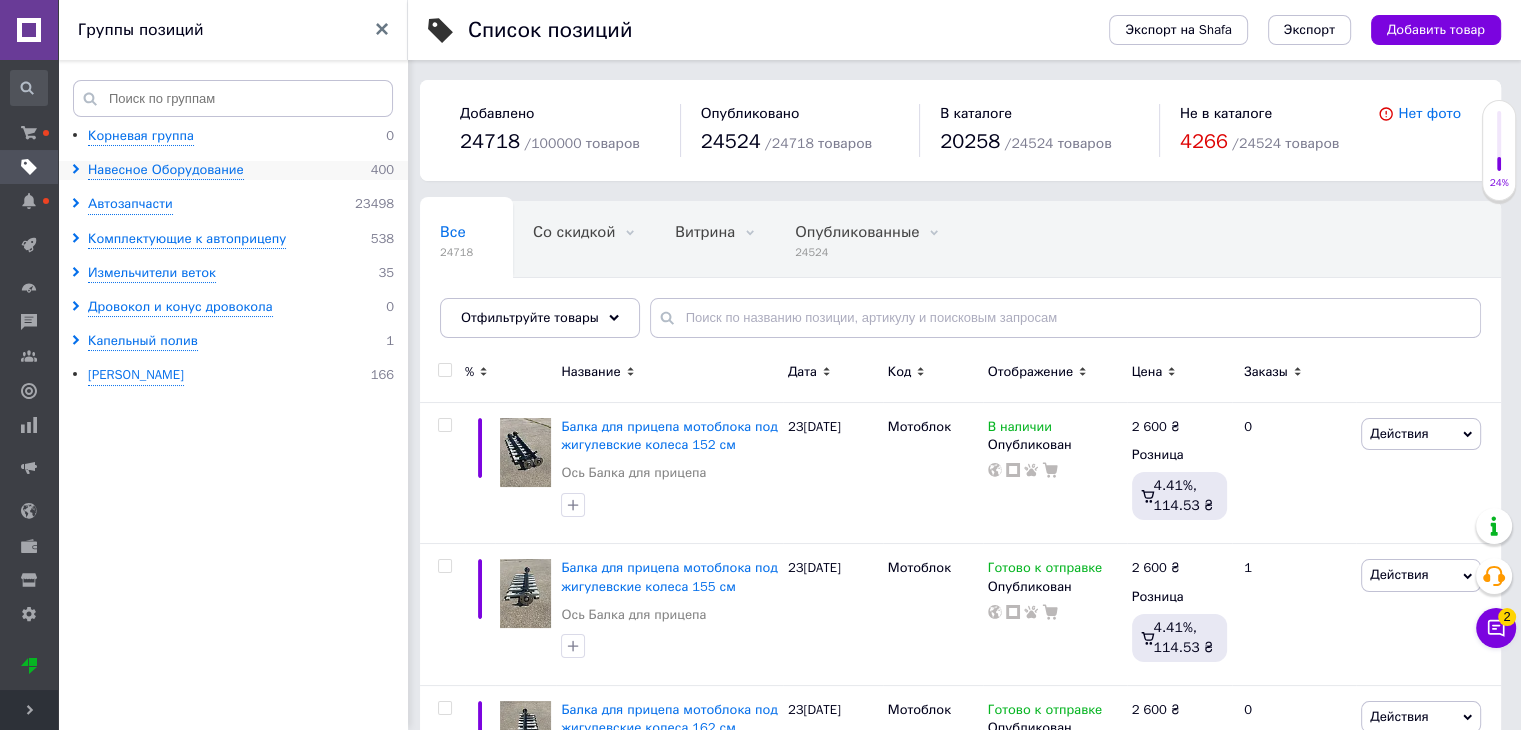 click 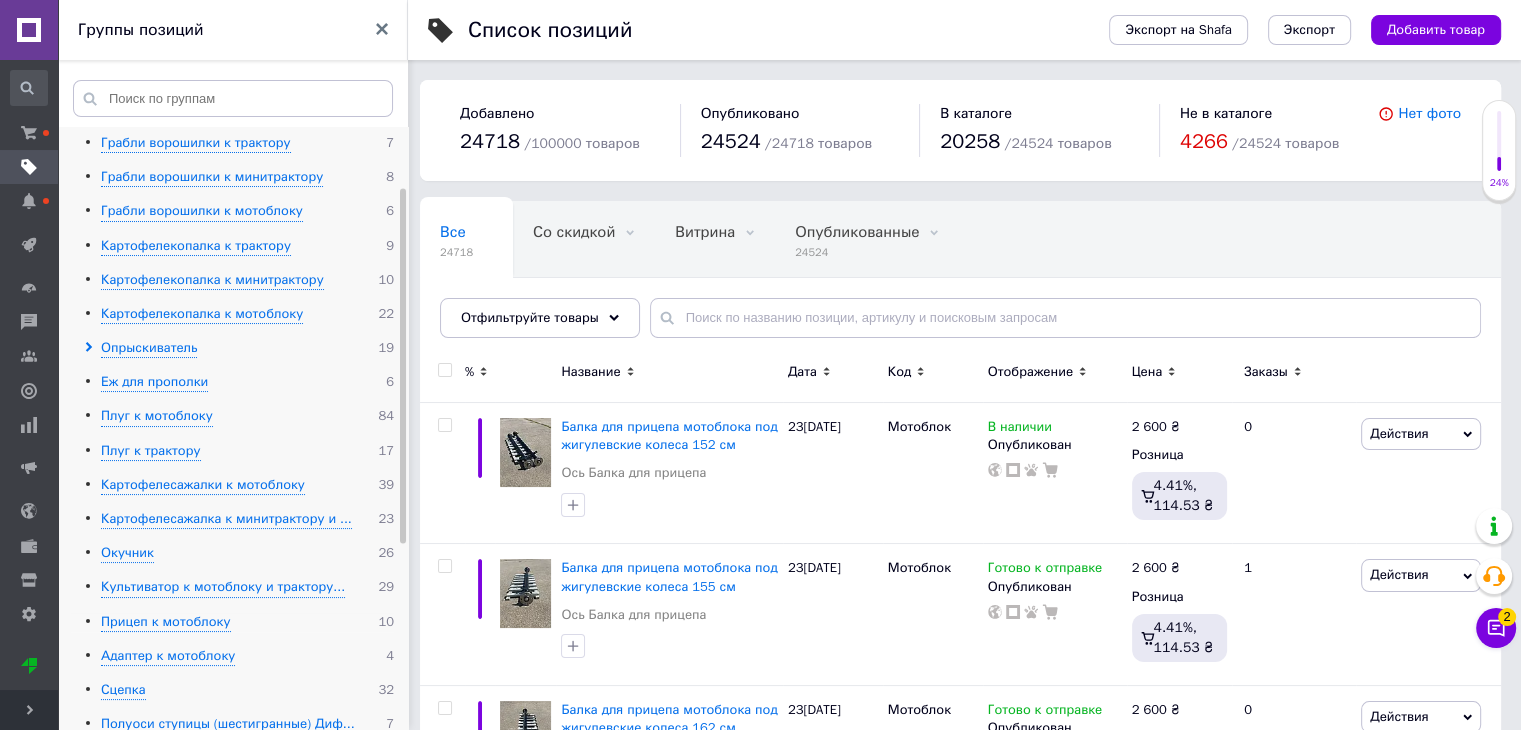 scroll, scrollTop: 200, scrollLeft: 0, axis: vertical 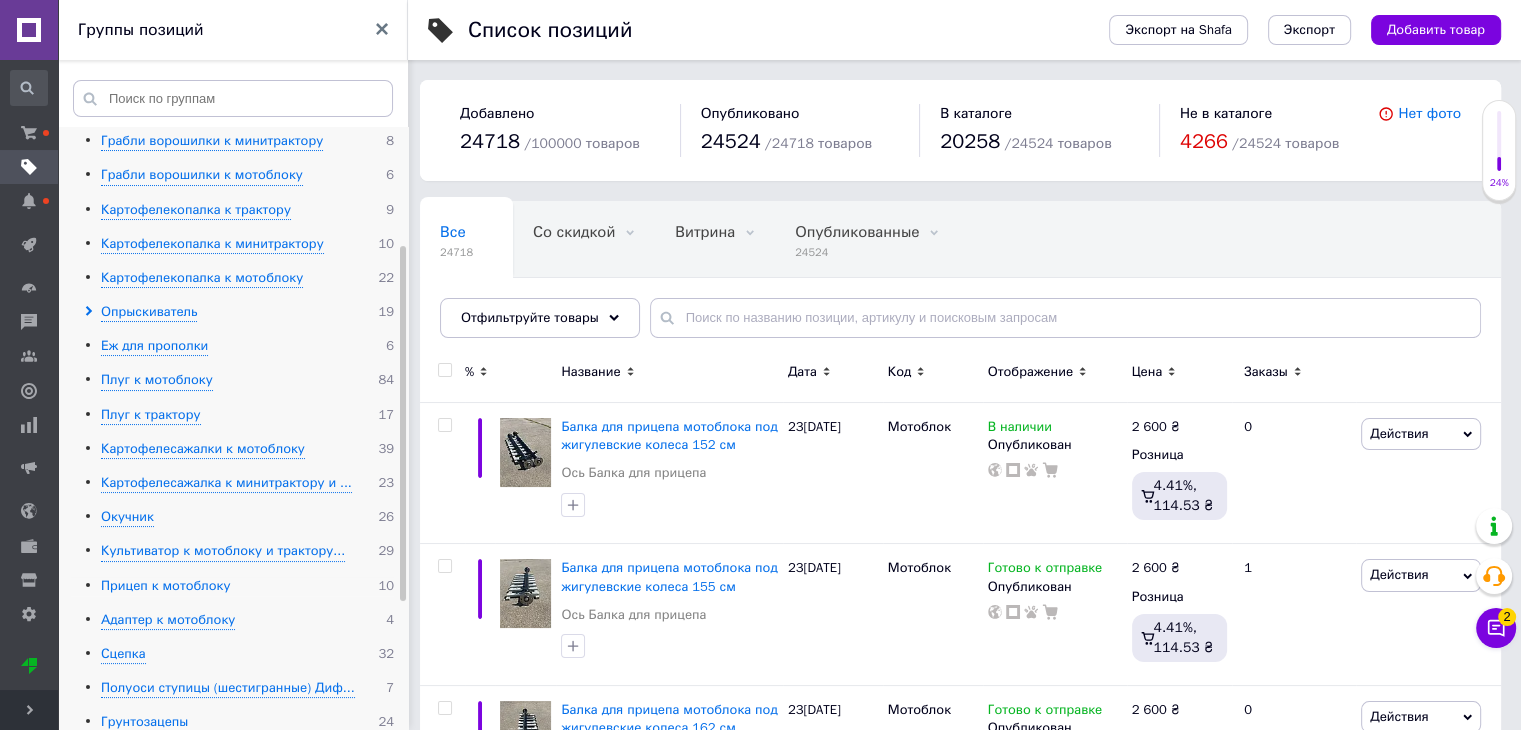 click on "Прицеп к мотоблоку" at bounding box center (166, 586) 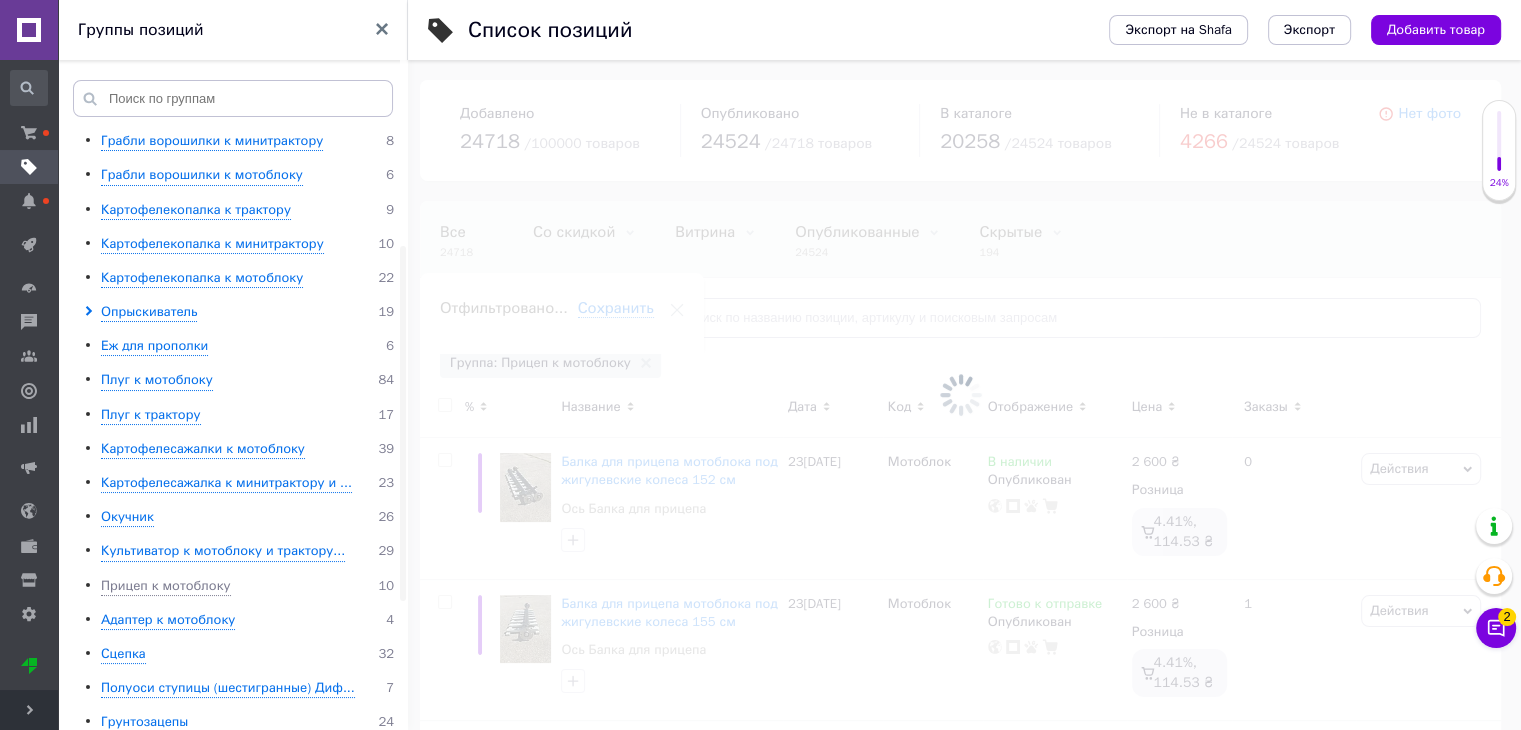 scroll, scrollTop: 0, scrollLeft: 20, axis: horizontal 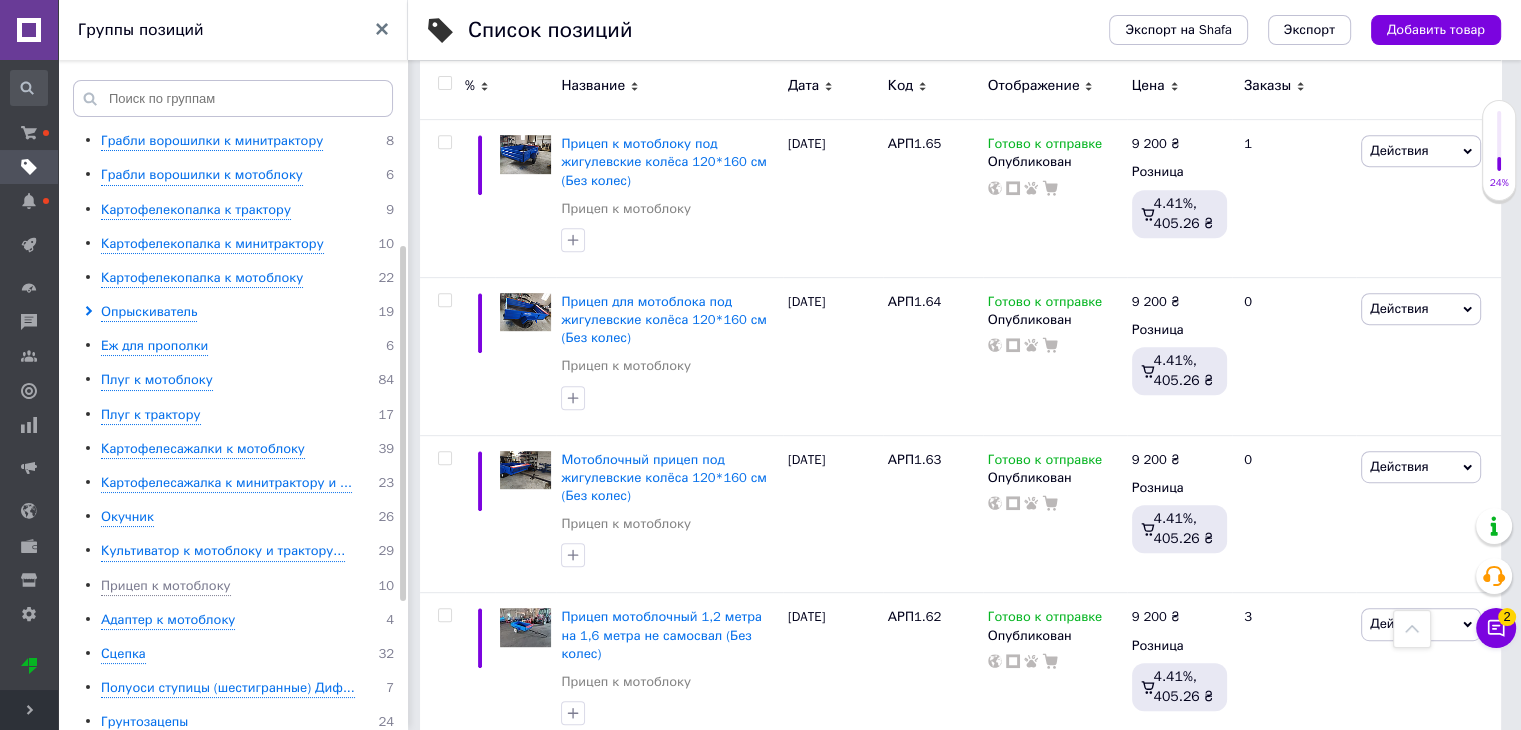 click on "Чат с покупателем 2" at bounding box center [1496, 628] 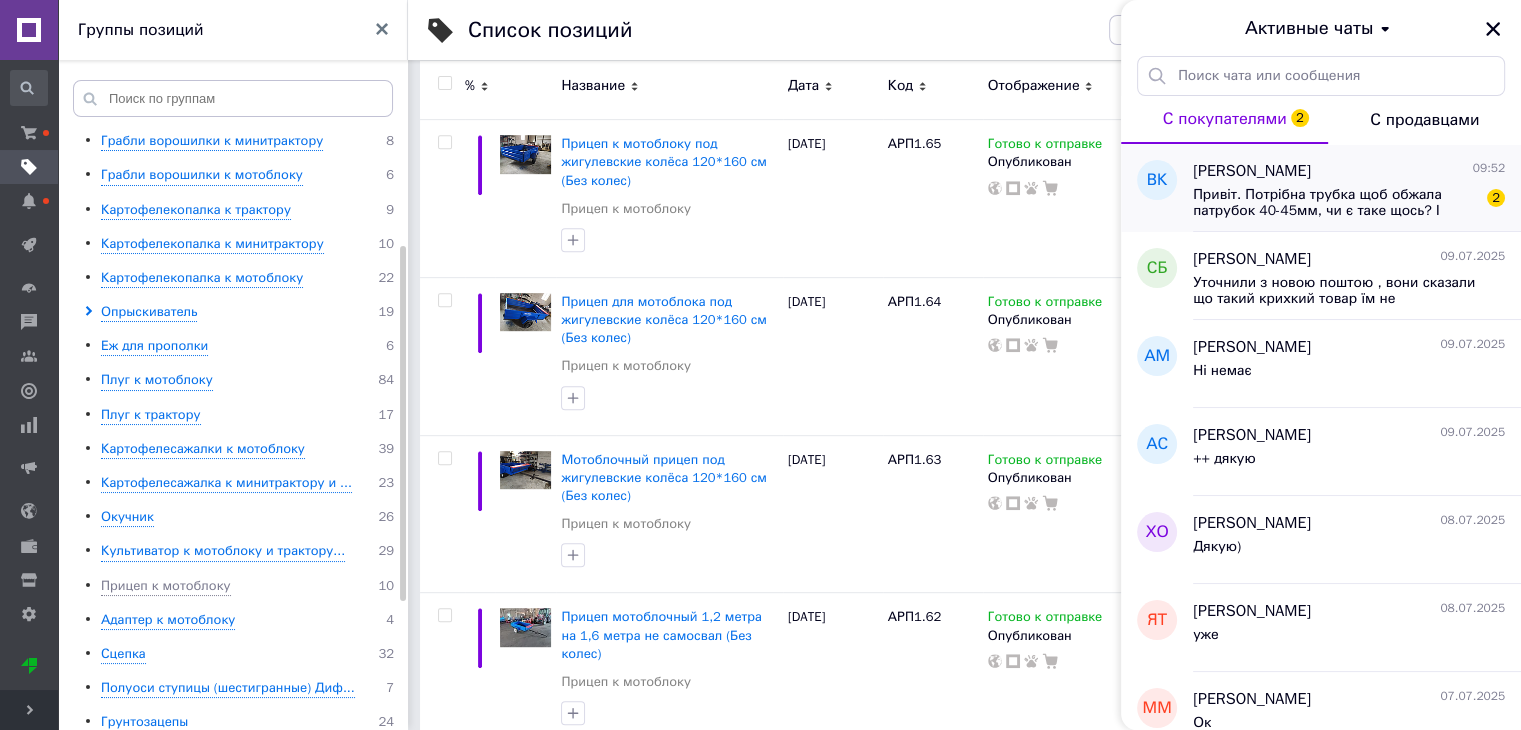 click on "Владислав Копійченко" at bounding box center (1252, 171) 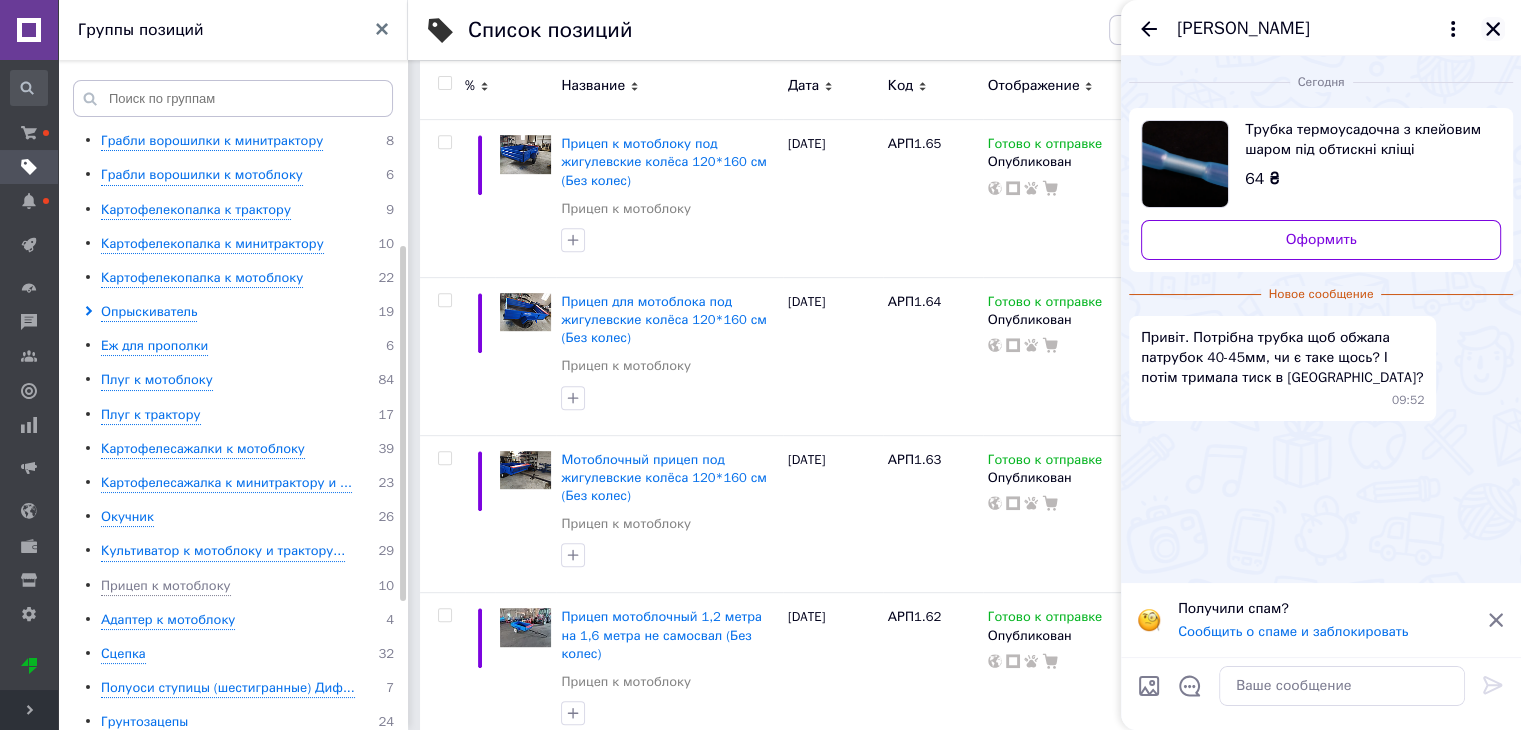 click 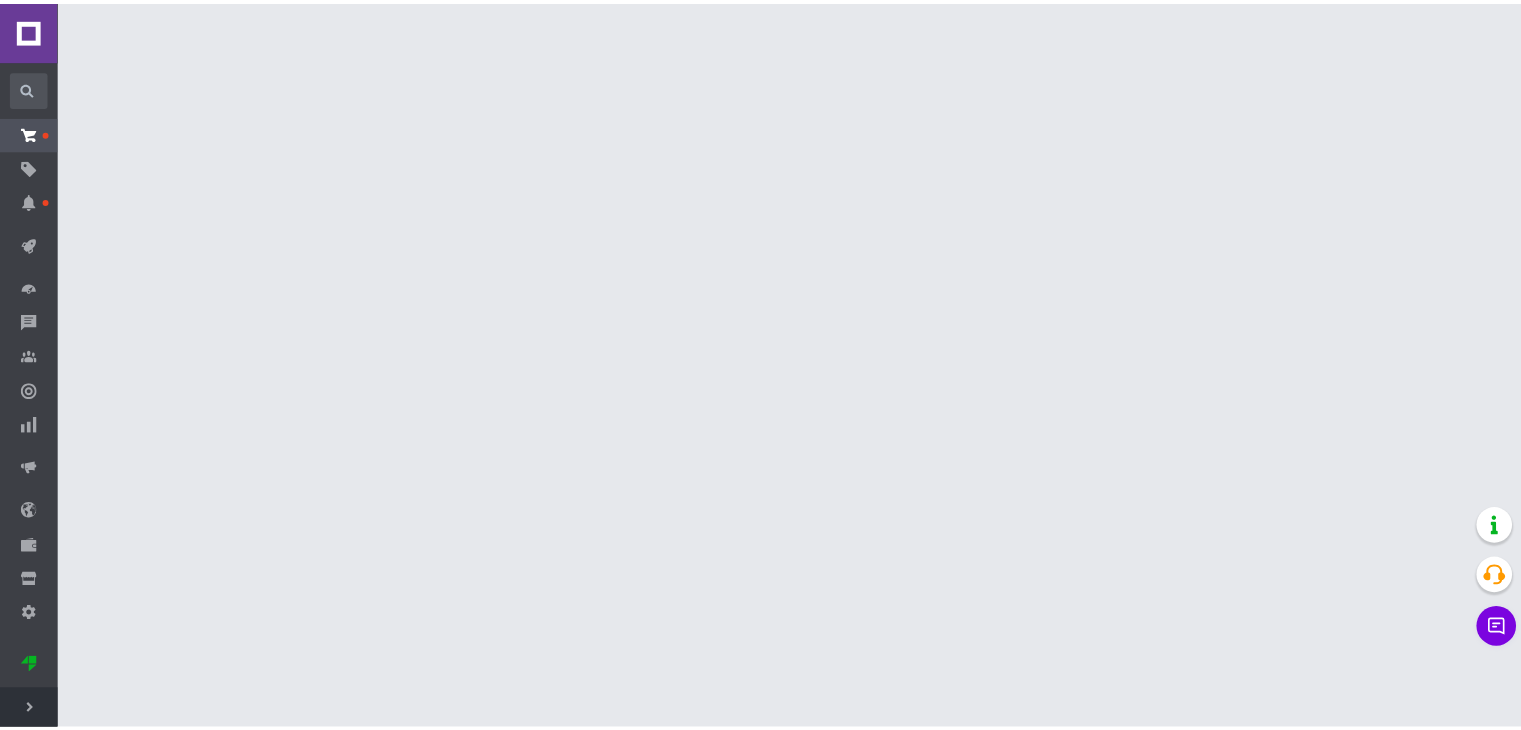 scroll, scrollTop: 0, scrollLeft: 0, axis: both 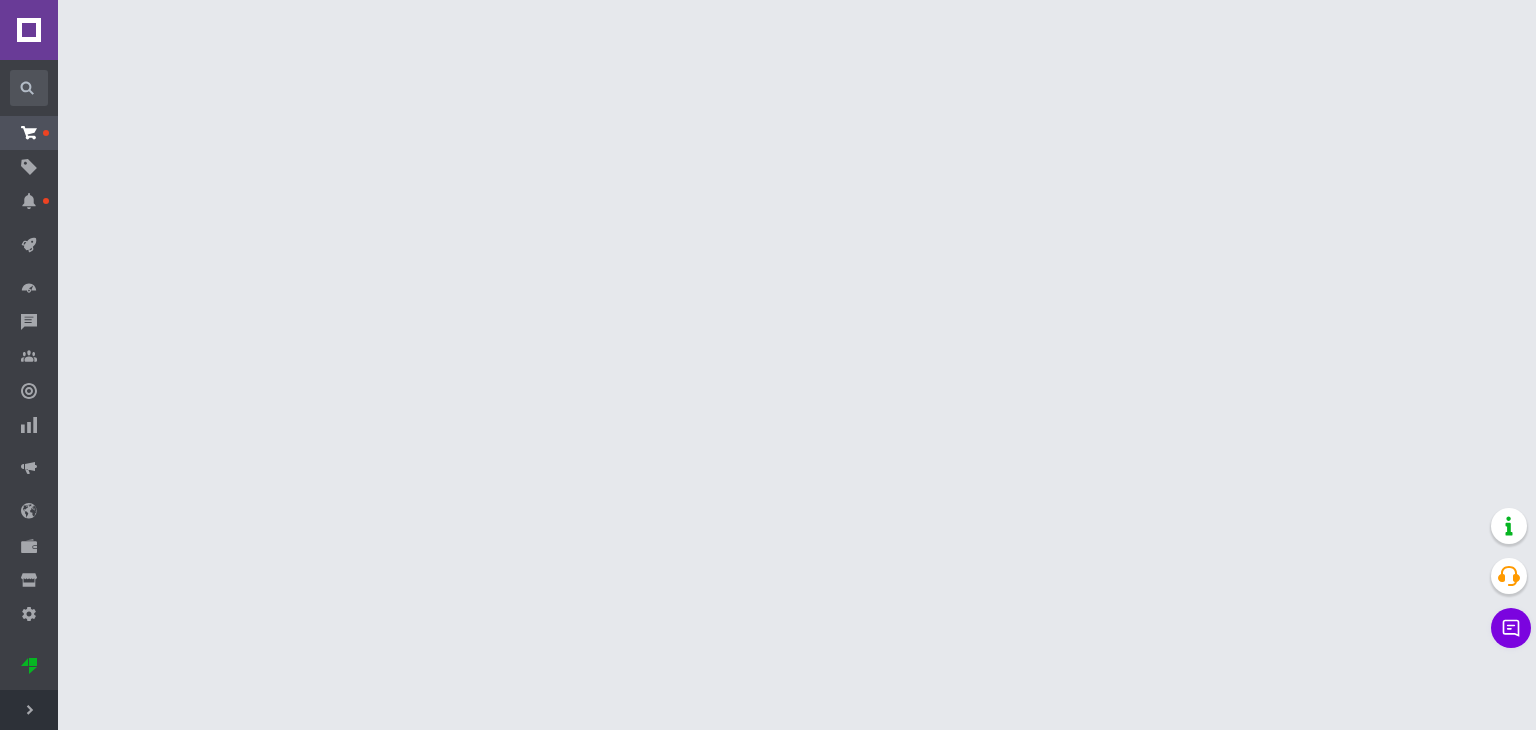 click on "Развернуть" at bounding box center [29, 710] 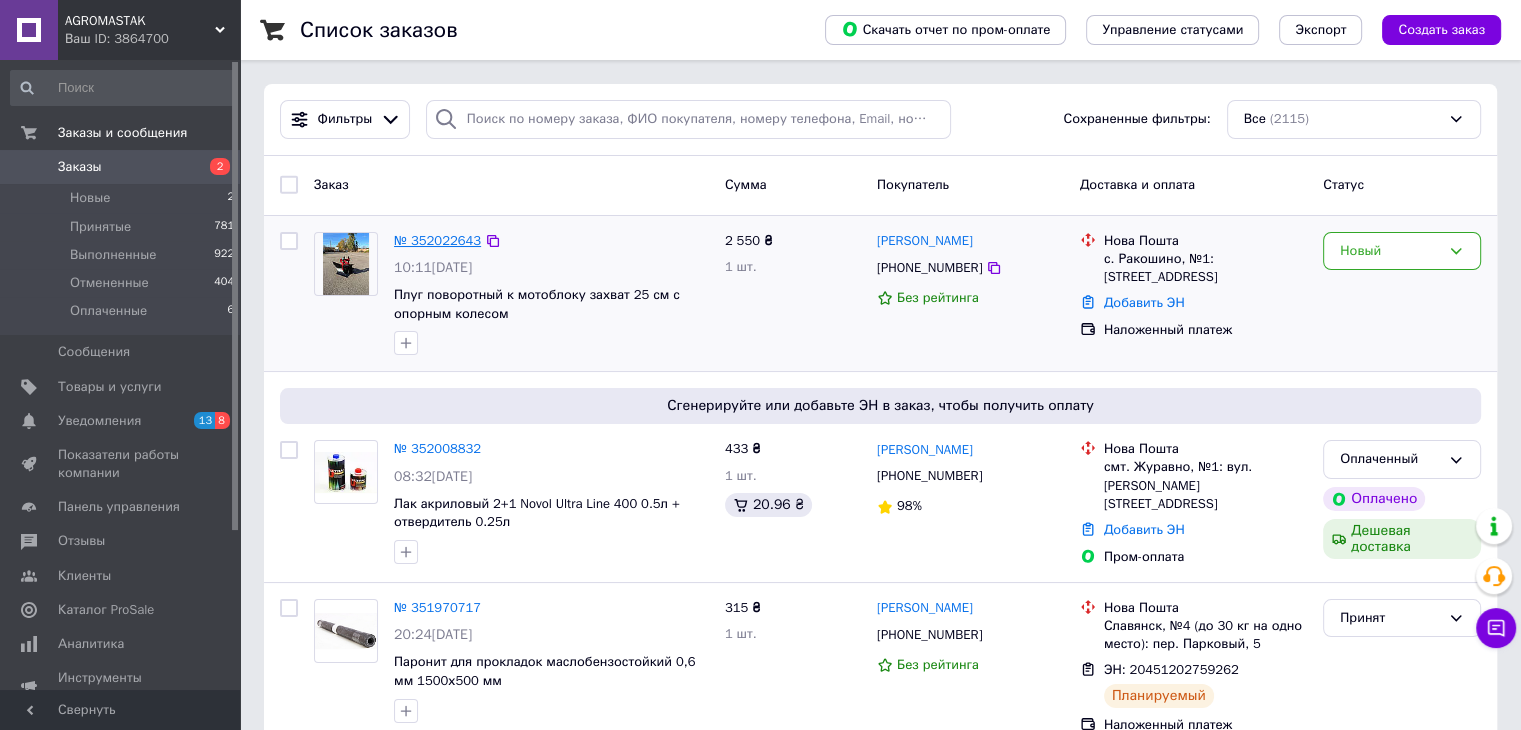 click on "№ 352022643" at bounding box center [437, 240] 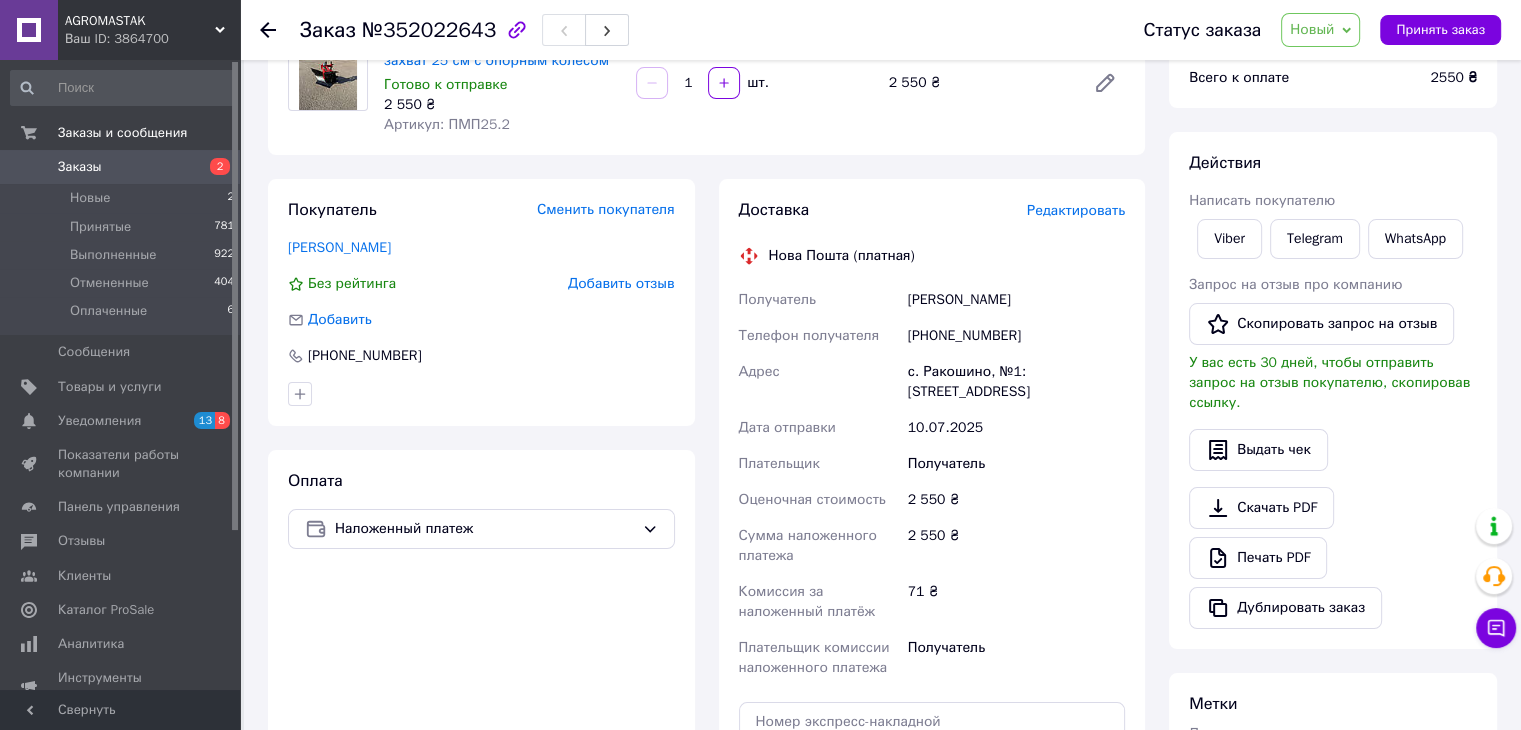 scroll, scrollTop: 0, scrollLeft: 0, axis: both 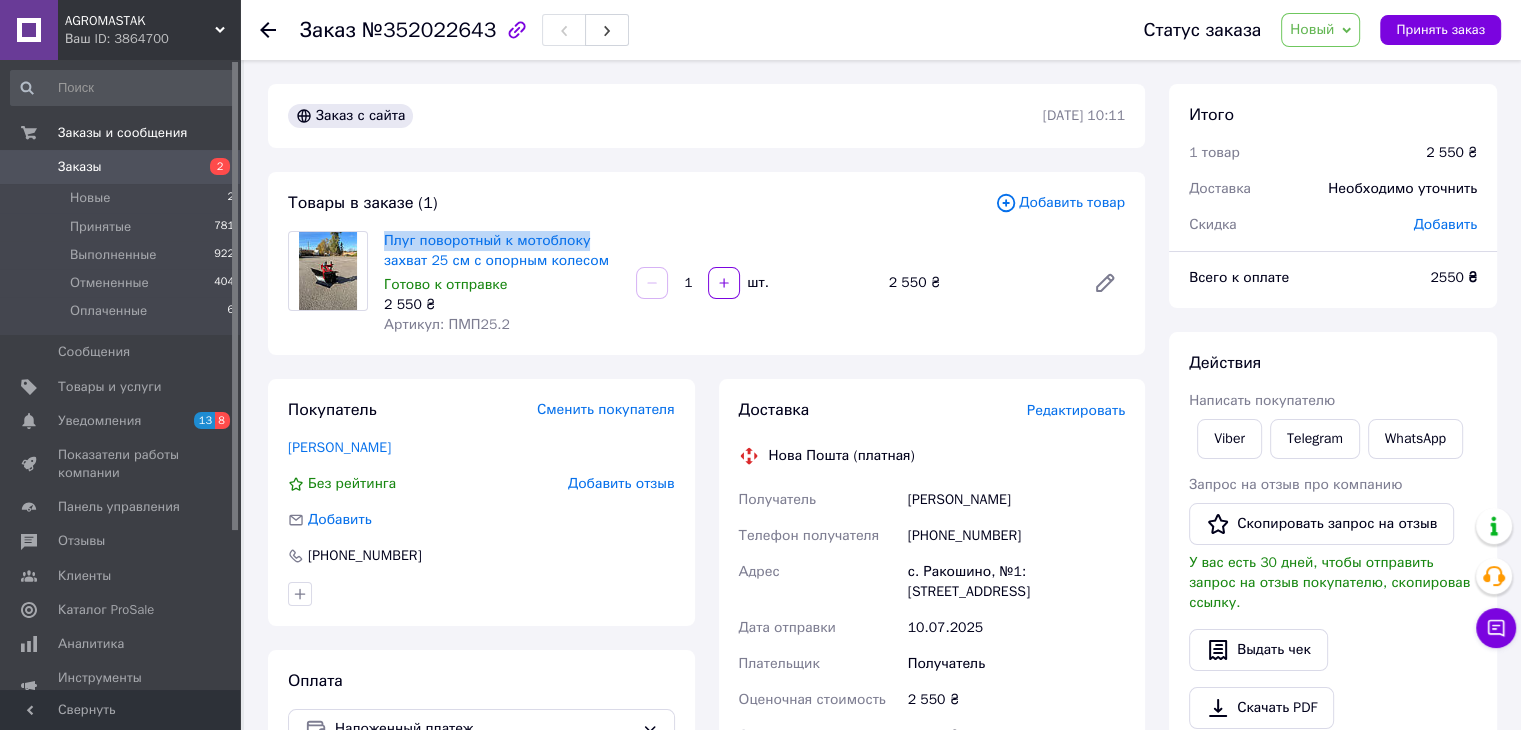 drag, startPoint x: 384, startPoint y: 227, endPoint x: 584, endPoint y: 222, distance: 200.06248 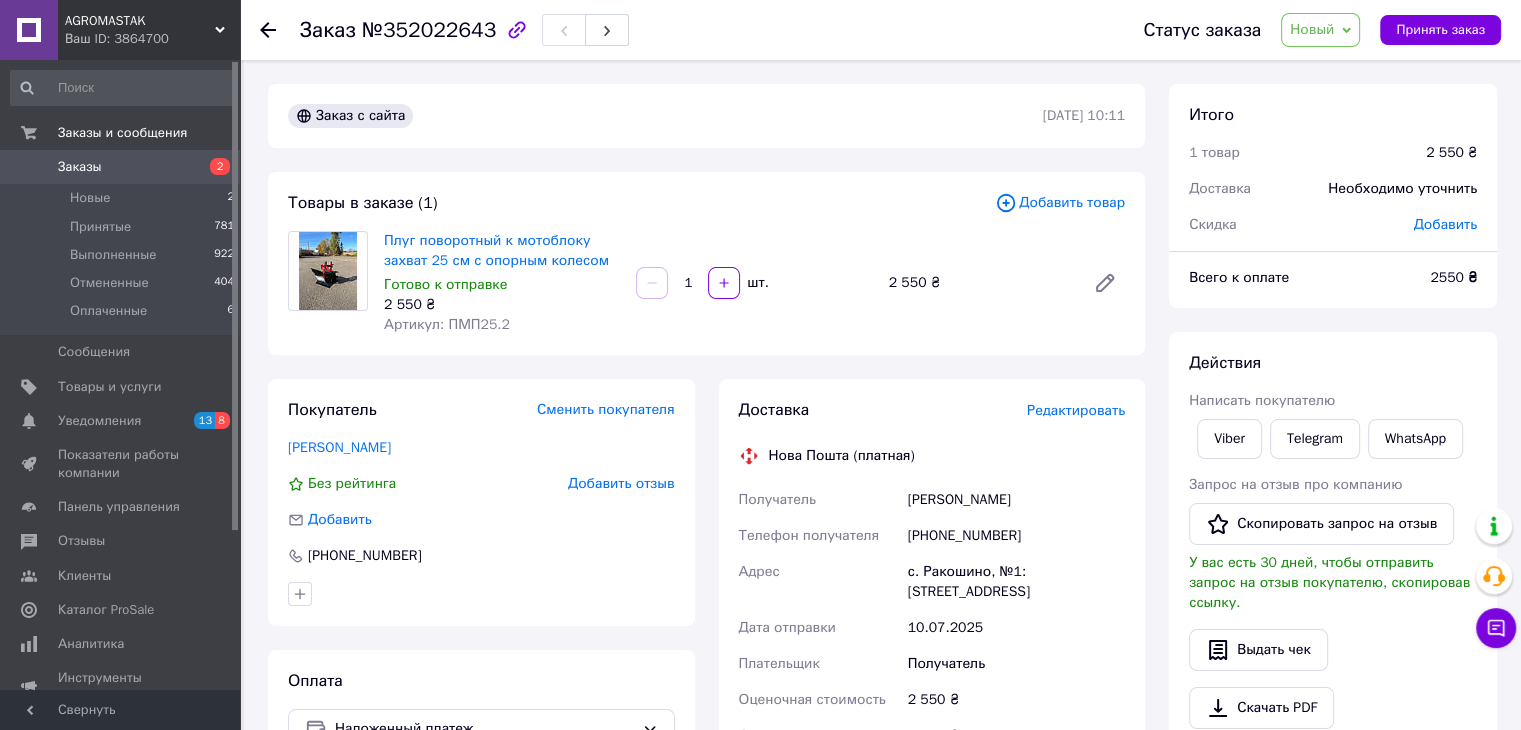 click on "2 550 ₴" at bounding box center (1016, 700) 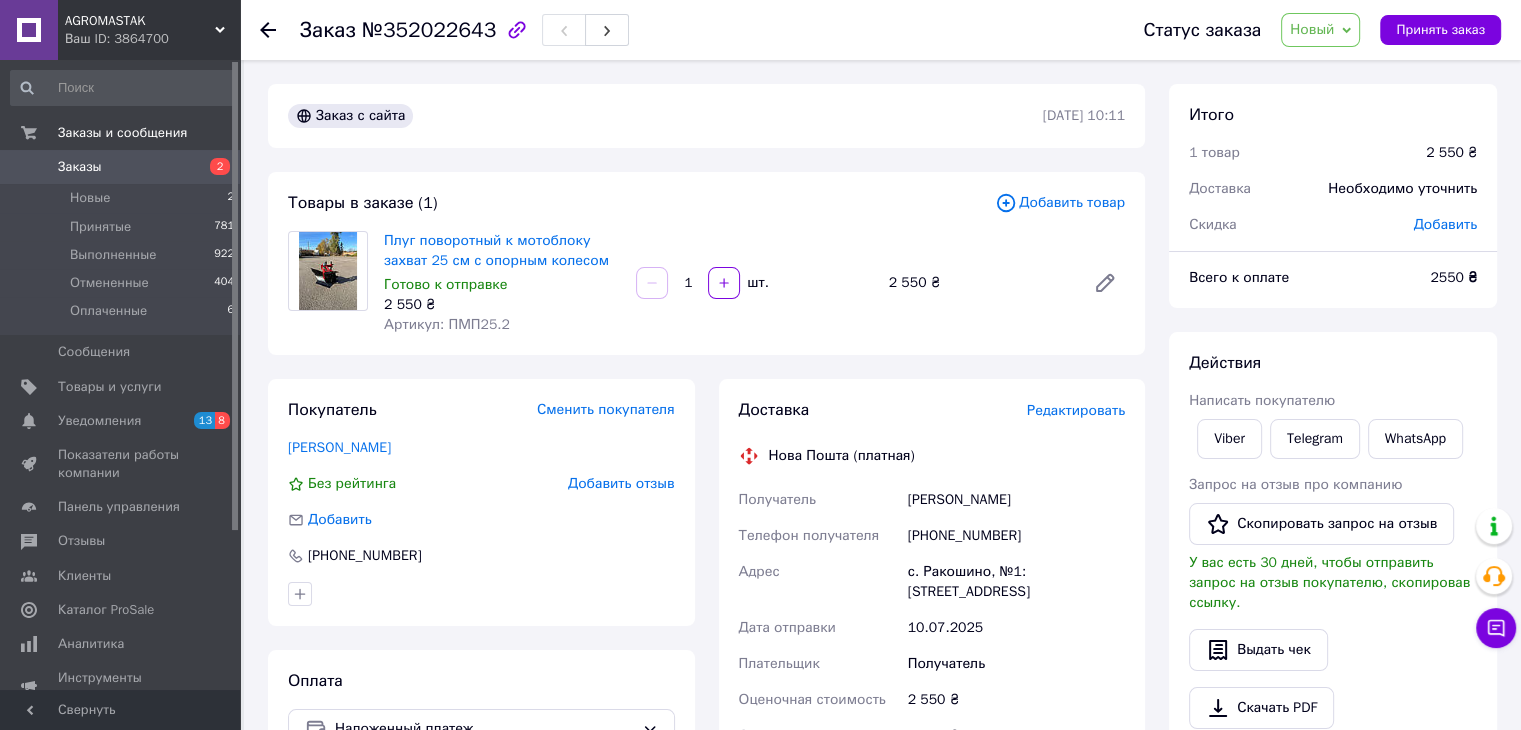 drag, startPoint x: 906, startPoint y: 493, endPoint x: 1057, endPoint y: 590, distance: 179.47145 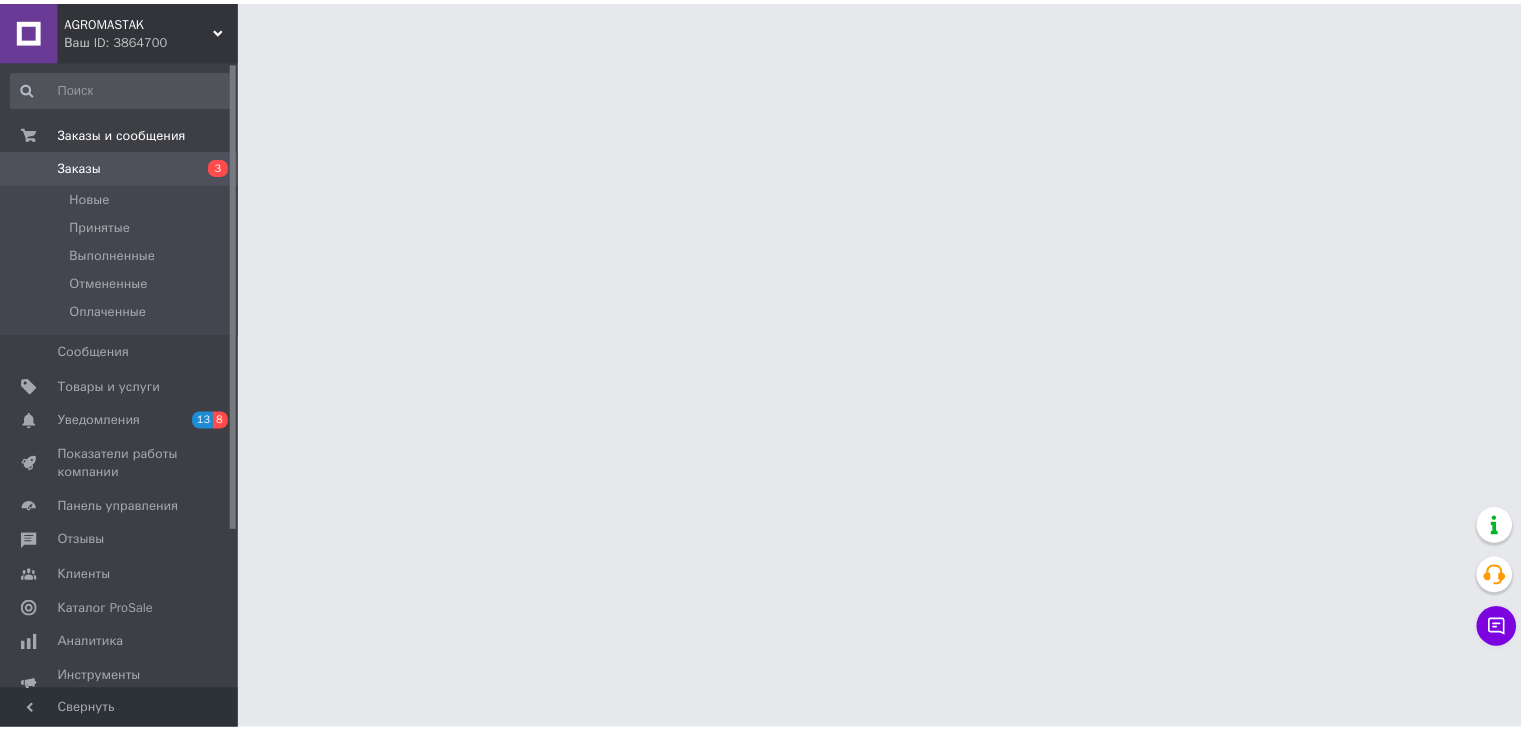 scroll, scrollTop: 0, scrollLeft: 0, axis: both 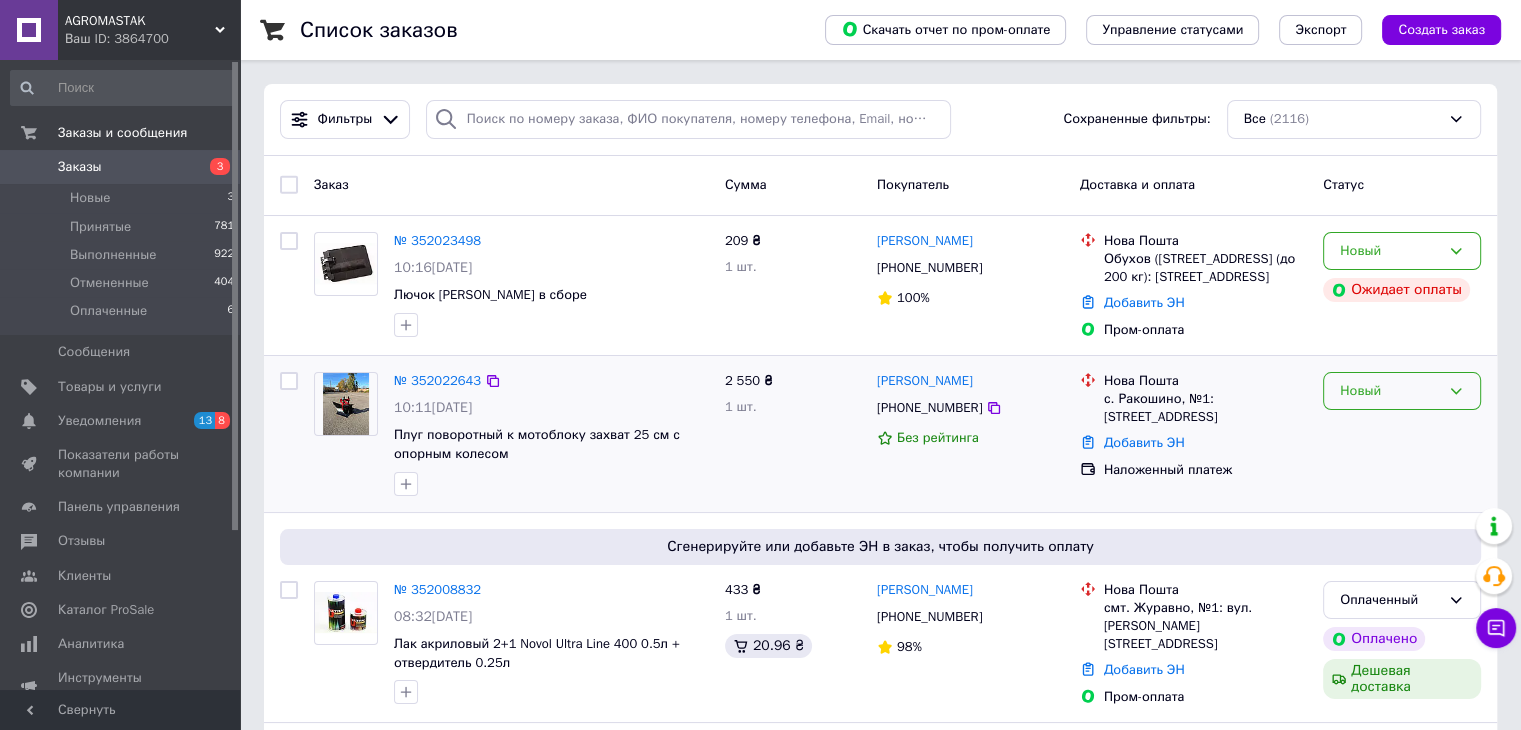 click on "Новый" at bounding box center (1402, 391) 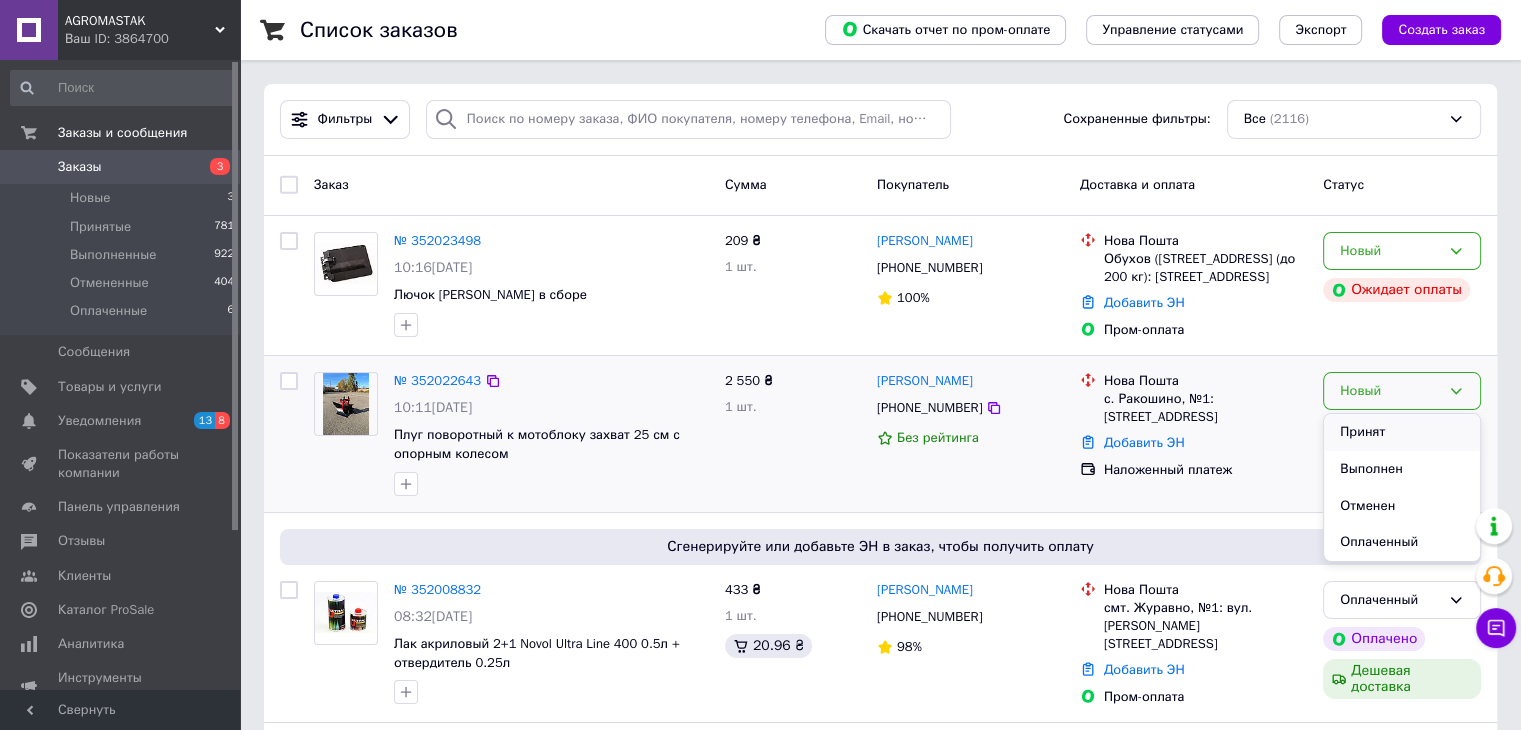 click on "Принят" at bounding box center (1402, 432) 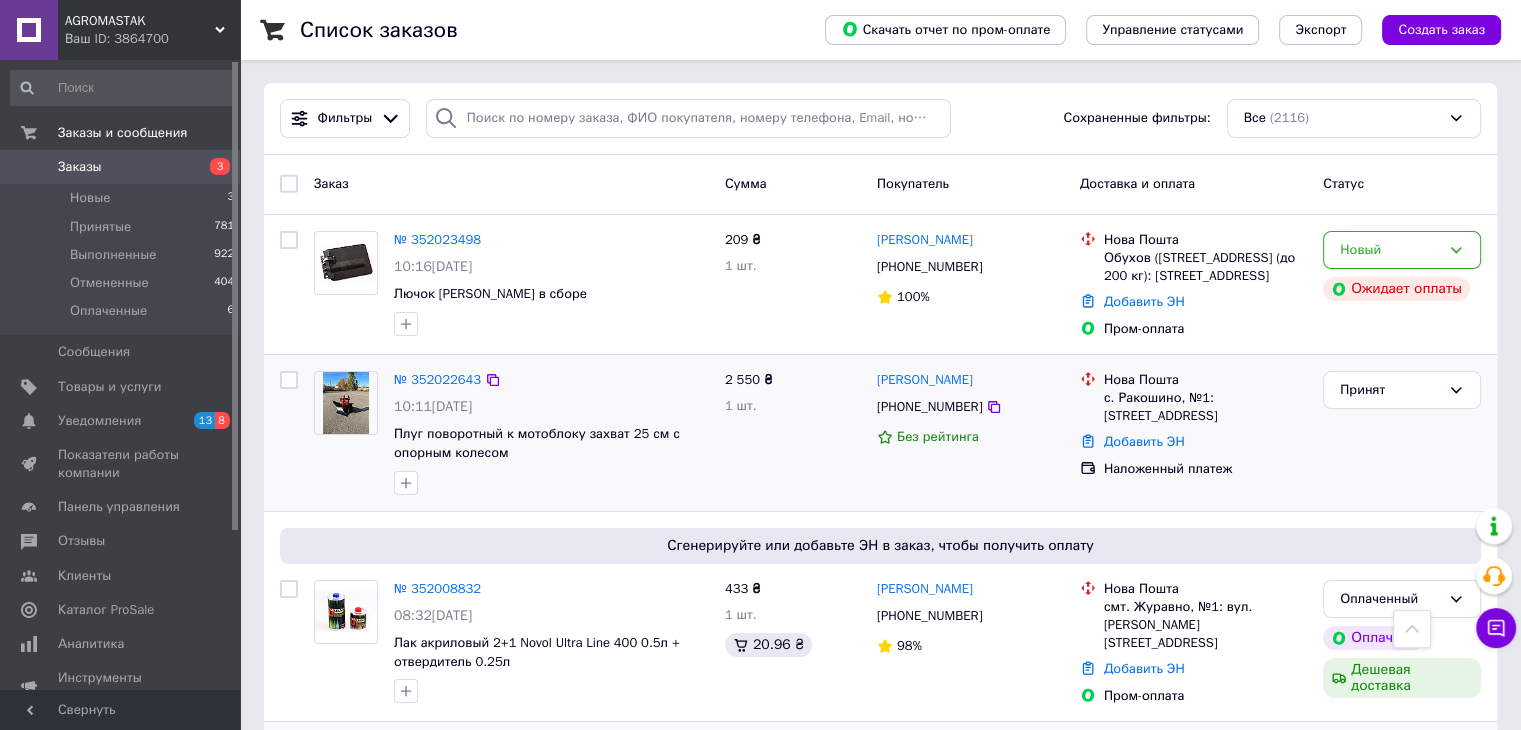 scroll, scrollTop: 0, scrollLeft: 0, axis: both 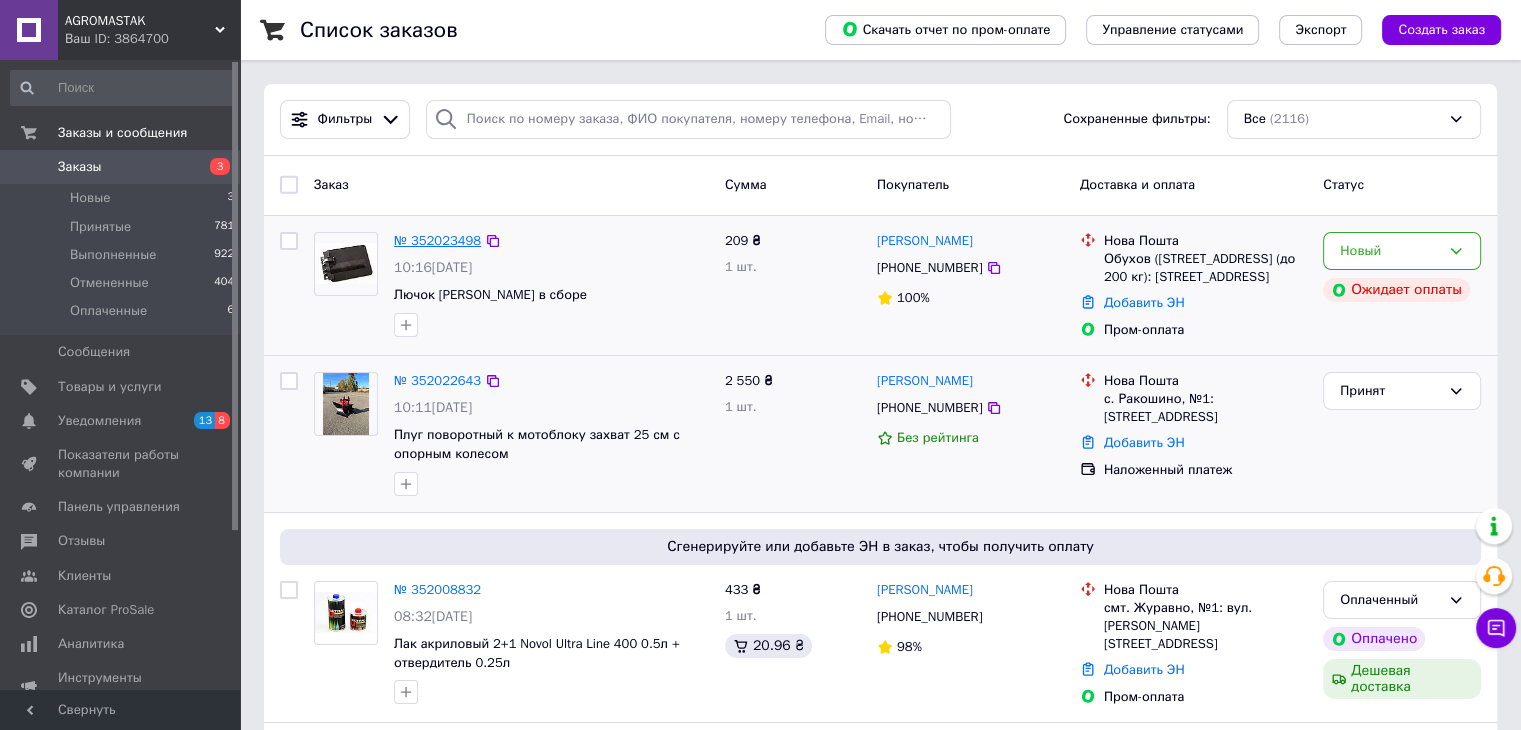 click on "№ 352023498" at bounding box center [437, 240] 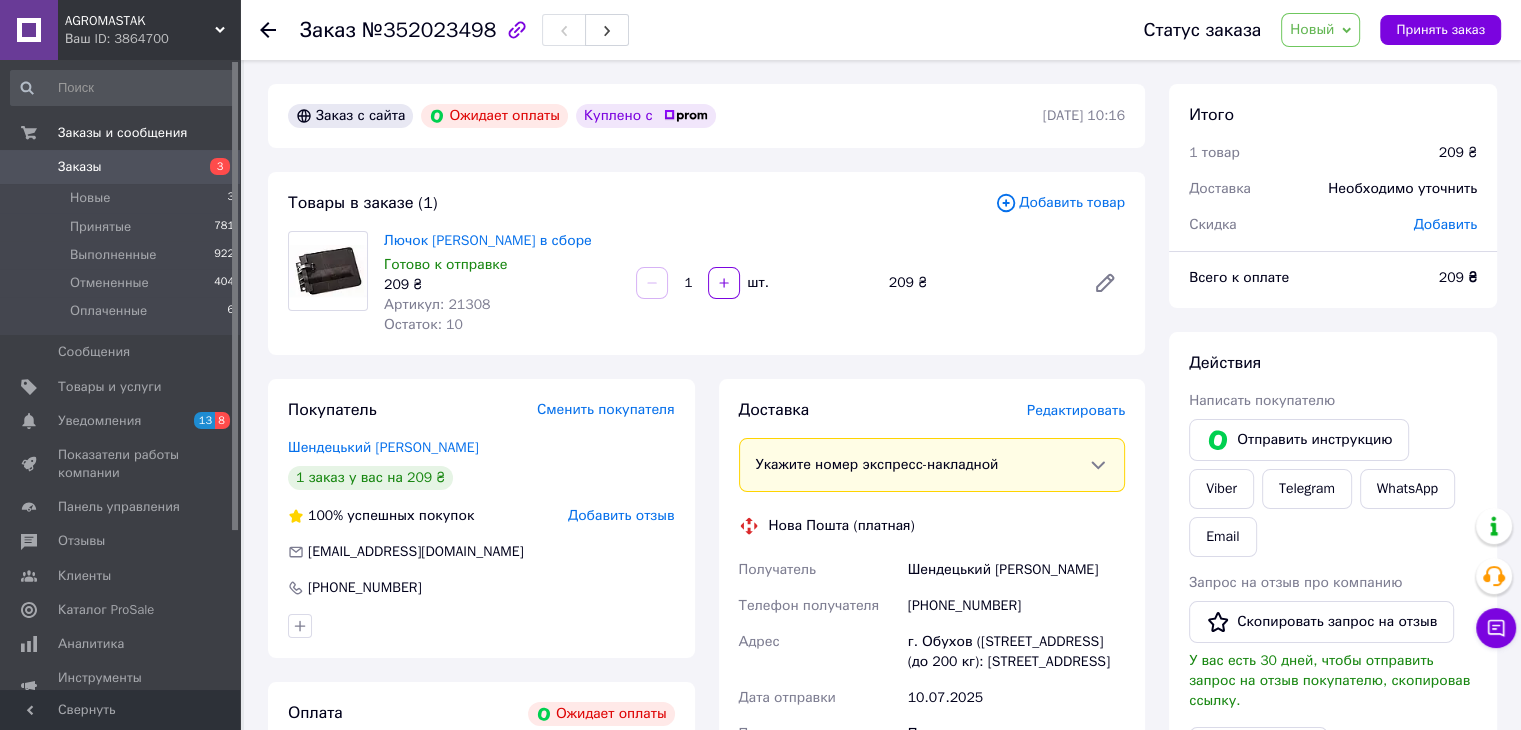 click on "Артикул: 21308" at bounding box center (437, 304) 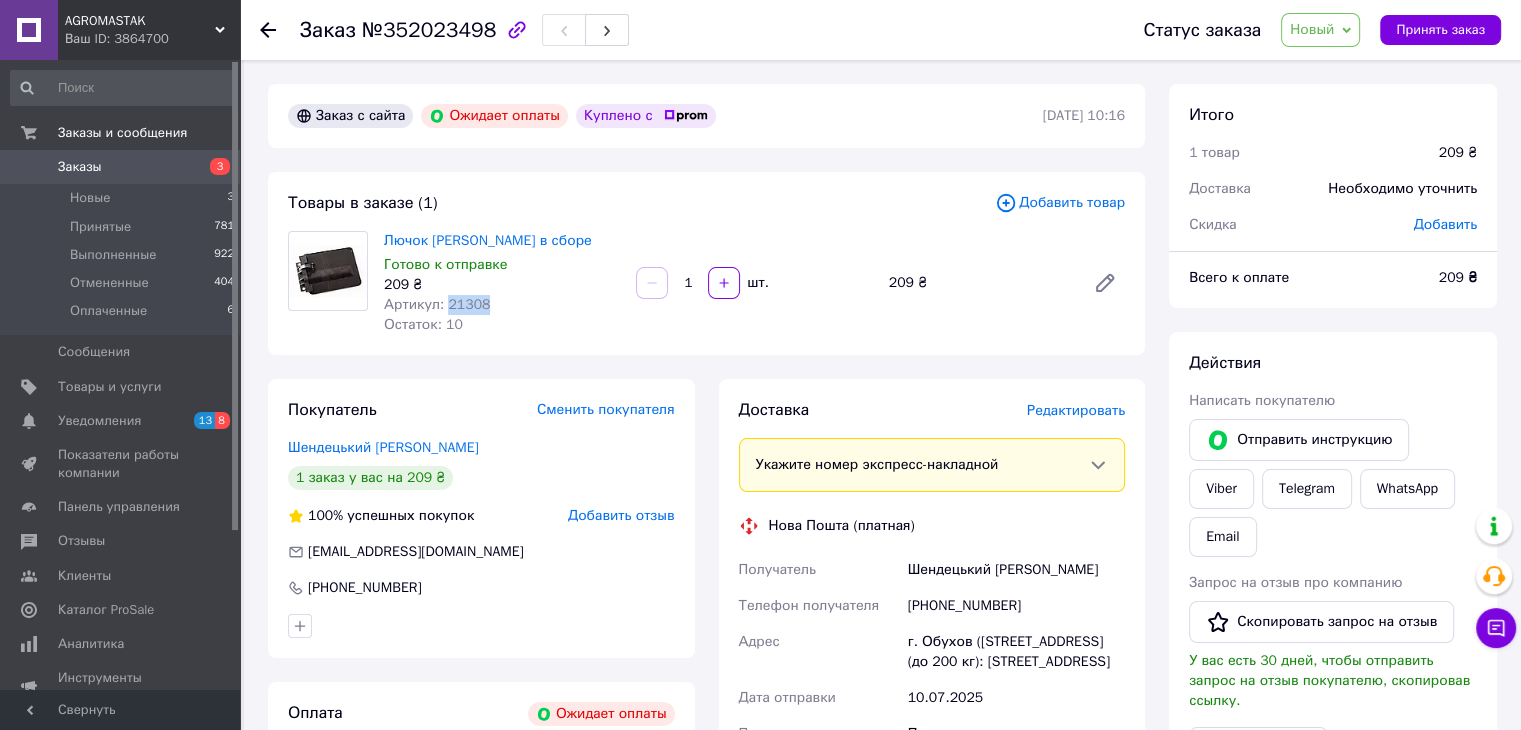 click on "Артикул: 21308" at bounding box center (437, 304) 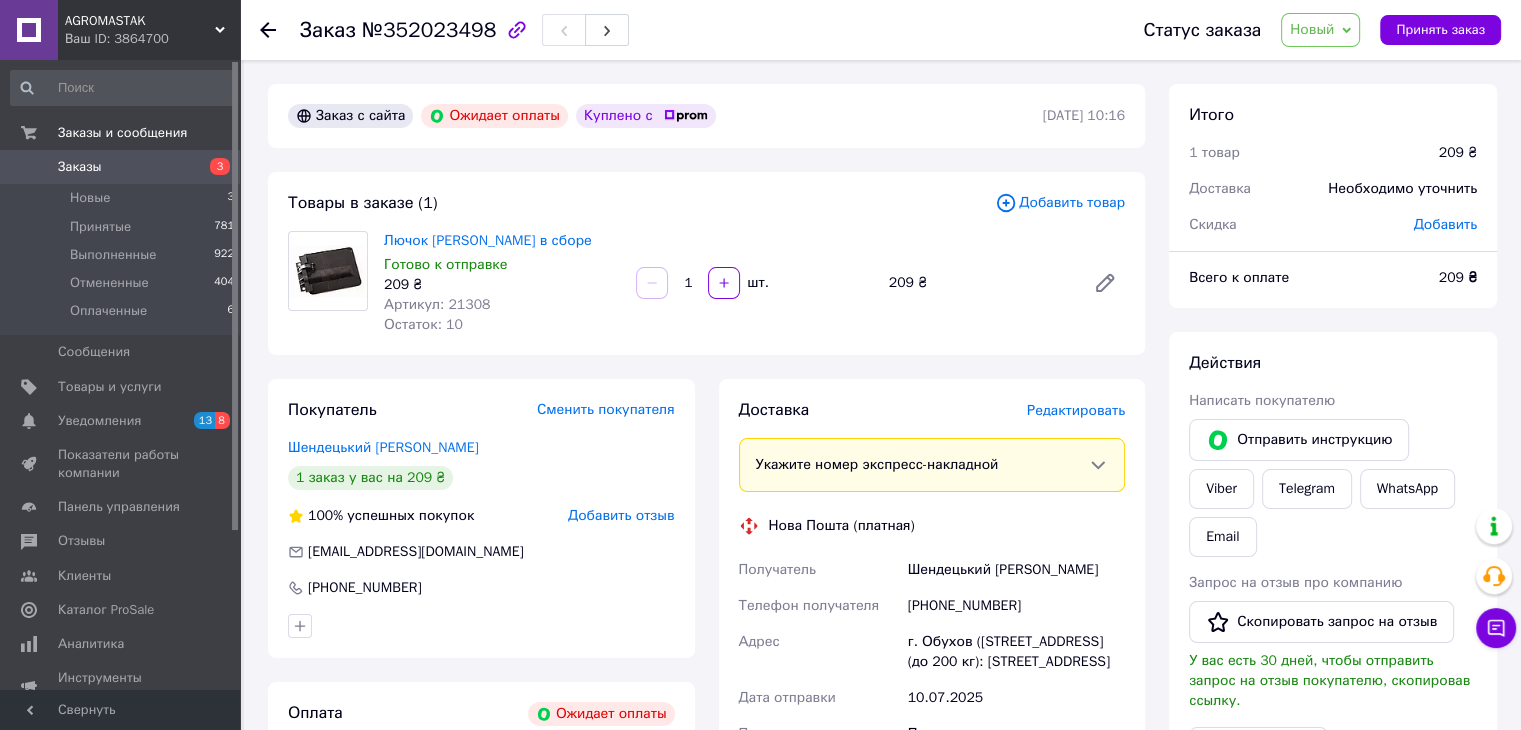 click on "Товары в заказе (1) Добавить товар Лючок бензобака [PERSON_NAME] в сборе Готово к отправке 209 ₴ Артикул: 21308 Остаток: 10 1   шт. 209 ₴" at bounding box center [706, 263] 